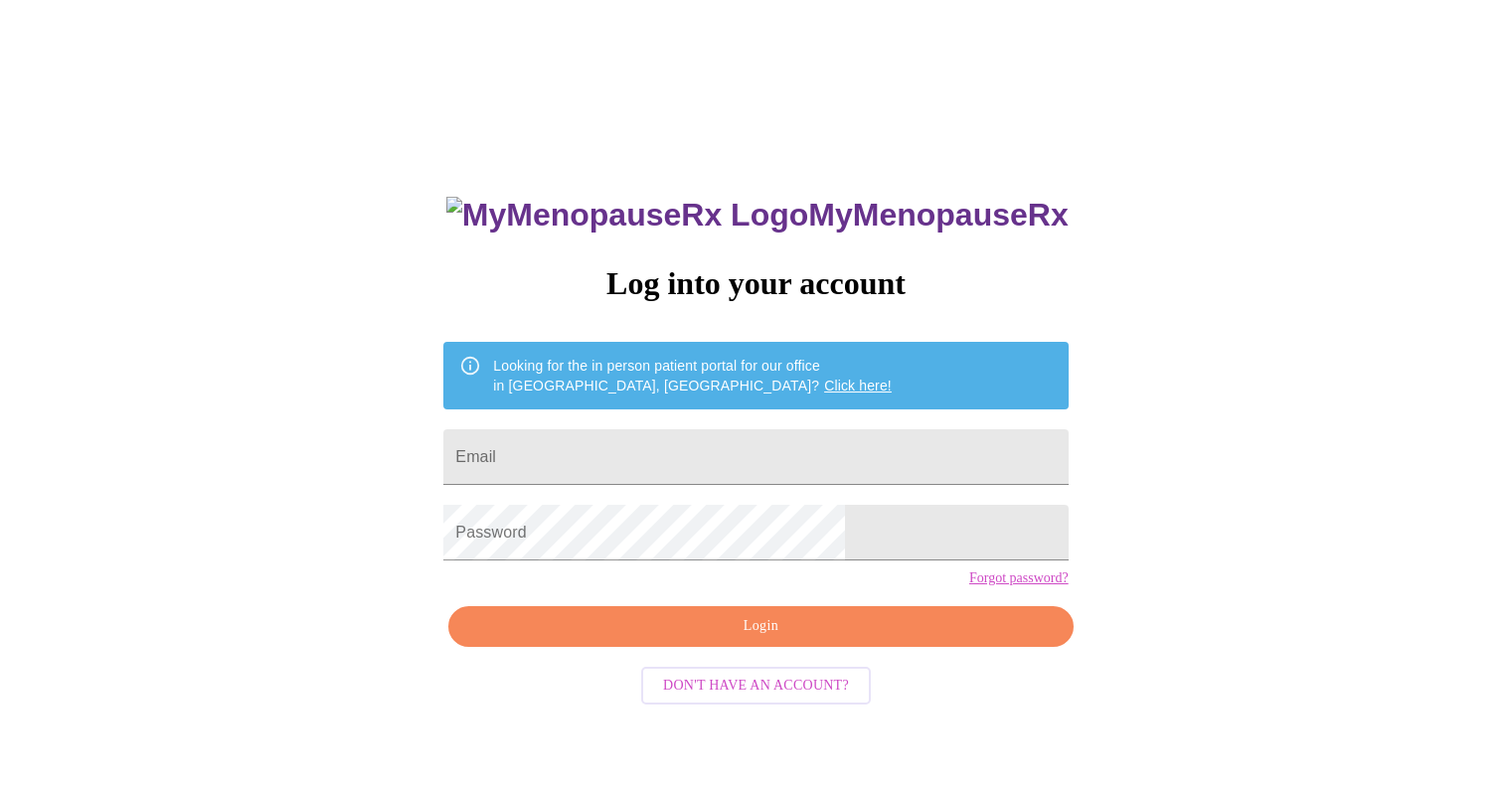 scroll, scrollTop: 0, scrollLeft: 0, axis: both 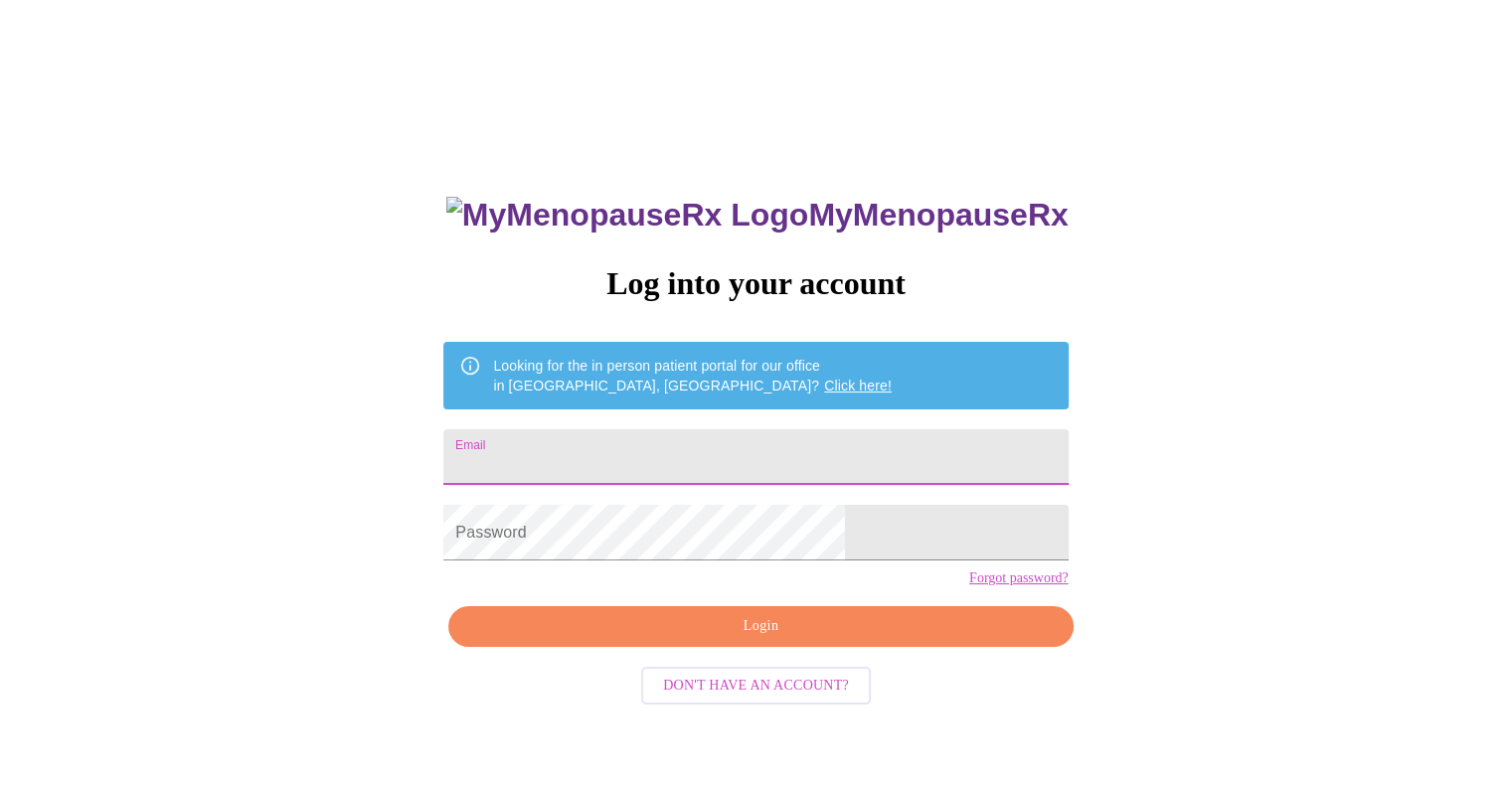 click on "Email" at bounding box center (756, 457) 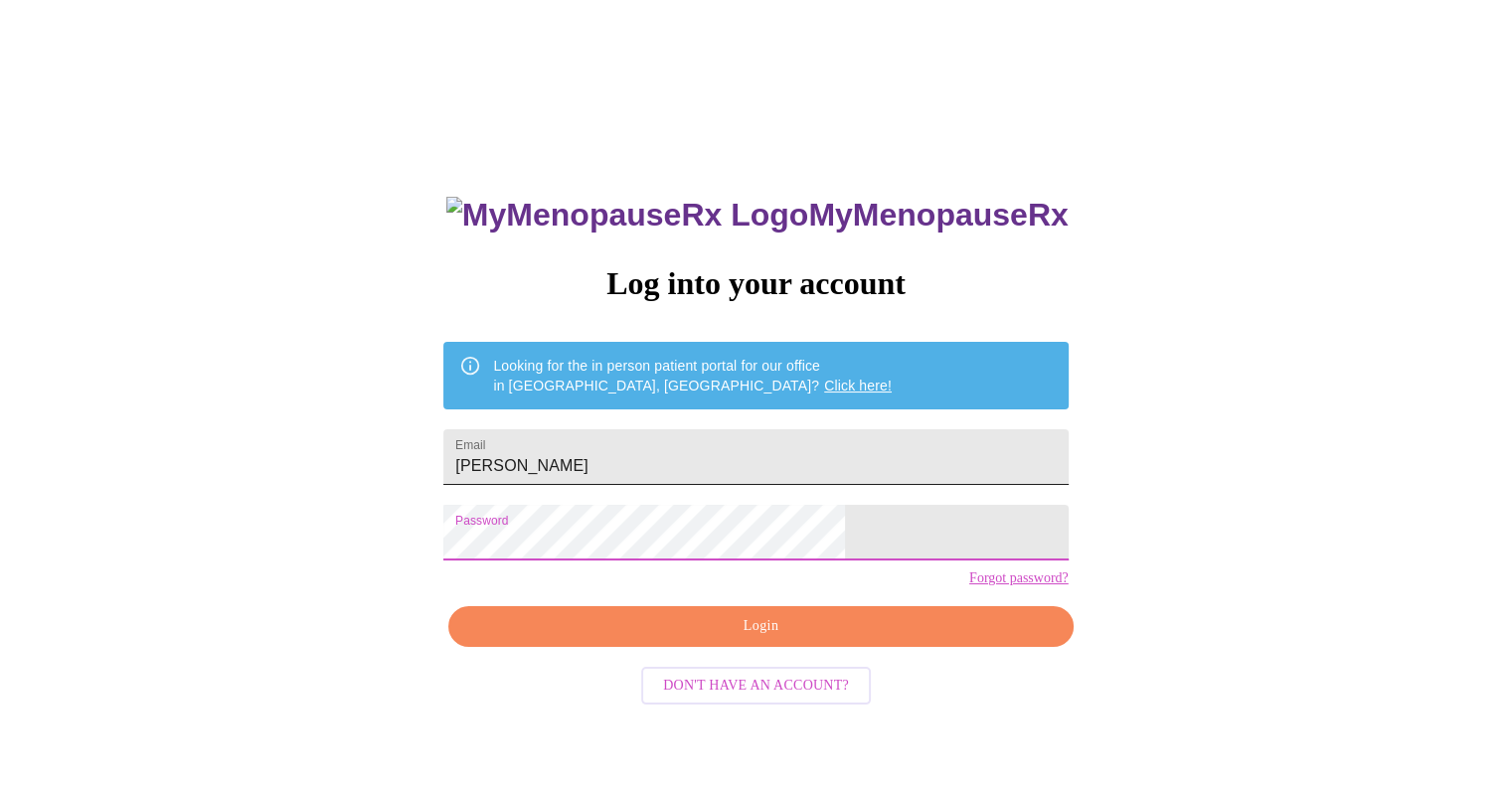 click at bounding box center (1069, 457) 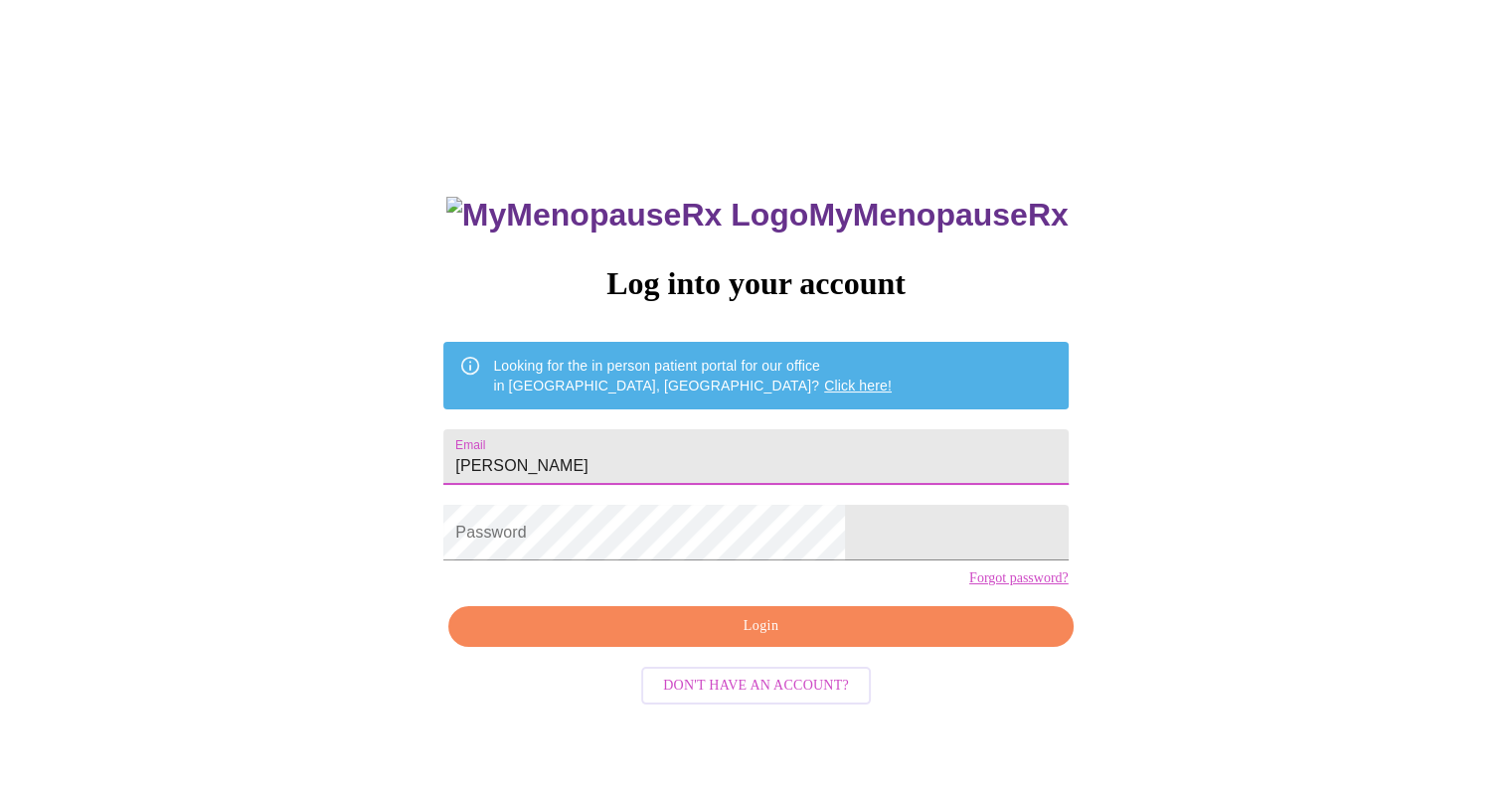 drag, startPoint x: 763, startPoint y: 452, endPoint x: 525, endPoint y: 459, distance: 238.10292 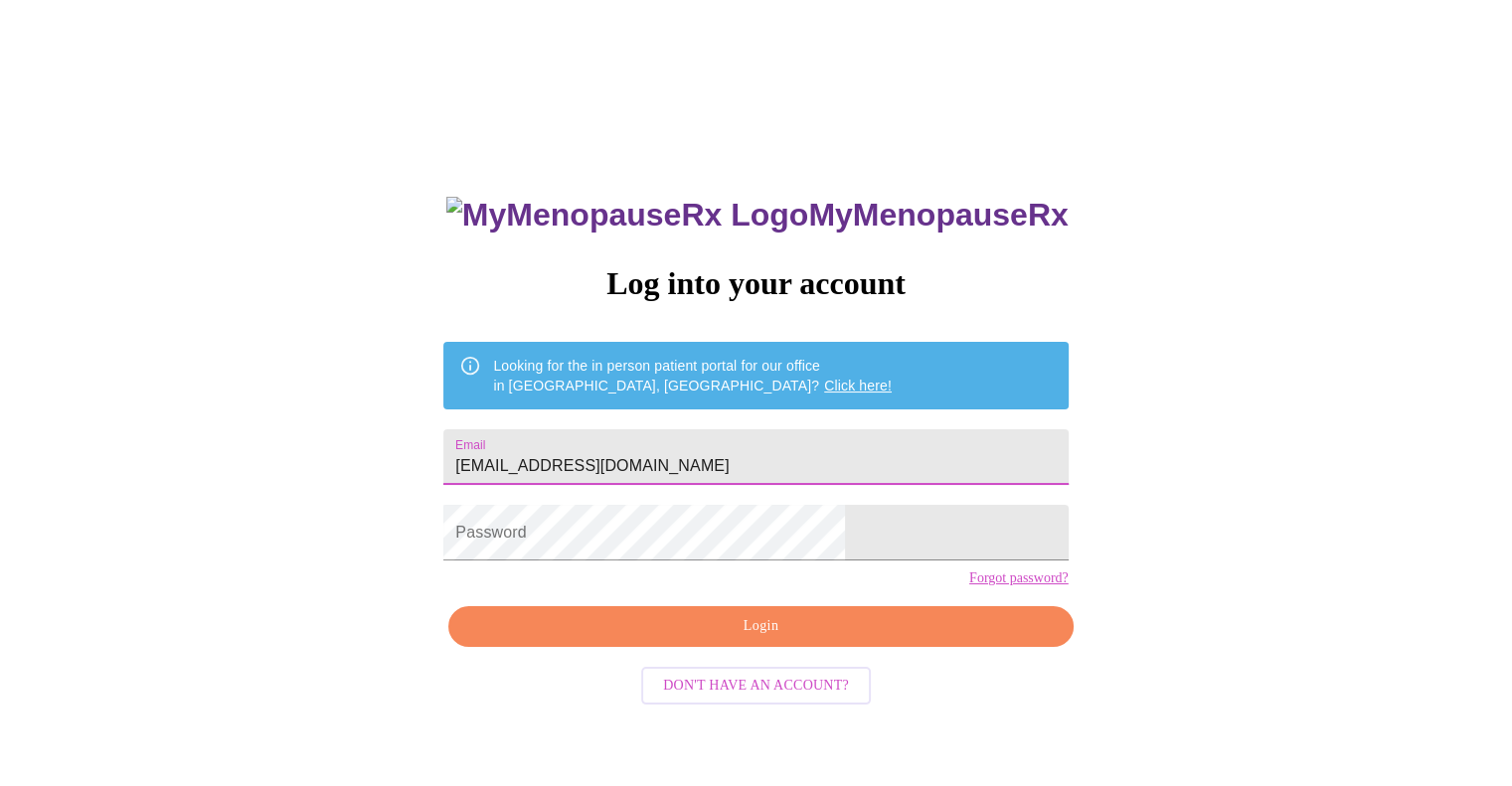 type on "slj.create@gmail.com" 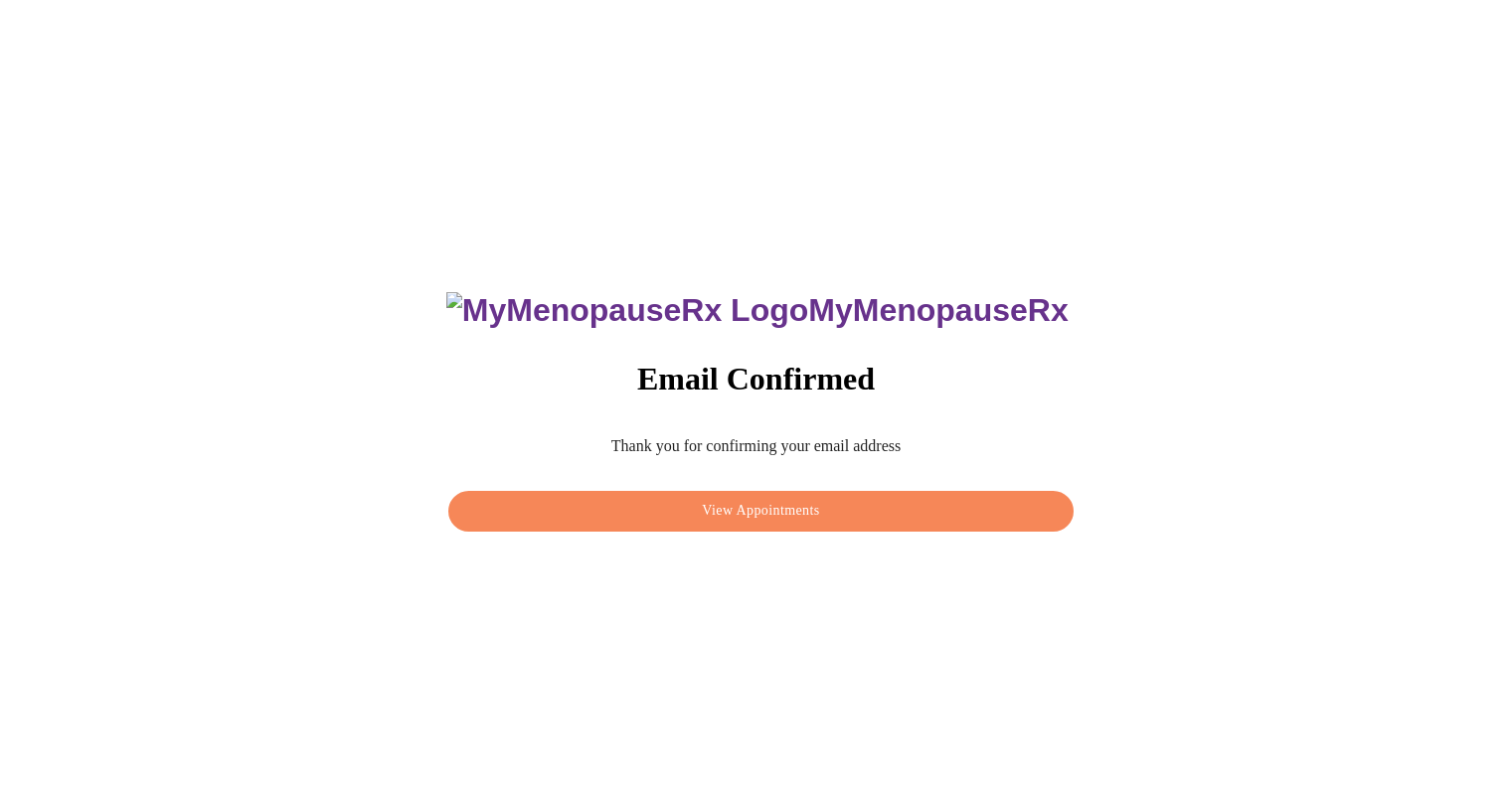 scroll, scrollTop: 0, scrollLeft: 0, axis: both 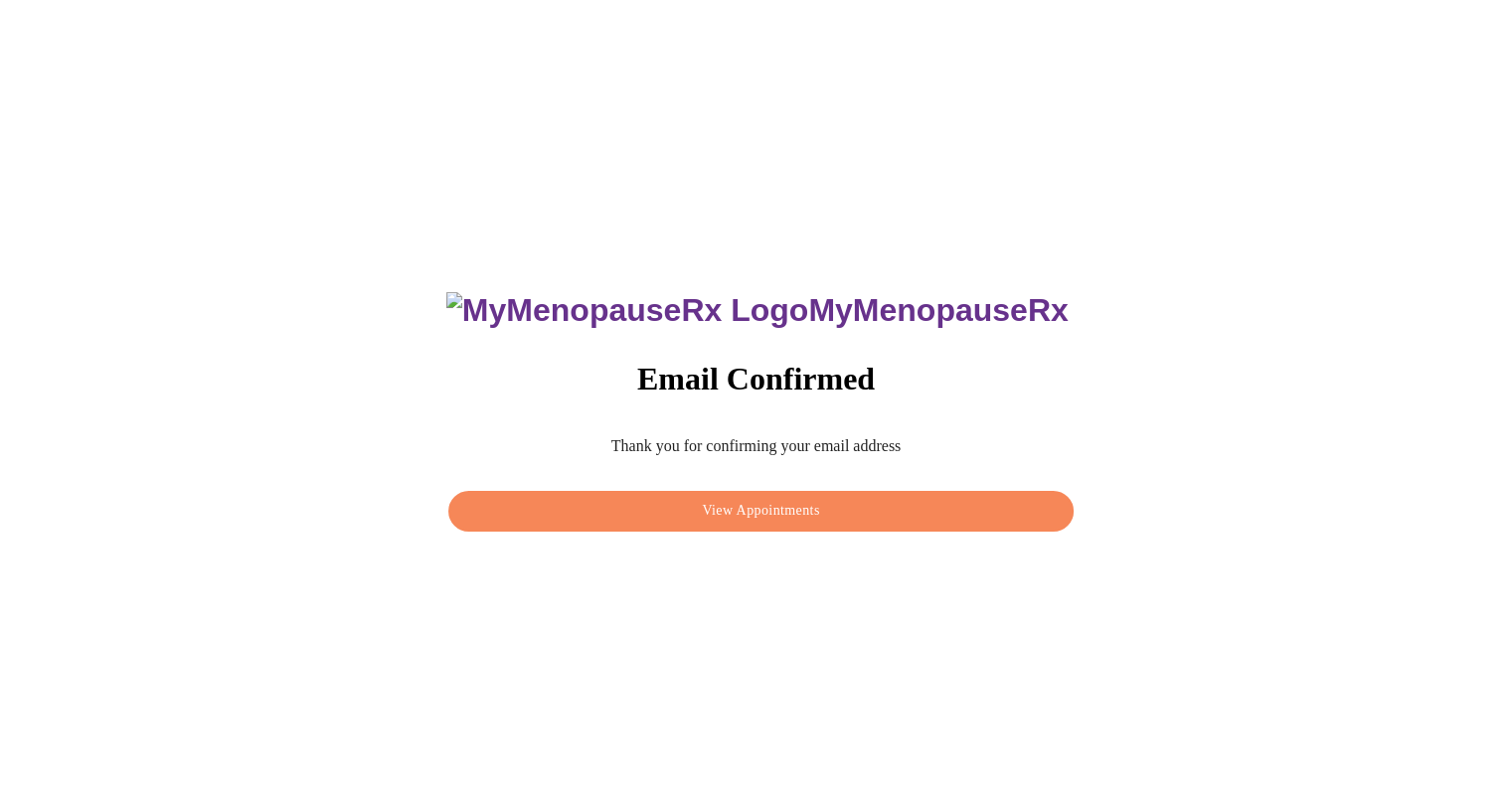 click on "View Appointments" at bounding box center [760, 511] 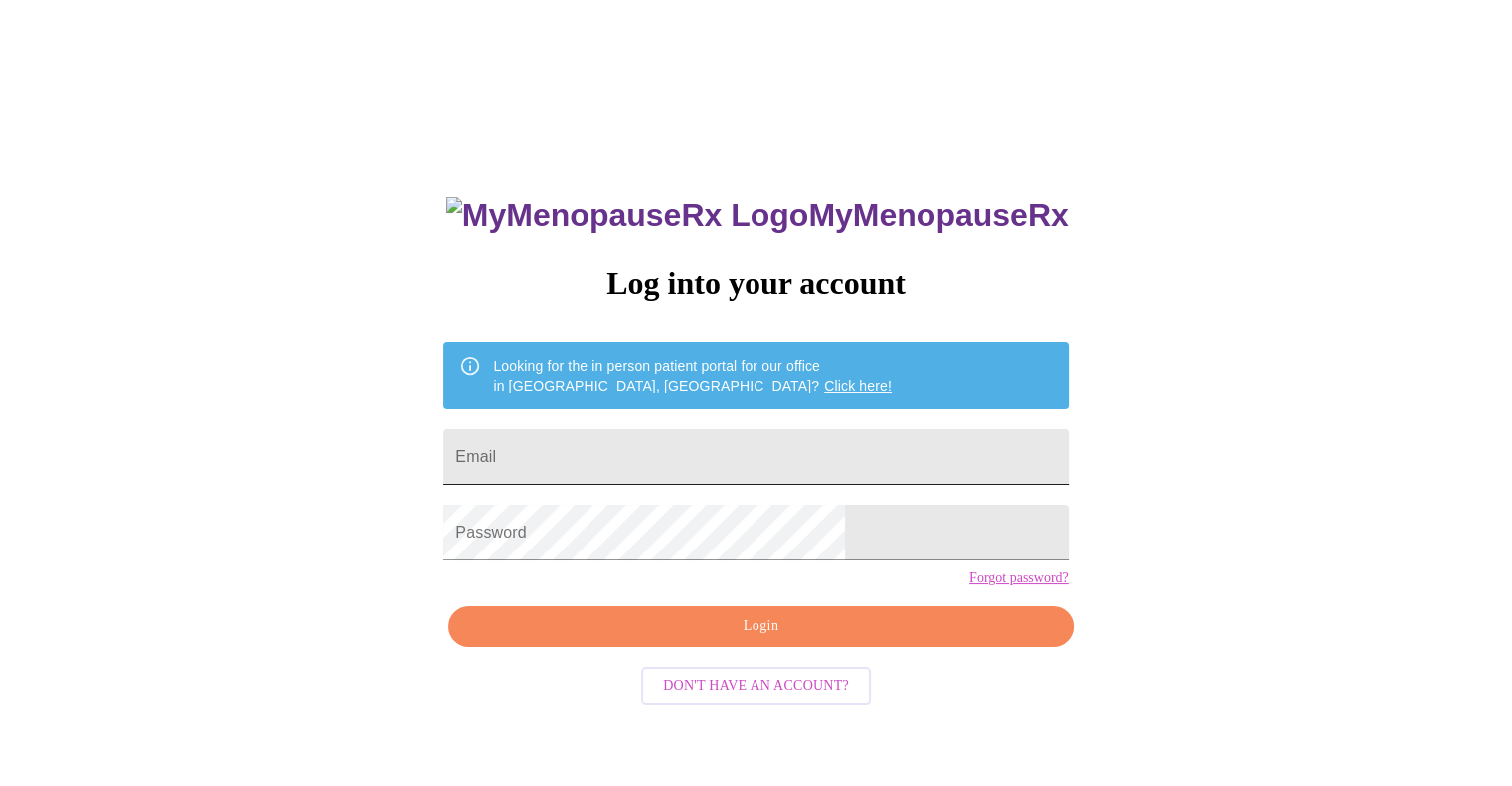 click on "Email" at bounding box center [756, 457] 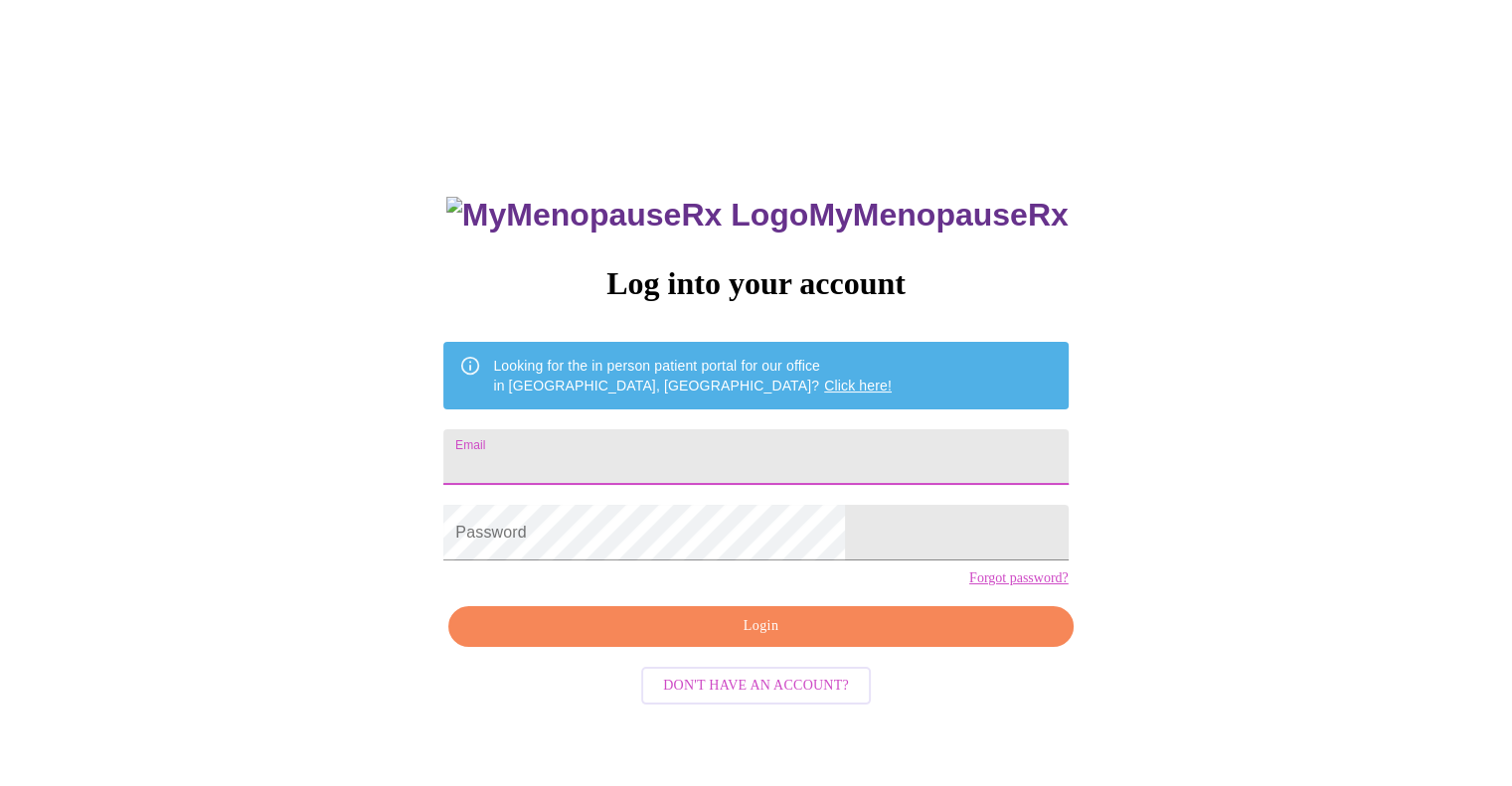 click on "Don't have an account?" at bounding box center (756, 686) 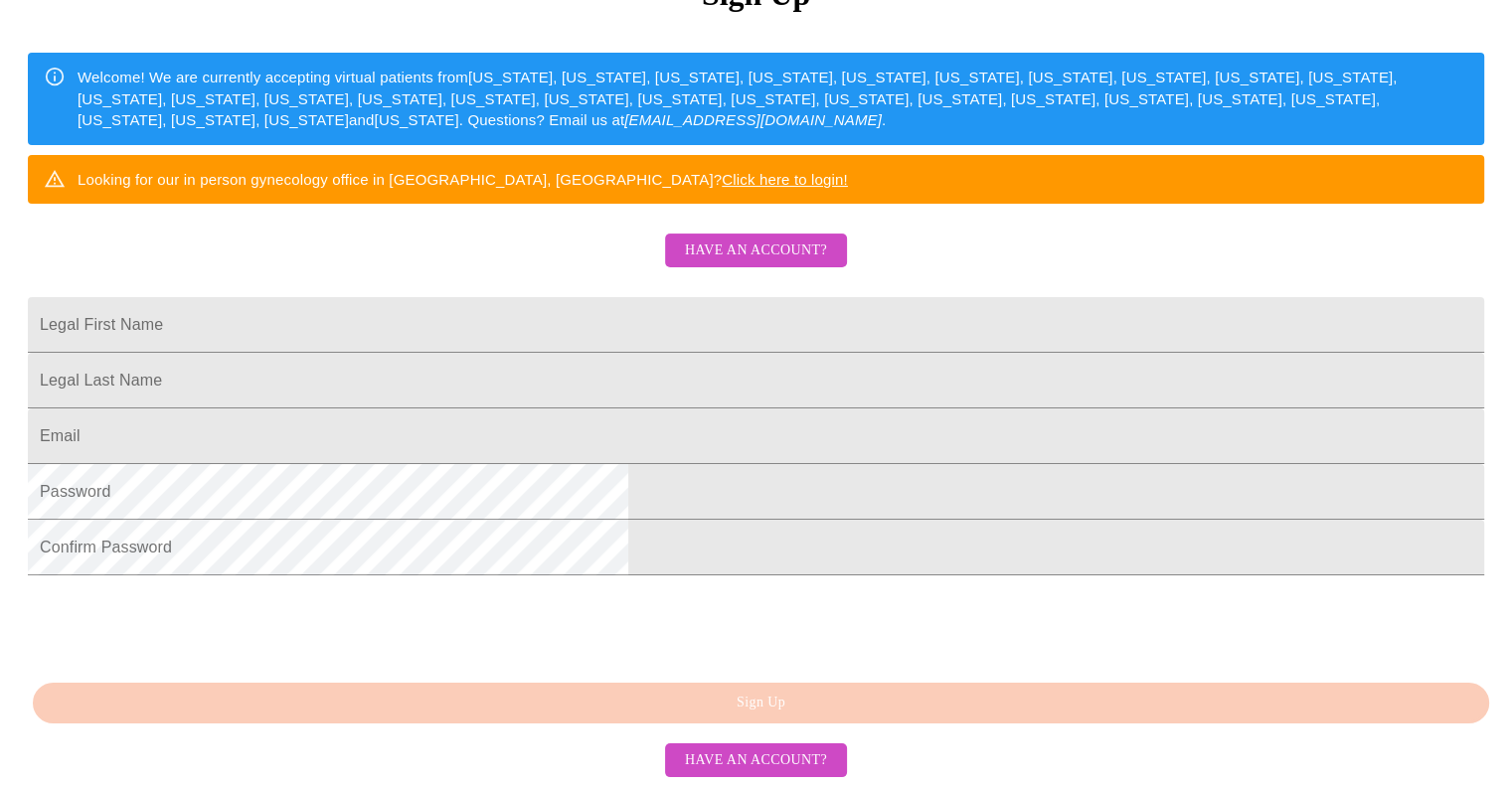 scroll, scrollTop: 298, scrollLeft: 0, axis: vertical 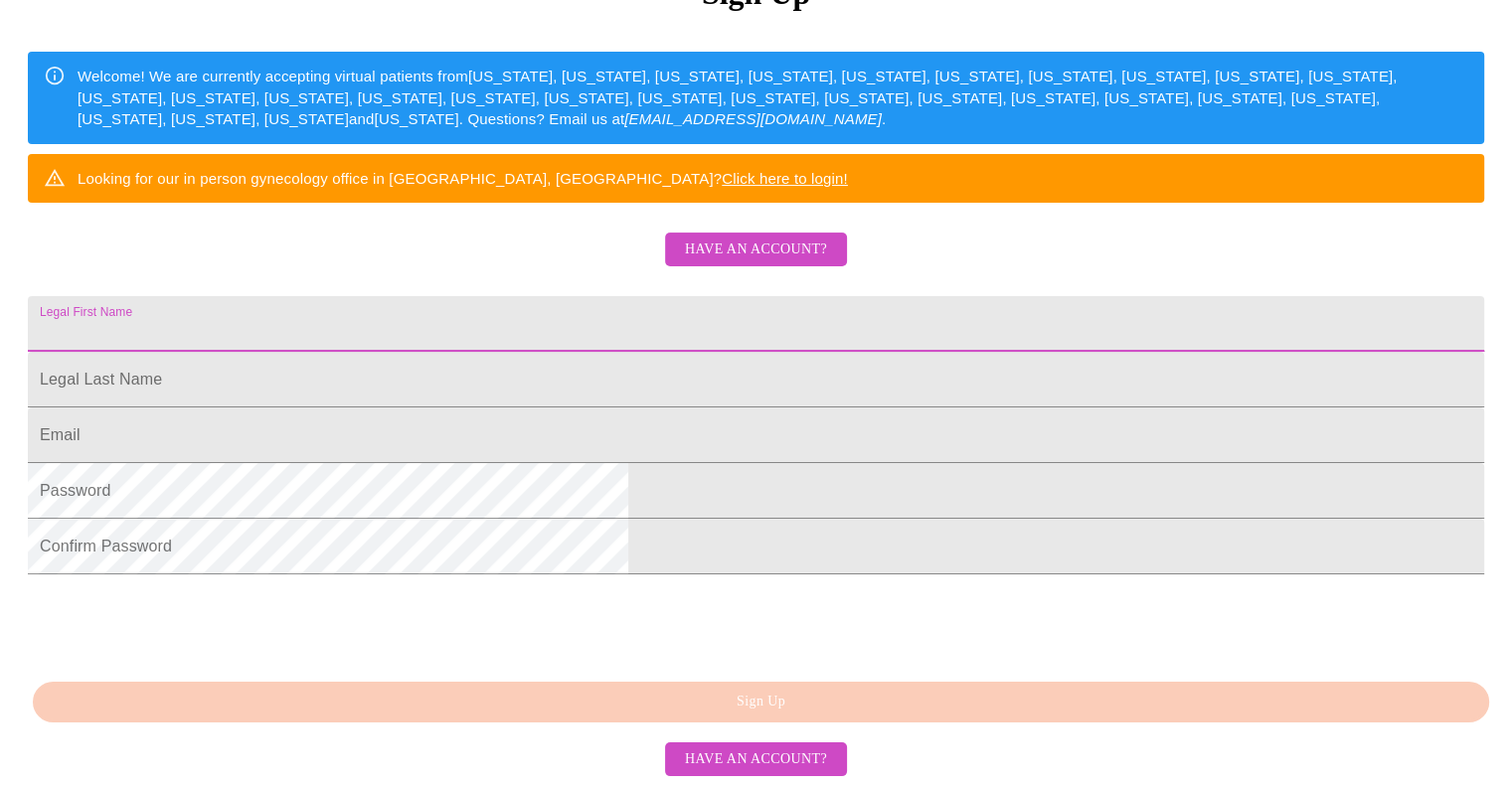 click on "Legal First Name" at bounding box center [756, 324] 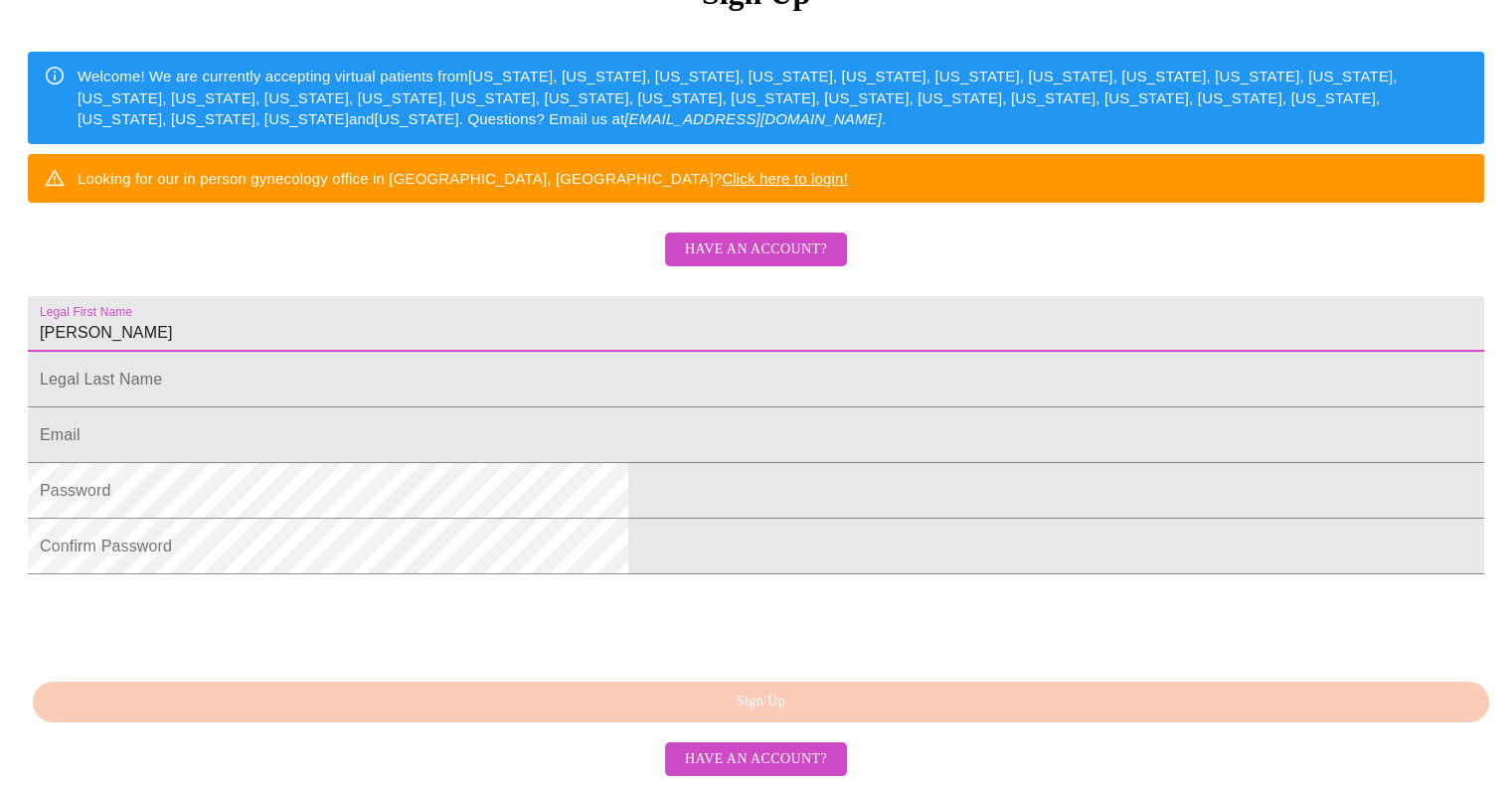 drag, startPoint x: 612, startPoint y: 369, endPoint x: 517, endPoint y: 385, distance: 96.3379 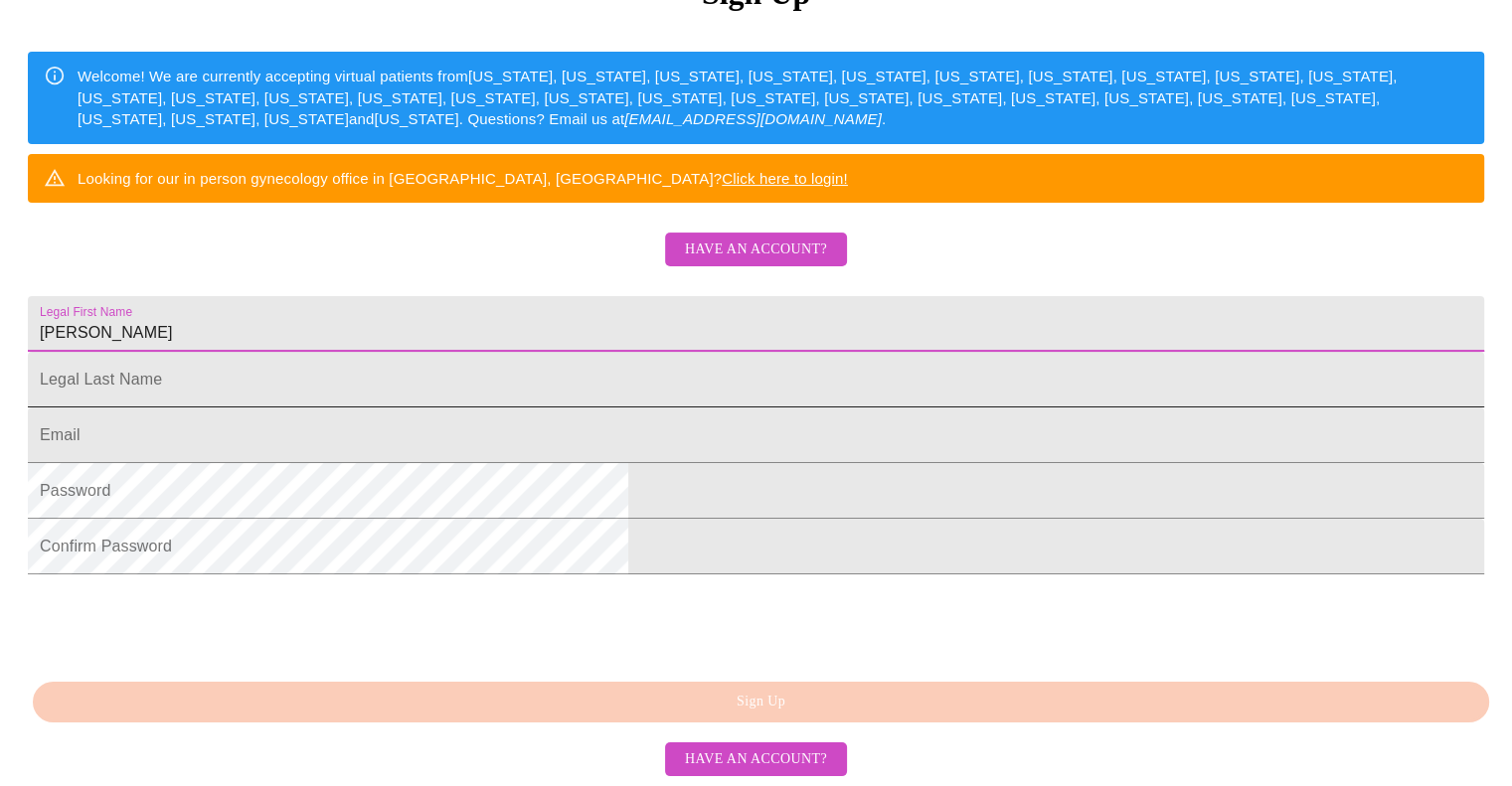 type on "Sandra" 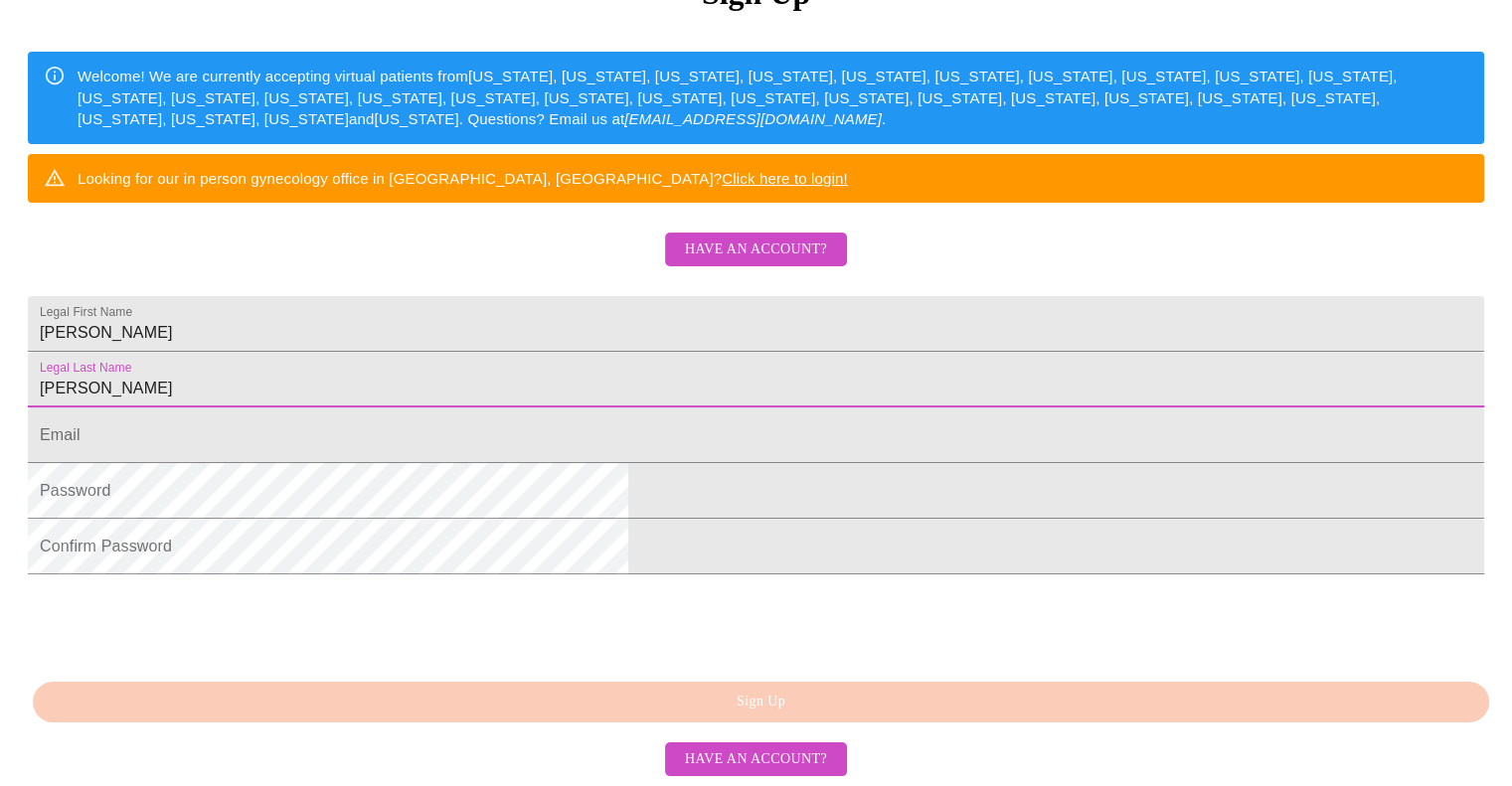 type on "Judd" 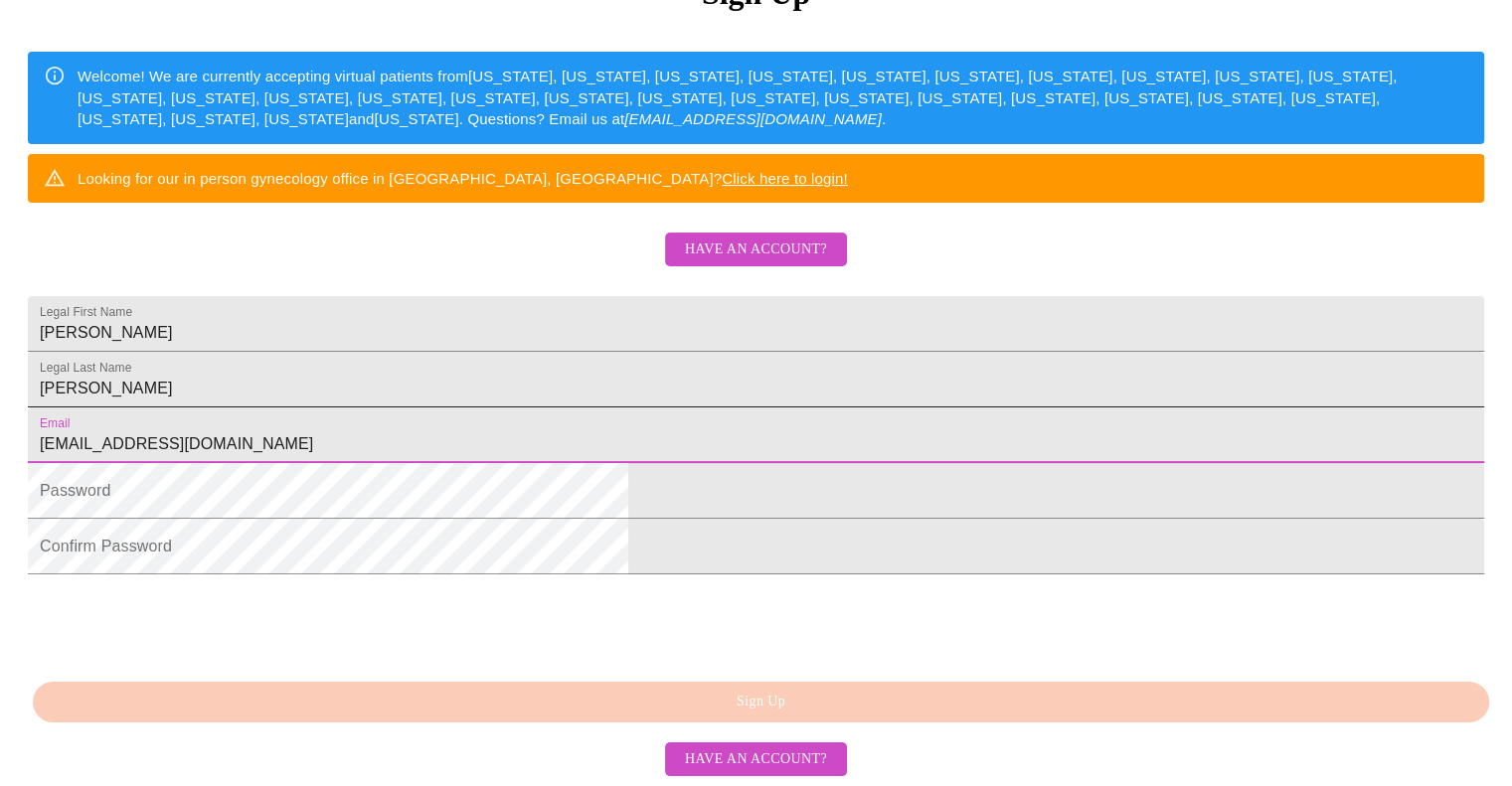 type on "slj.create@gmail.com" 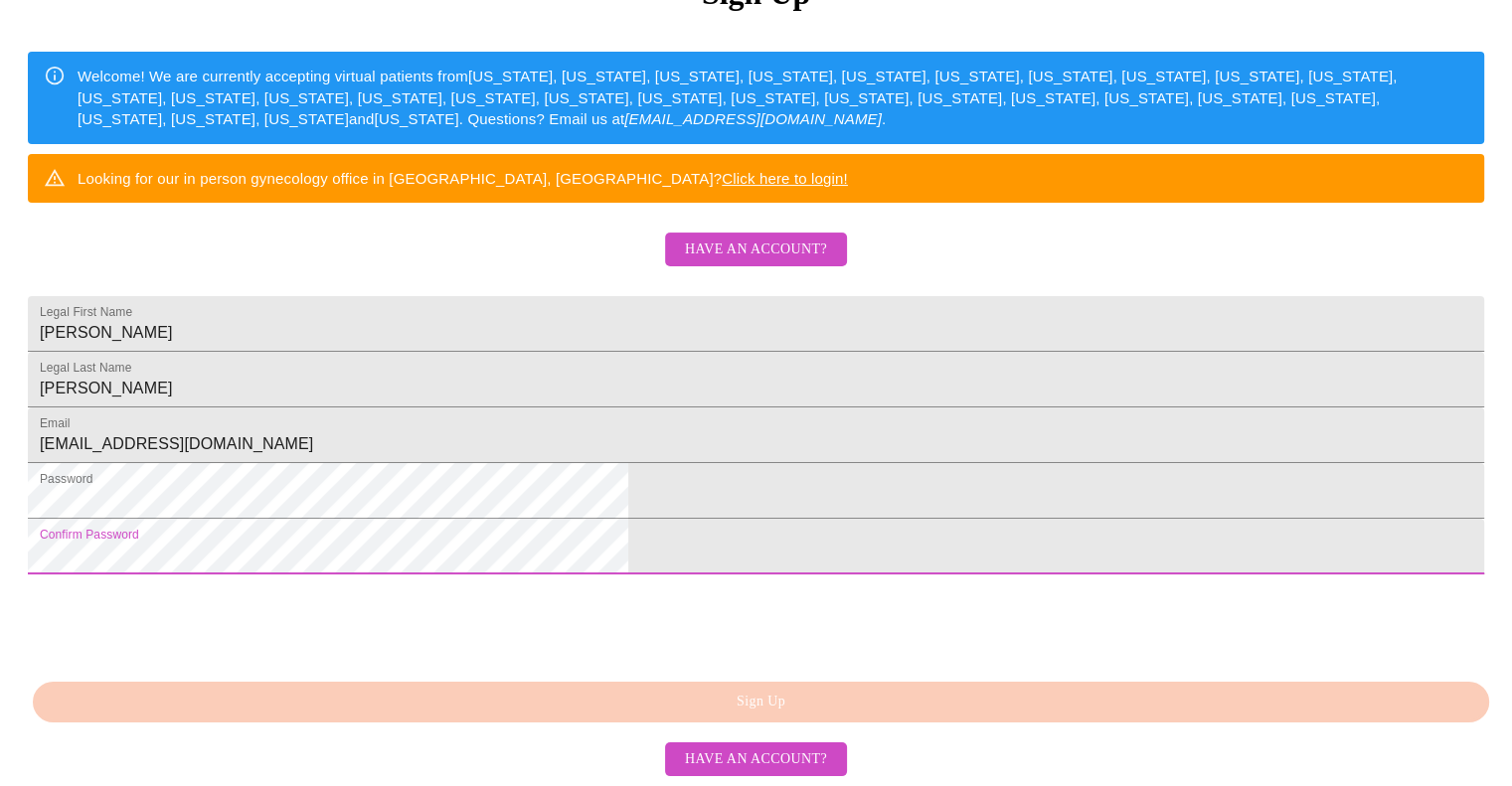 scroll, scrollTop: 442, scrollLeft: 0, axis: vertical 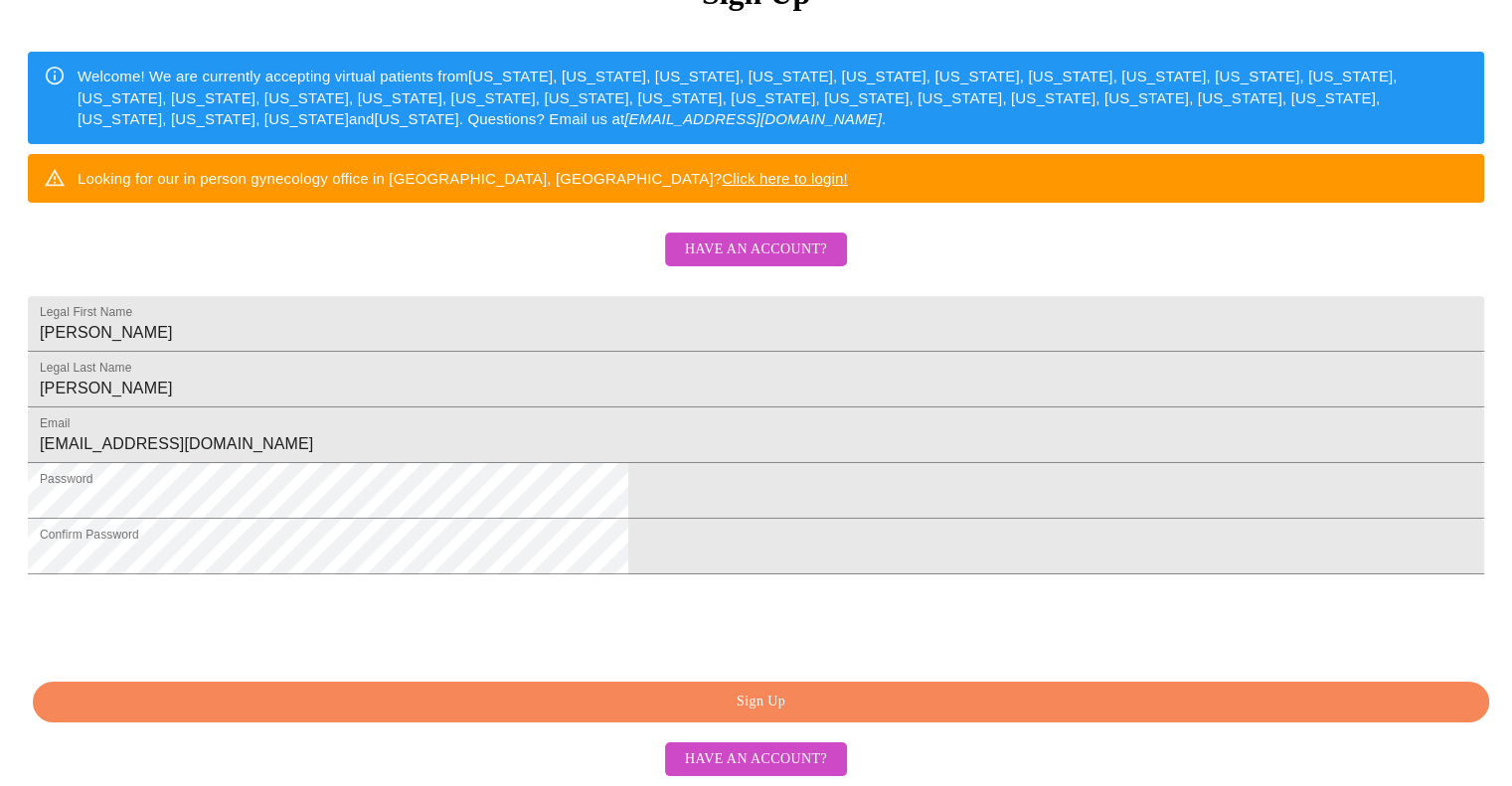 click on "Sign Up" at bounding box center [760, 702] 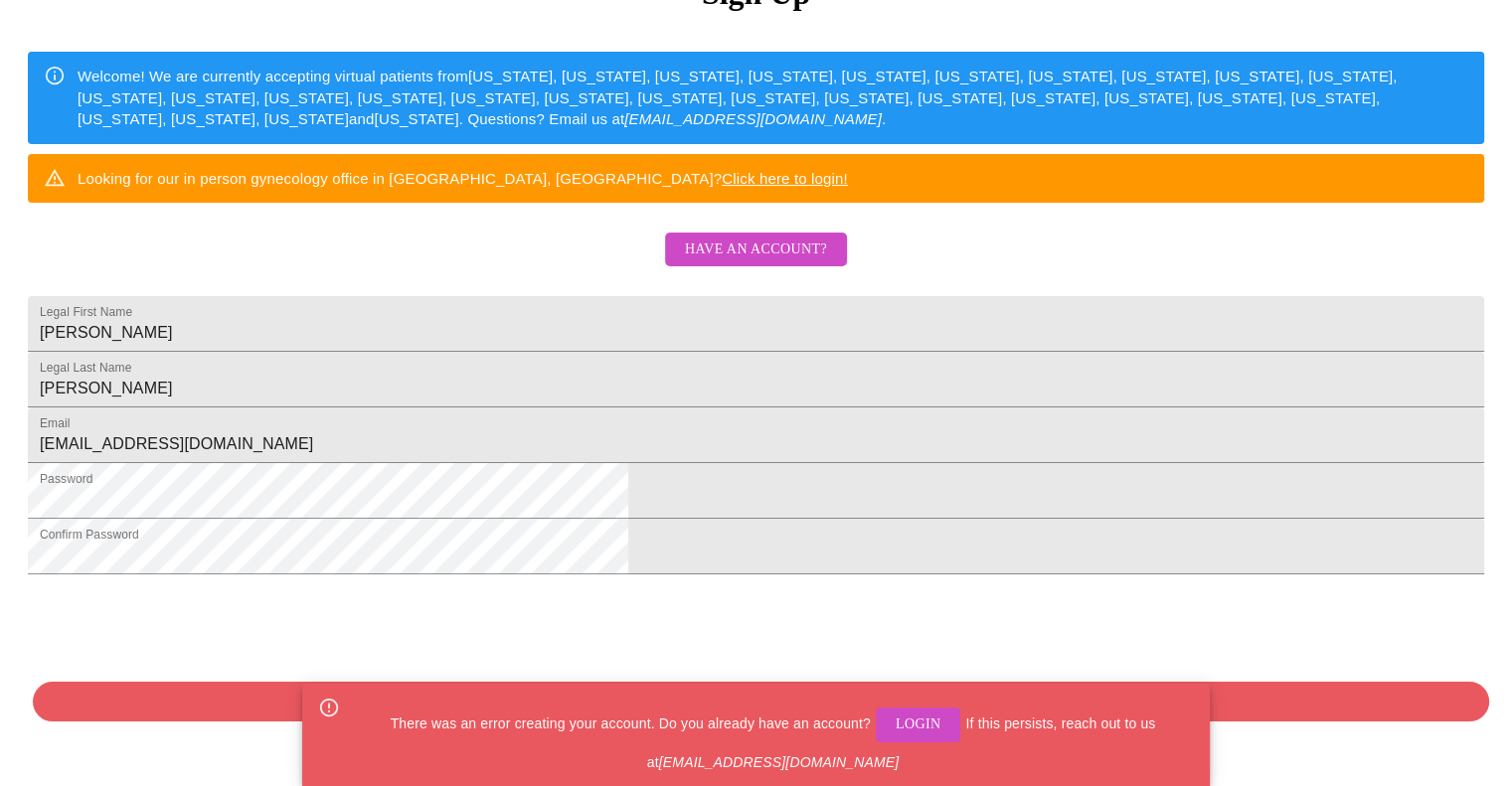 click on "MyMenopauseRx Sign Up Welcome! We are currently accepting virtual patients from  Alabama, Arizona, Colorado, Delaware, Florida, Georgia, Idaho, Illinois, Indiana, Indiana, Iowa, Kansas, Kentucky, Louisiana, Maine, Michigan, Minnesota, Mississippi, Missouri, Nevada, Ohio, Pennsylvania, Tennessee, Texas, Utah, Washington, West Virginia  and  Wisconsin . Questions? Email us at  hello@mymenopauserx.com . Looking for our in person gynecology office in Wheaton, IL?  Click here to login! Have an account? Legal First Name Sandra Legal Last Name Judd Email slj.create@gmail.com Password Confirm Password There was an error creating your account. Do you already have an account?  Login  If this persists, reach out to us at  hello@mymenopauserx.com Have an account?" at bounding box center (756, 189) 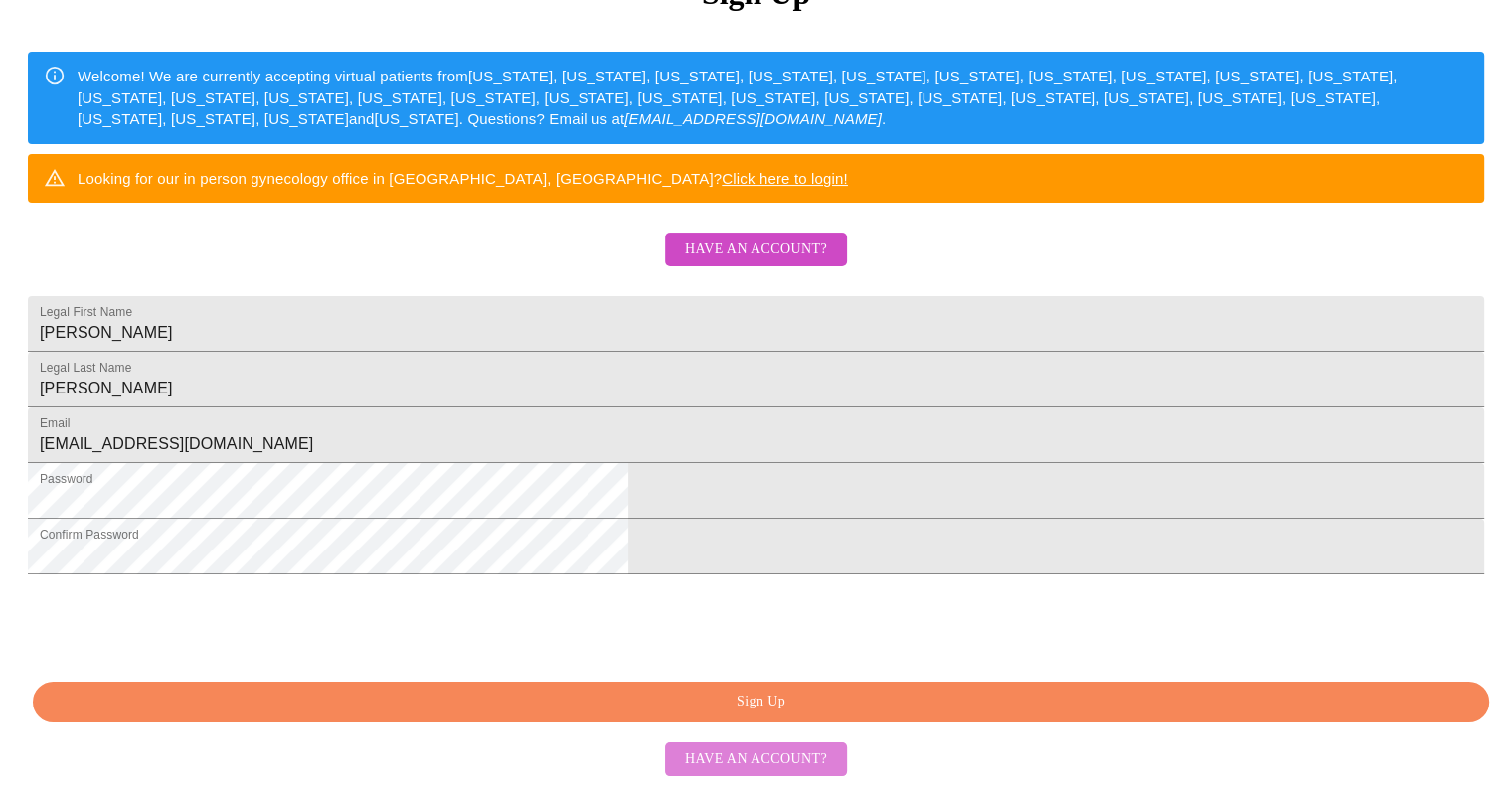 click on "Have an account?" at bounding box center (756, 759) 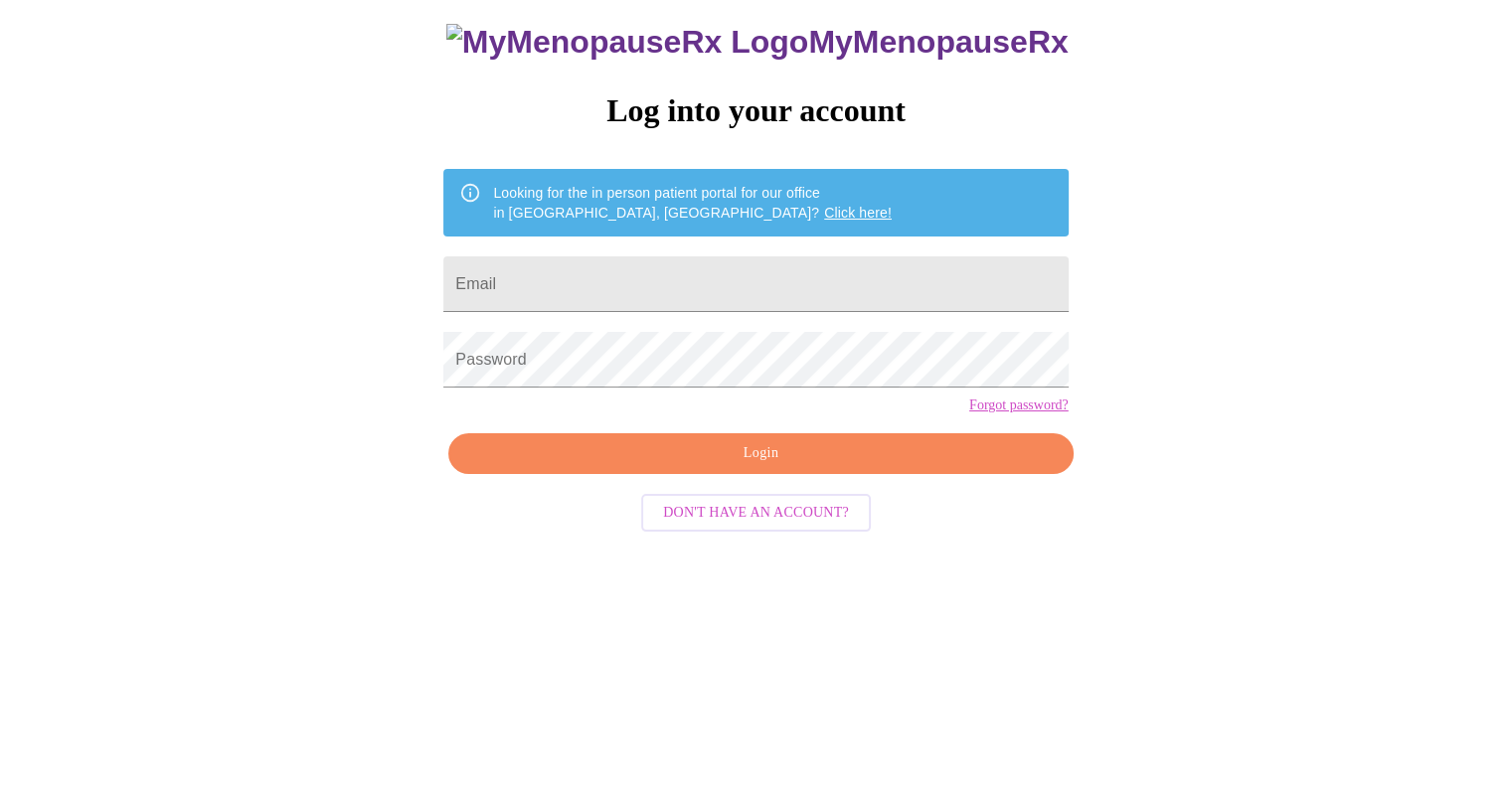 scroll, scrollTop: 20, scrollLeft: 0, axis: vertical 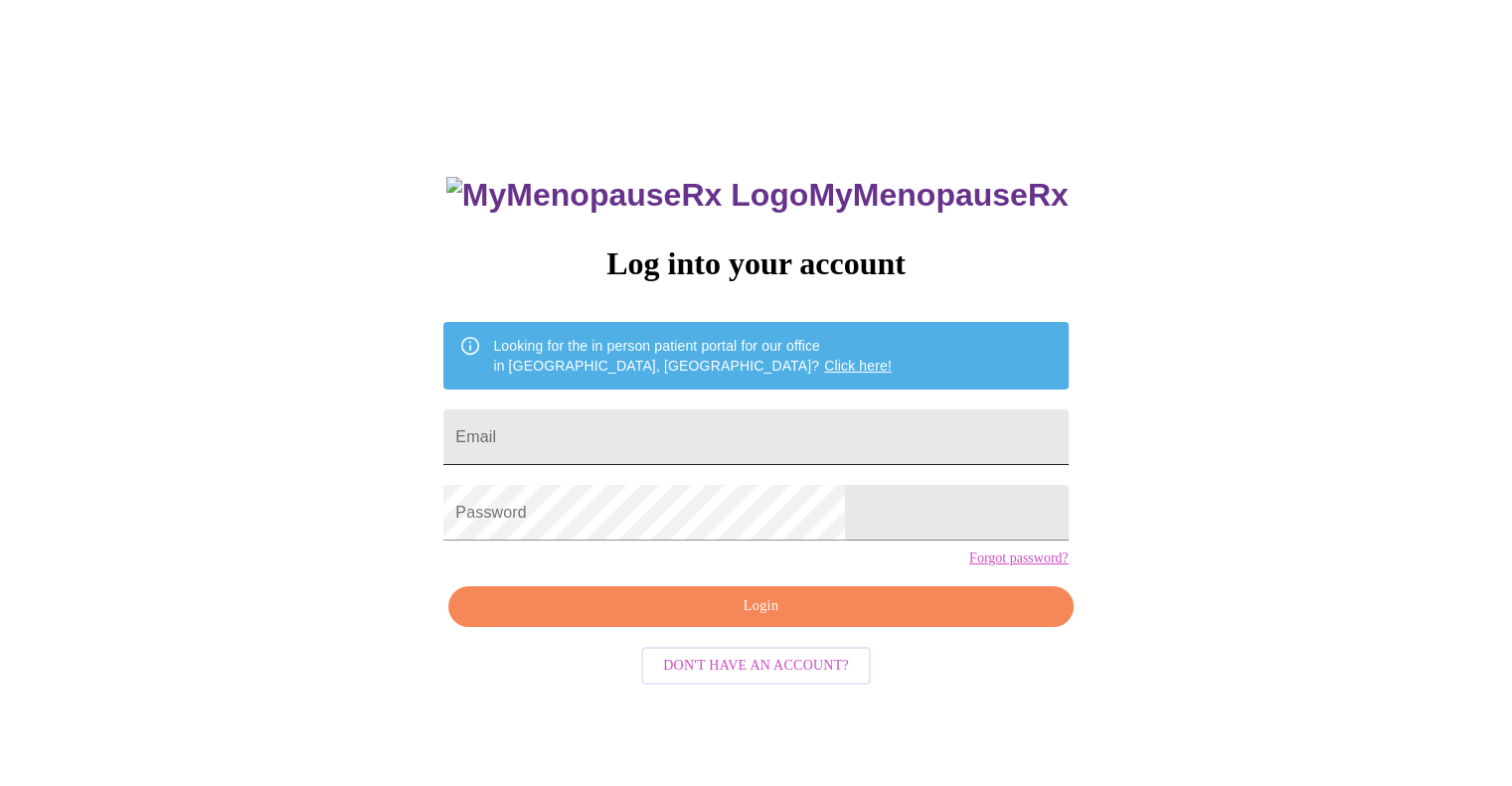 click on "Email" at bounding box center [756, 437] 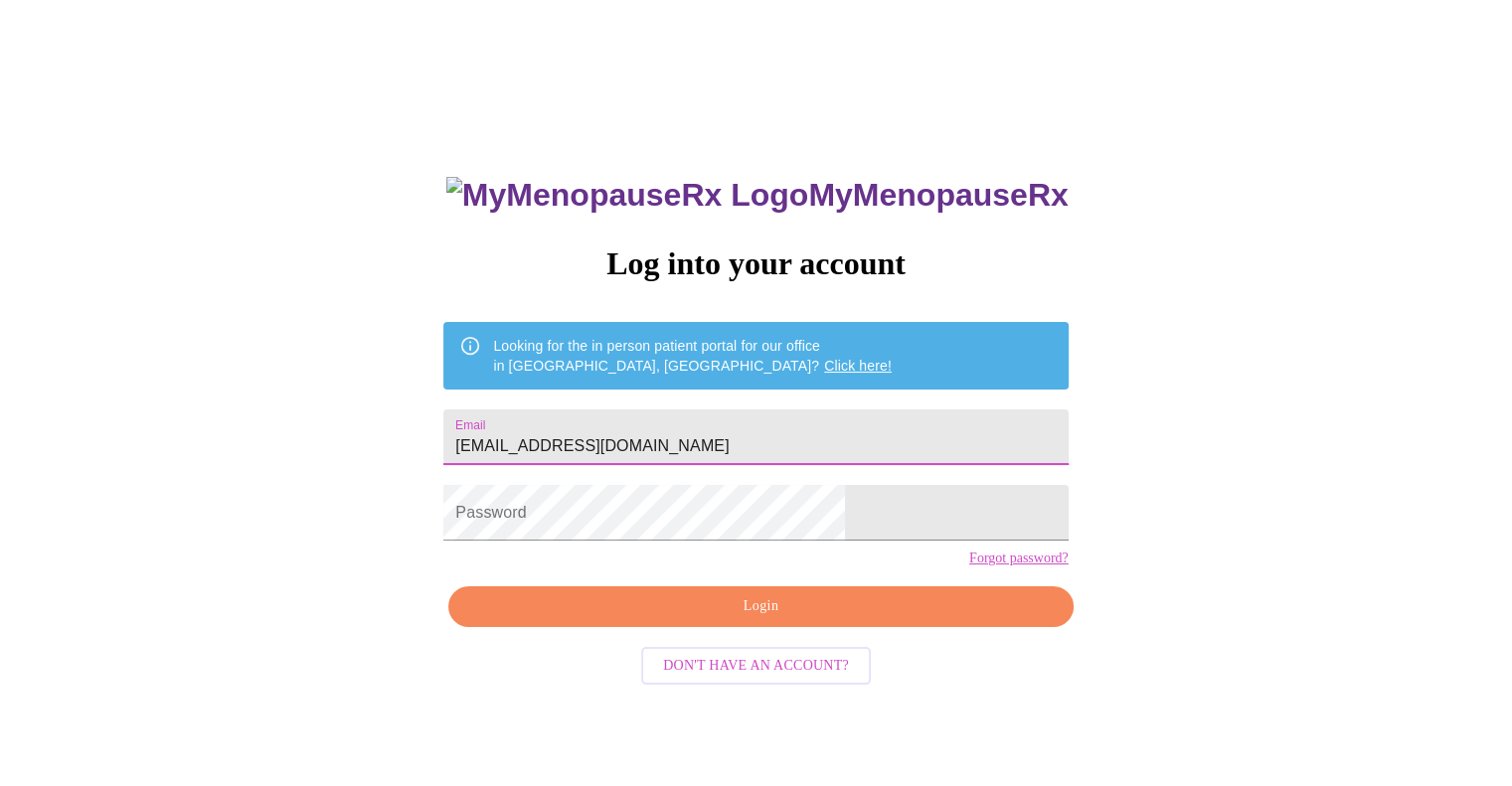 type on "slj.create@gmail.com" 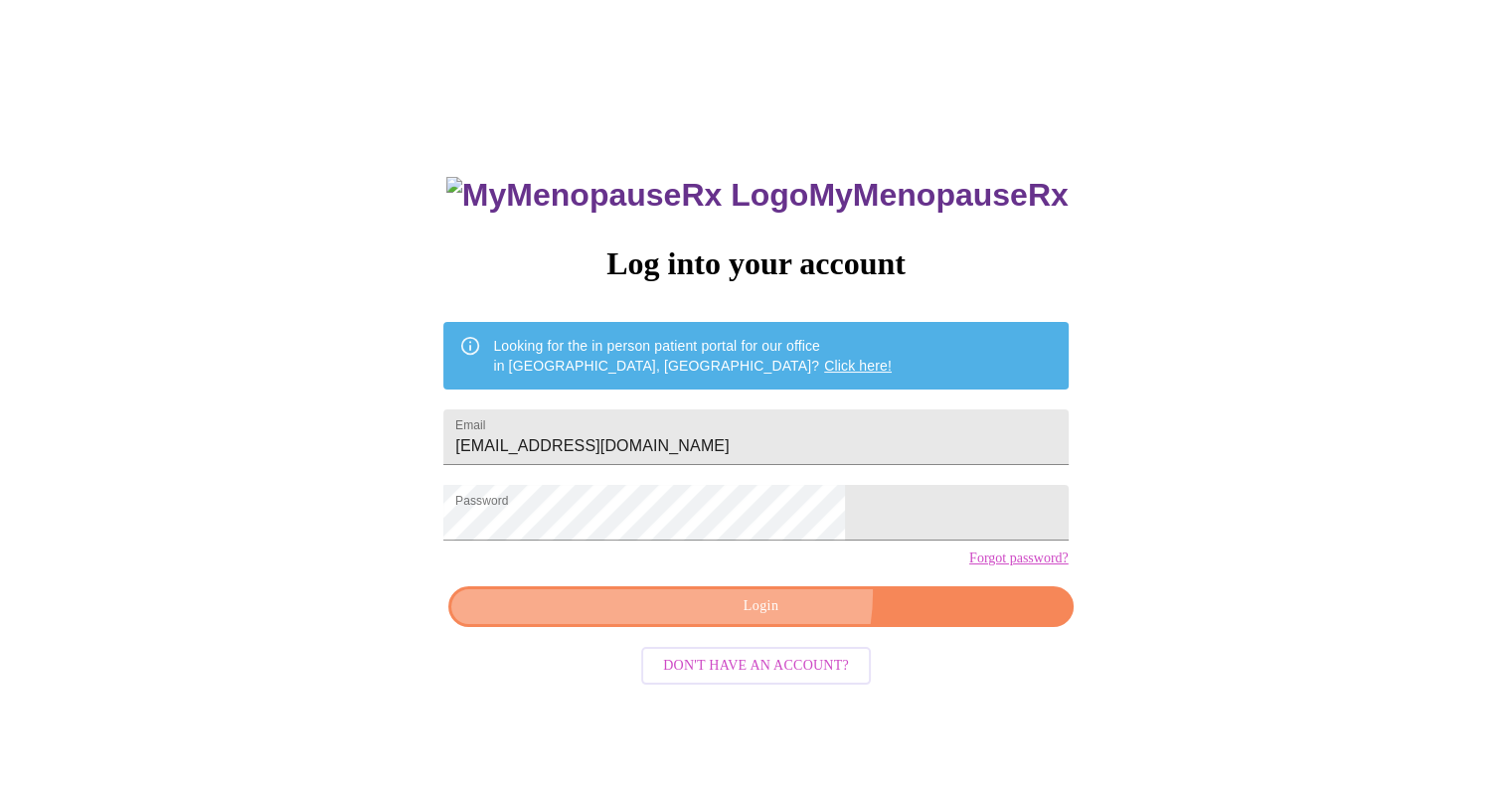 click on "Login" at bounding box center [760, 606] 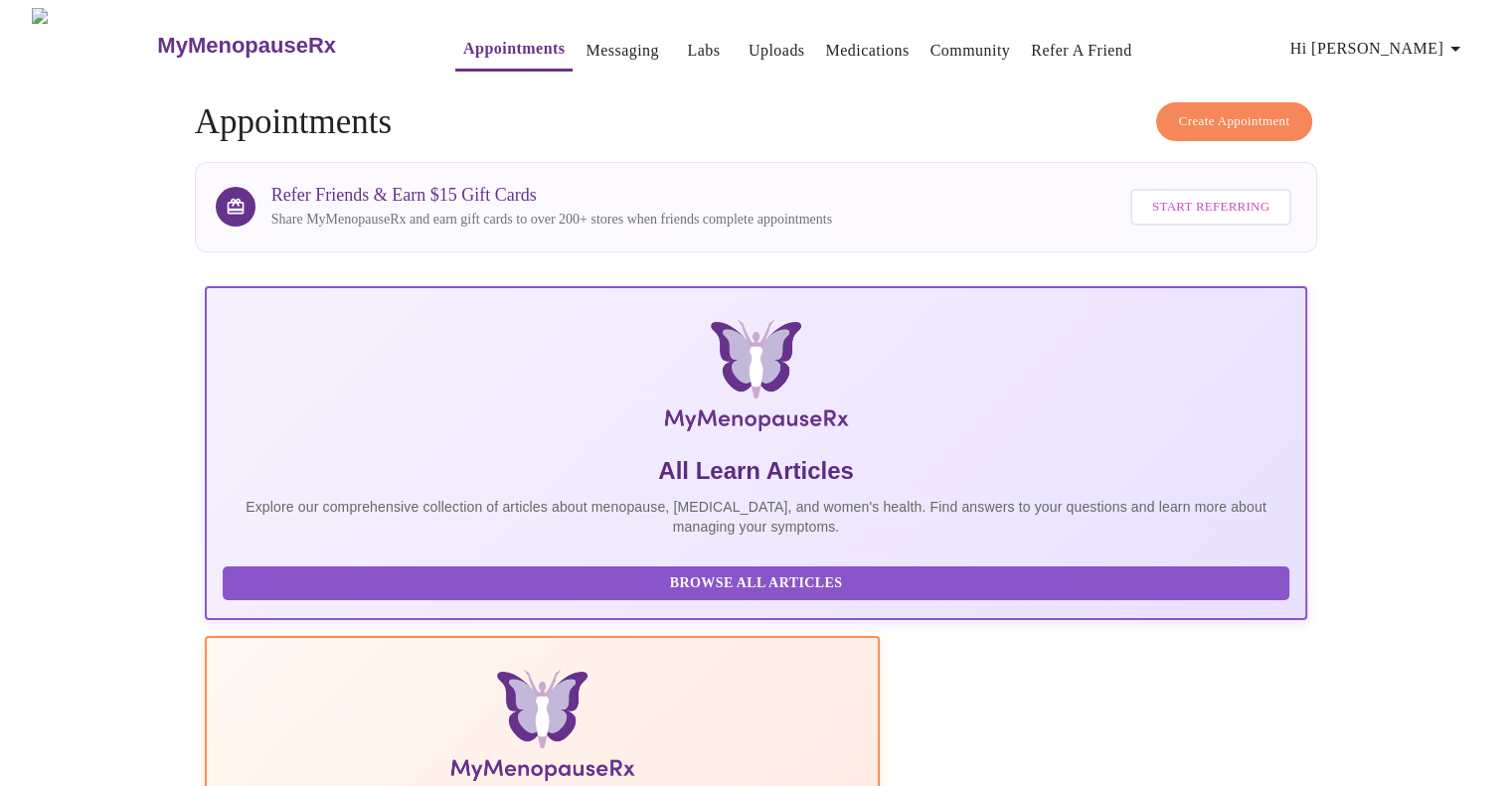 scroll, scrollTop: 0, scrollLeft: 0, axis: both 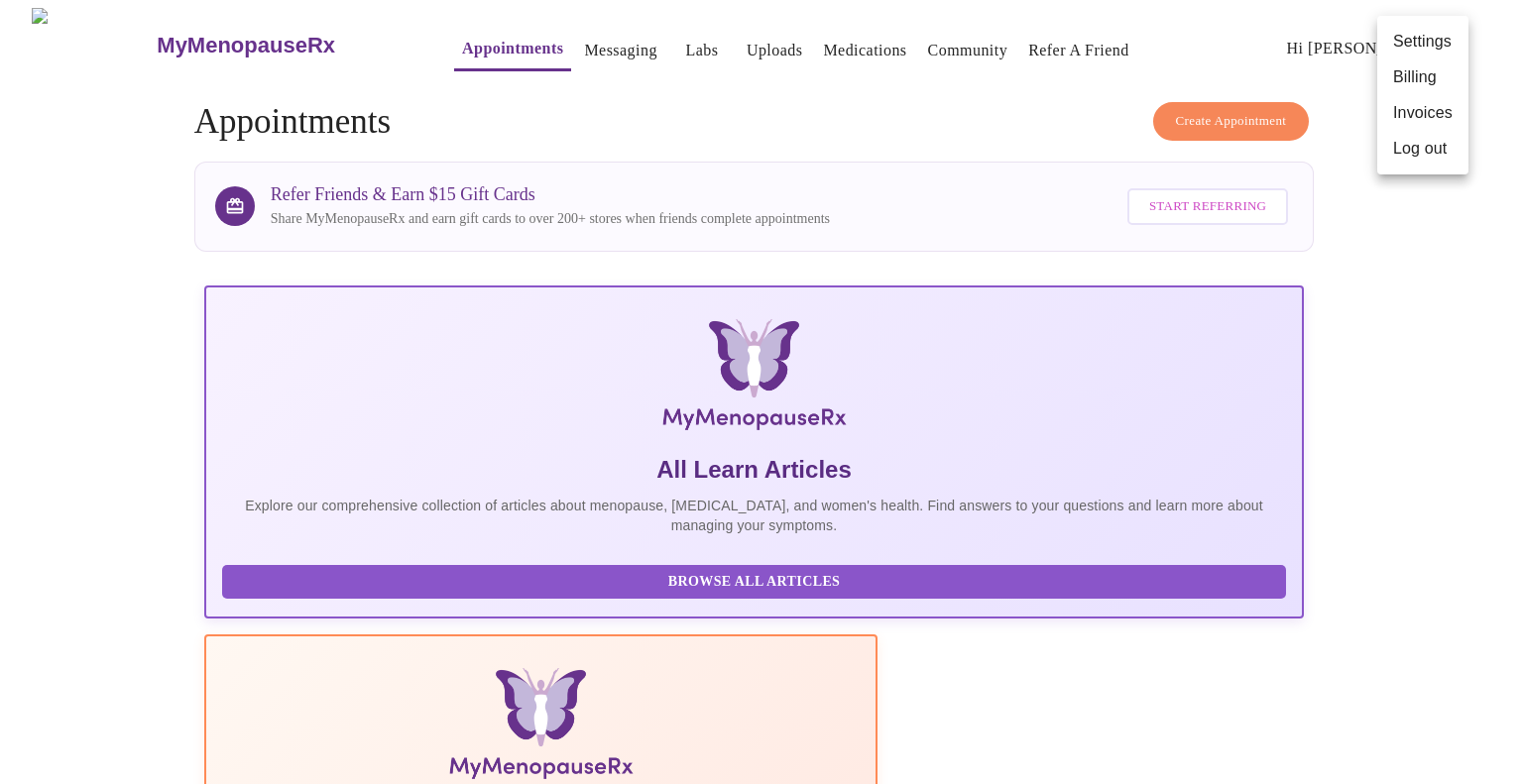 click at bounding box center (762, 392) 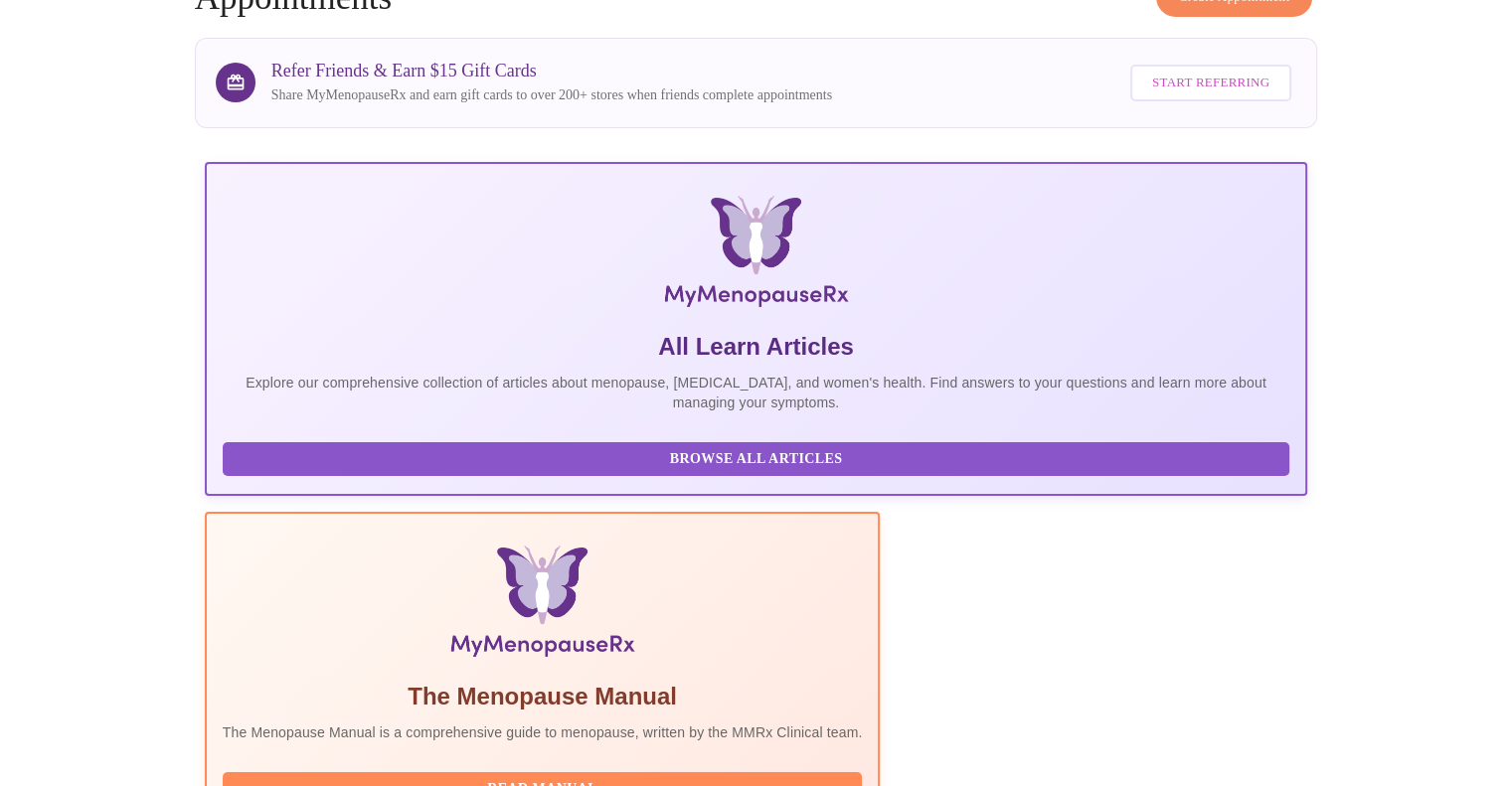 scroll, scrollTop: 0, scrollLeft: 0, axis: both 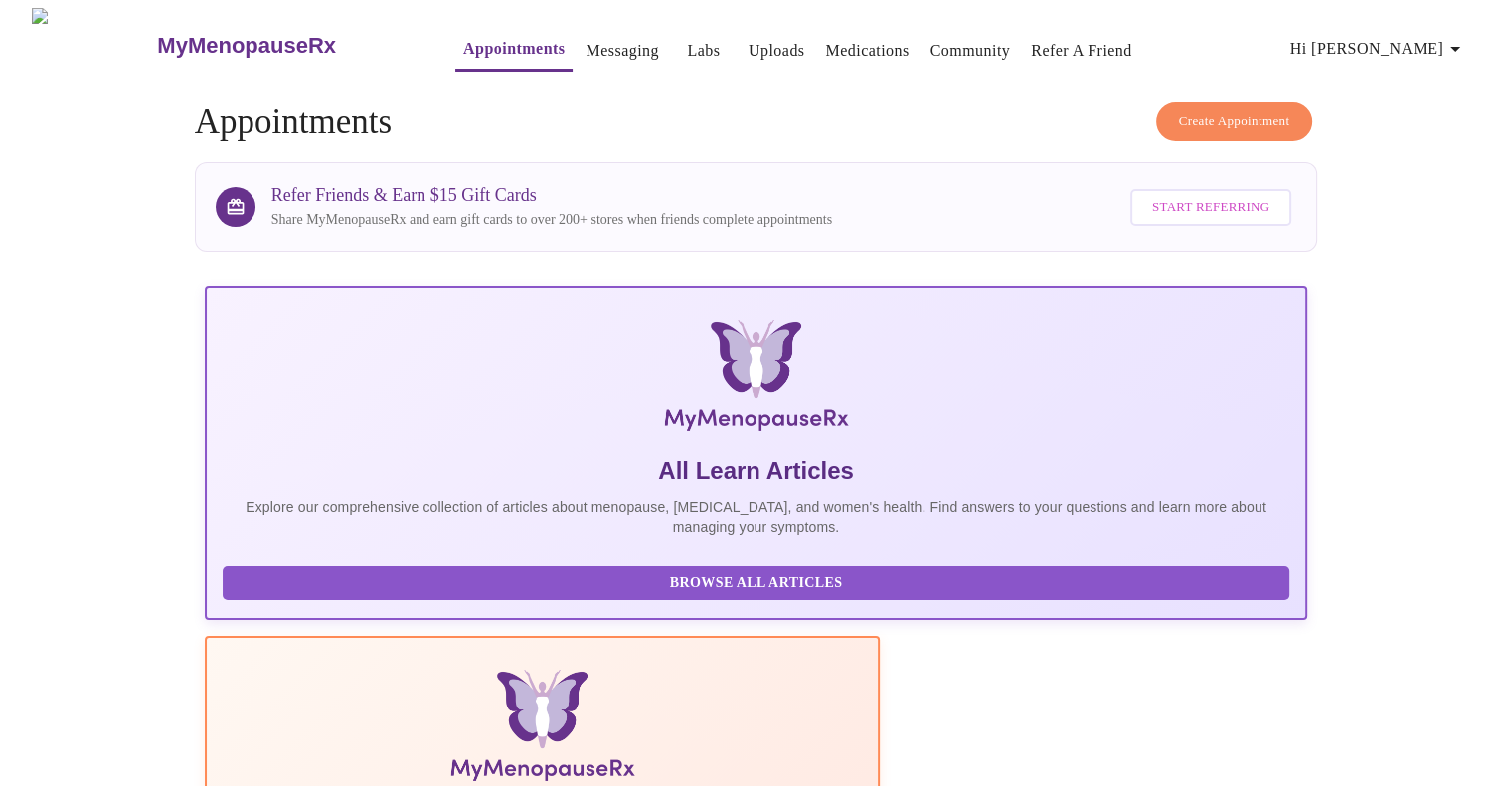 click on "Hi [PERSON_NAME]" at bounding box center [1379, 49] 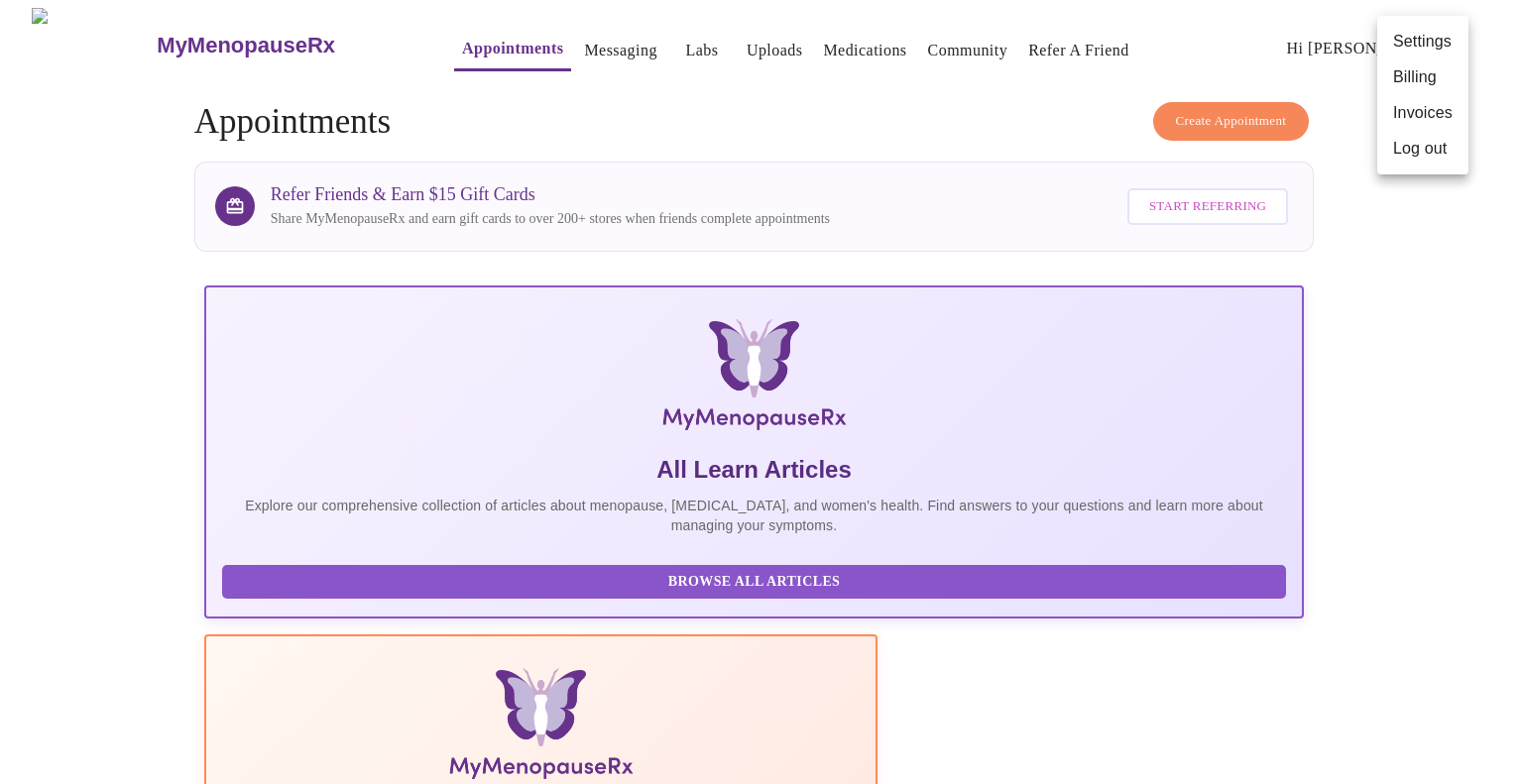 click on "Settings" at bounding box center [1423, 42] 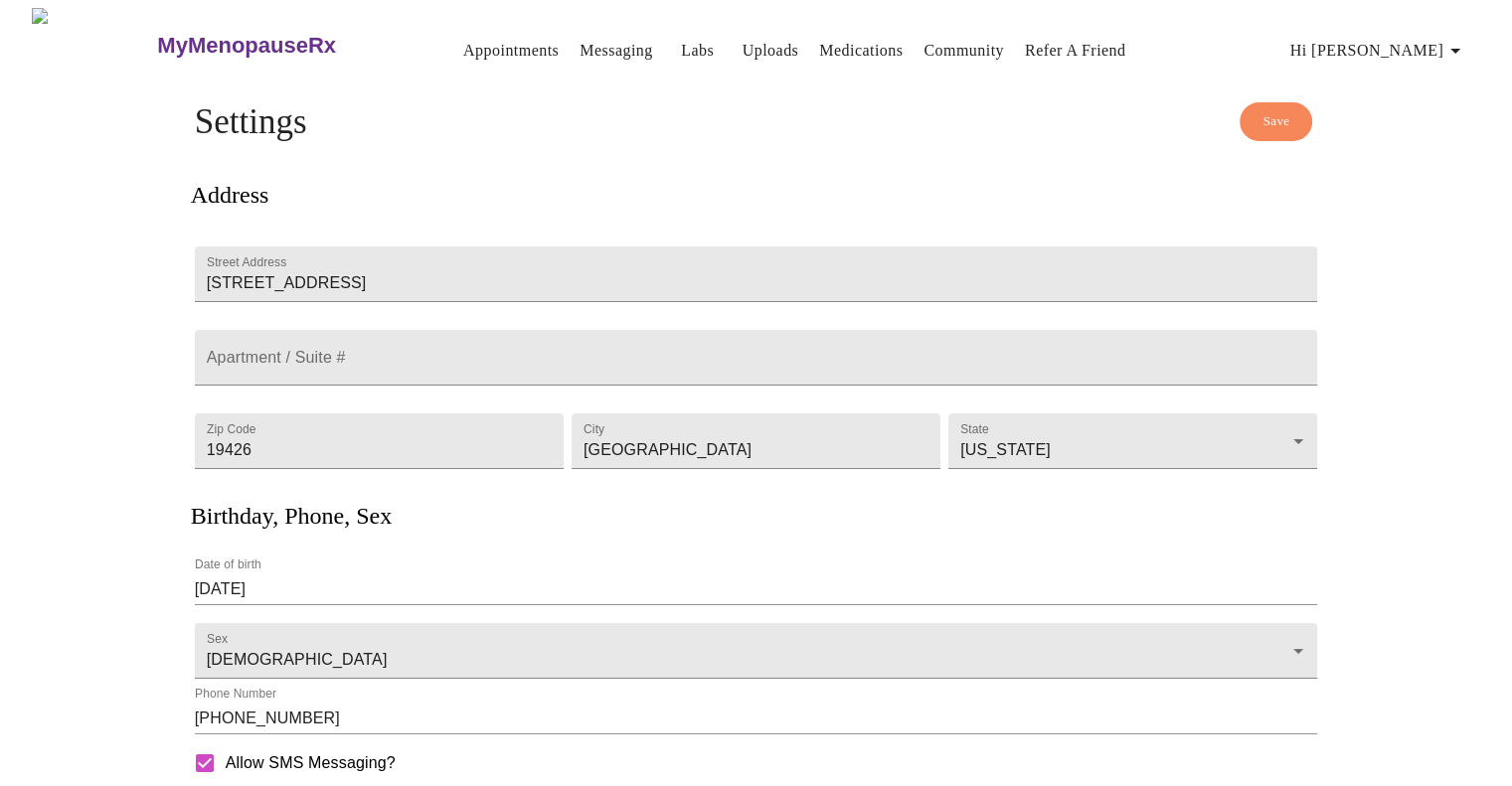 click on "Appointments" at bounding box center [511, 51] 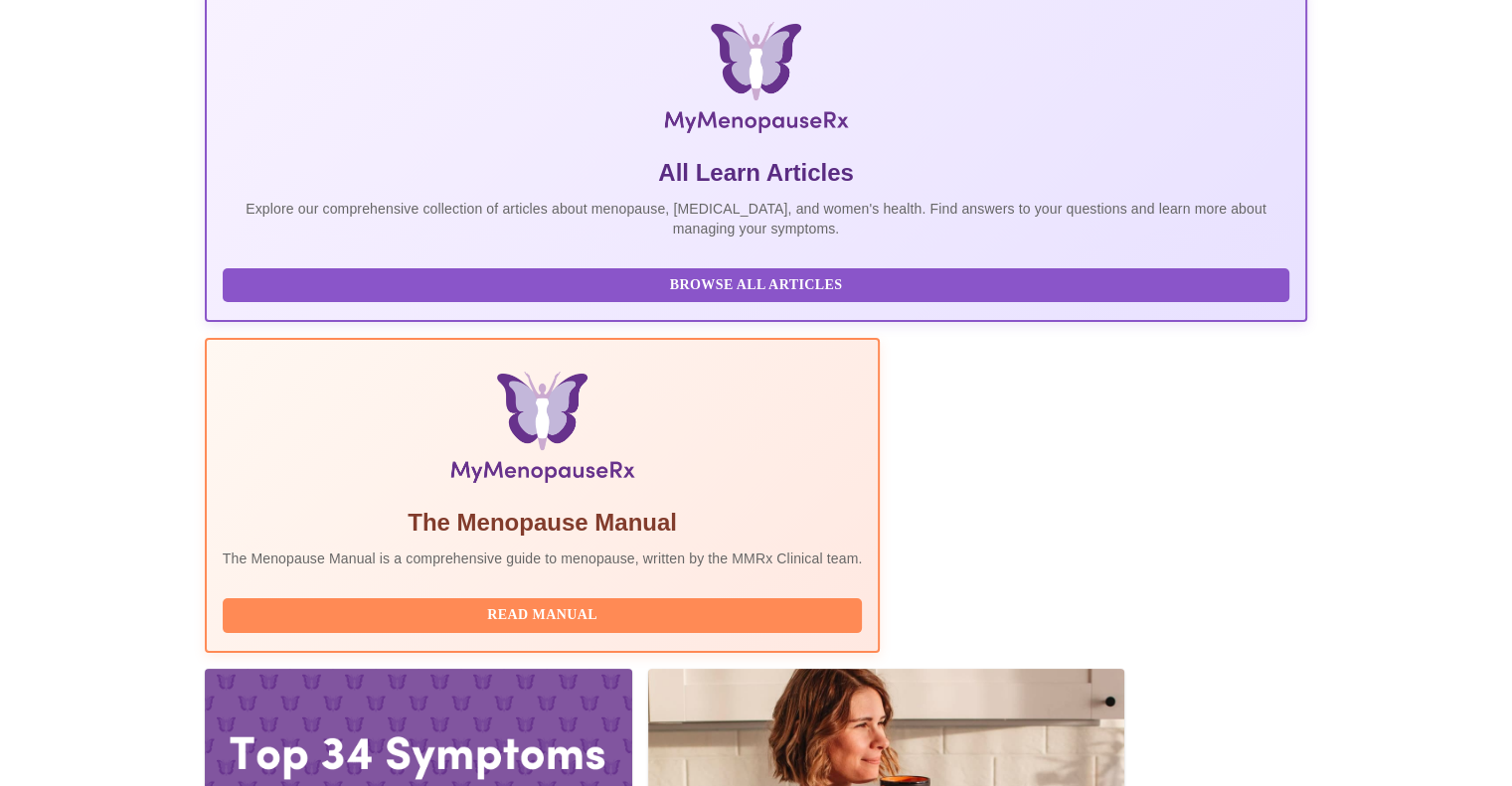 scroll, scrollTop: 298, scrollLeft: 0, axis: vertical 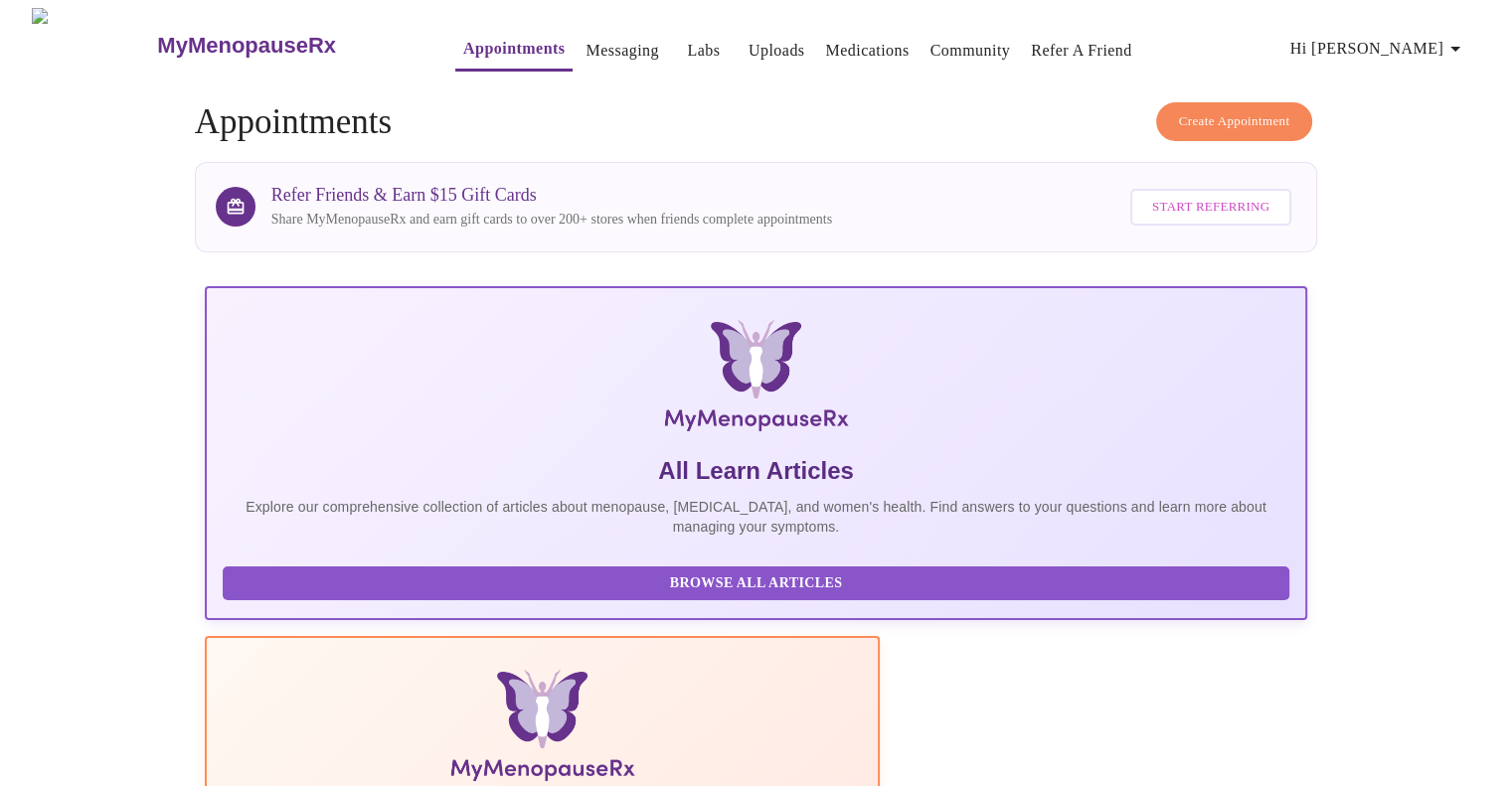 click on "Messaging" at bounding box center (621, 51) 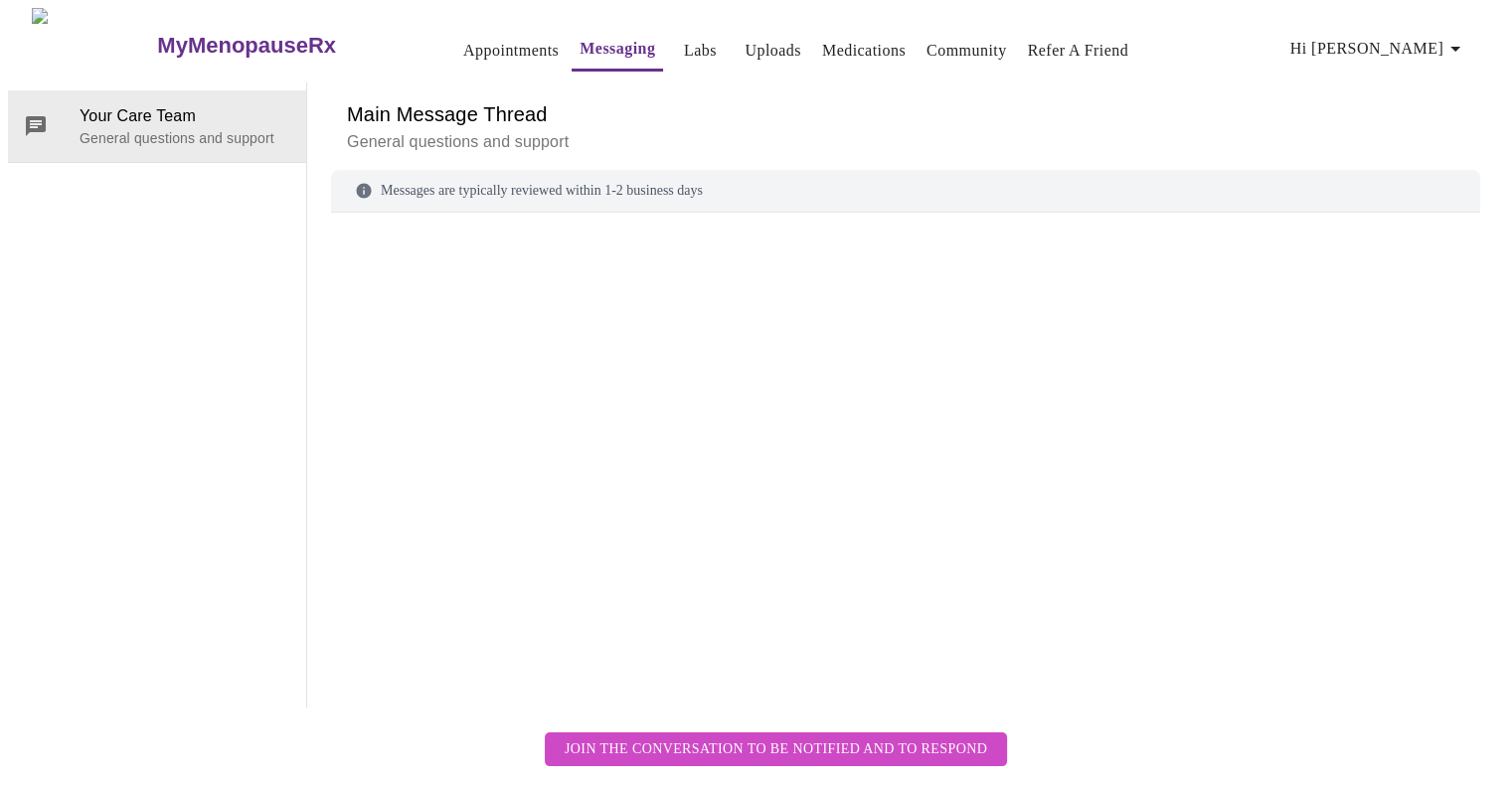 scroll, scrollTop: 75, scrollLeft: 0, axis: vertical 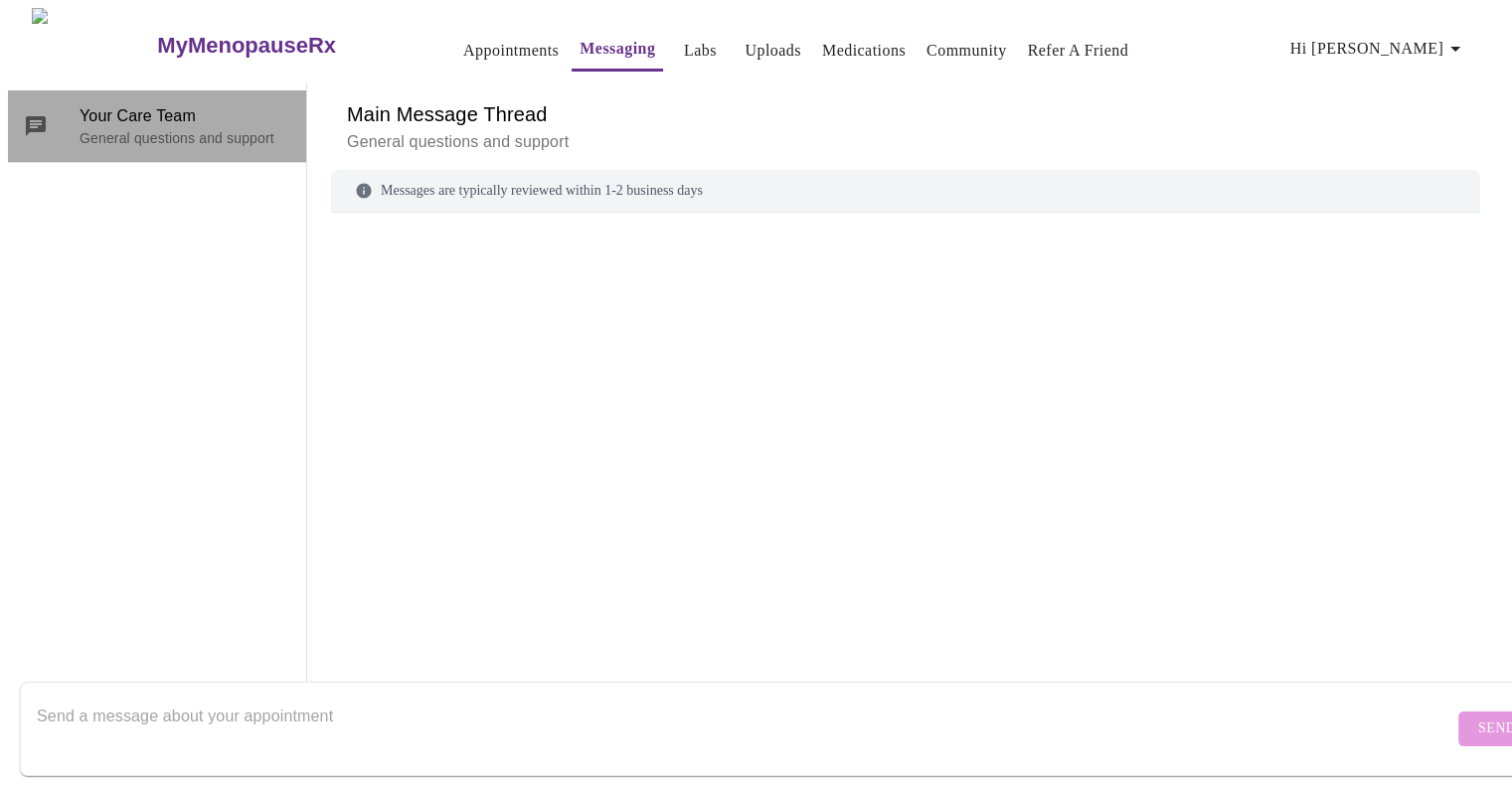 click on "Your Care Team" at bounding box center (185, 116) 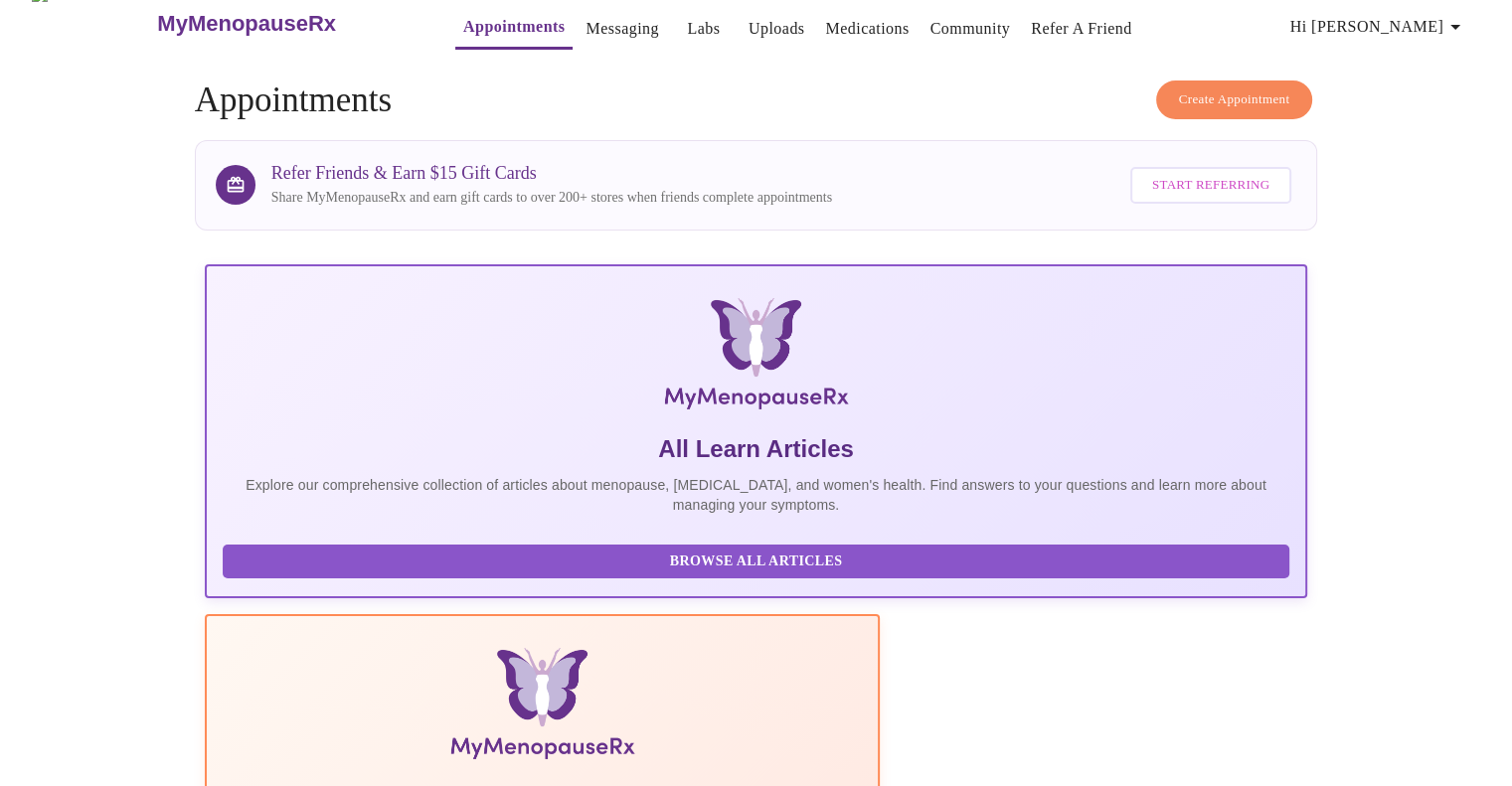 scroll, scrollTop: 0, scrollLeft: 0, axis: both 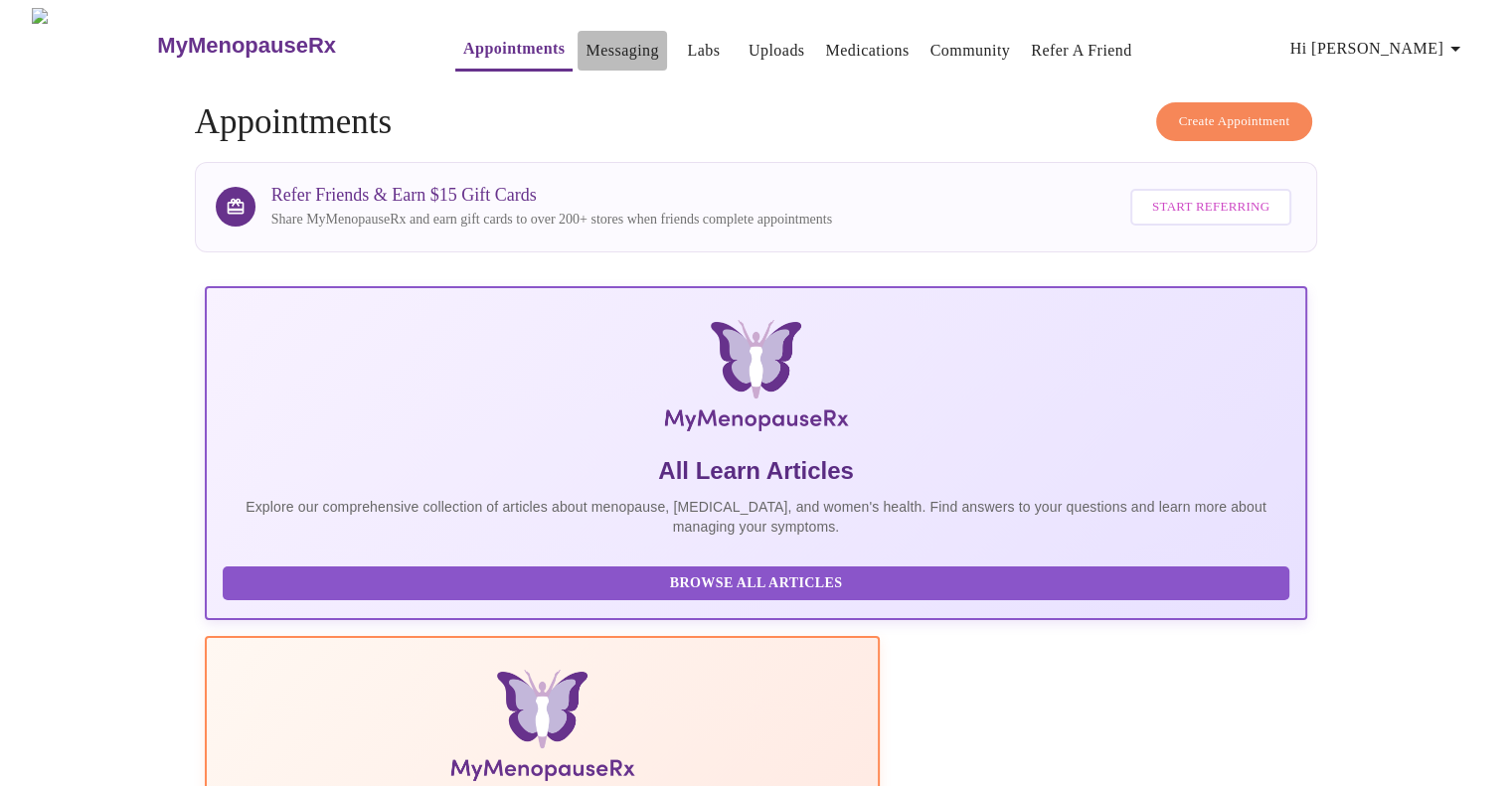 click on "Messaging" at bounding box center [621, 51] 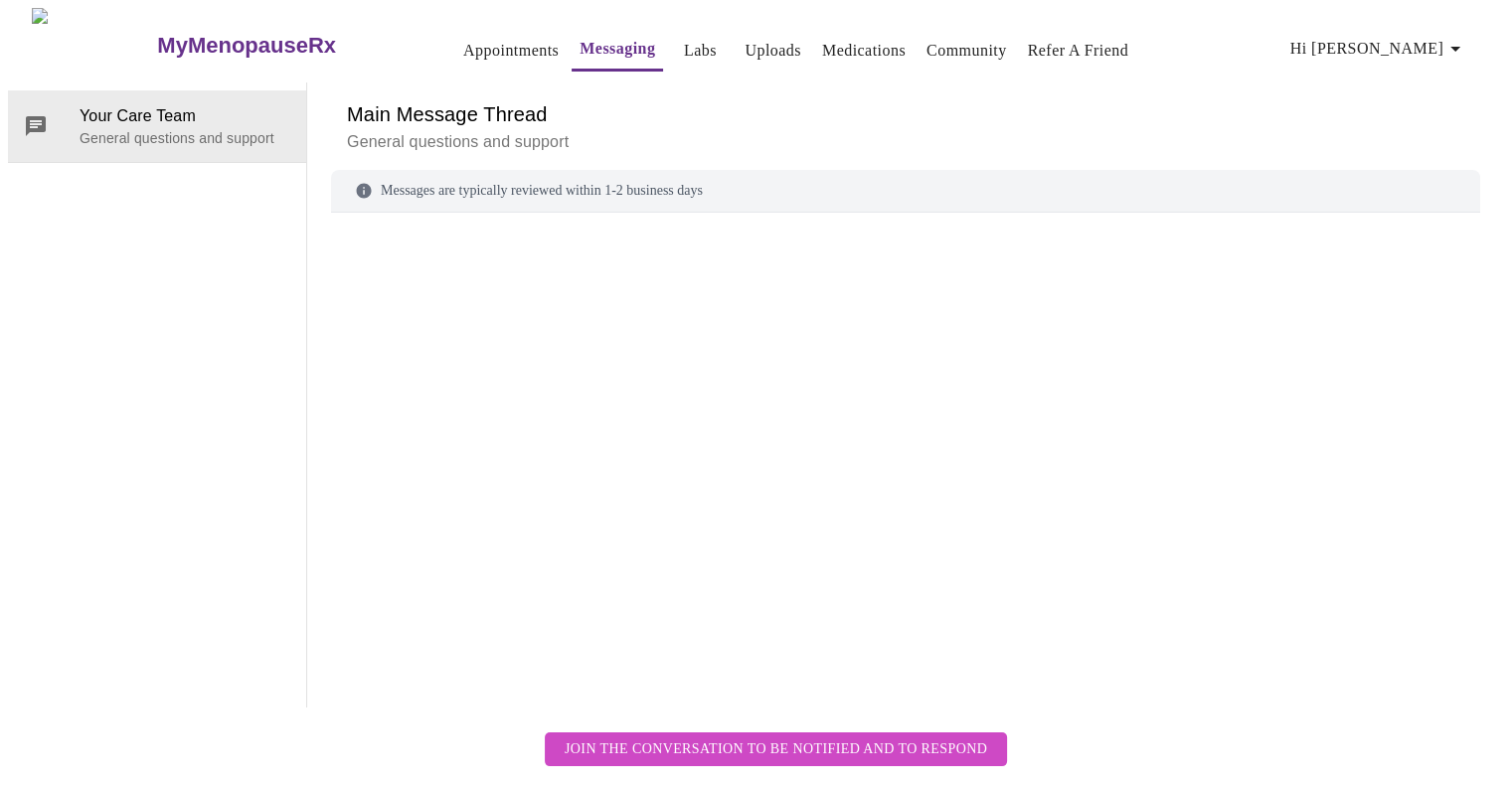 scroll, scrollTop: 75, scrollLeft: 0, axis: vertical 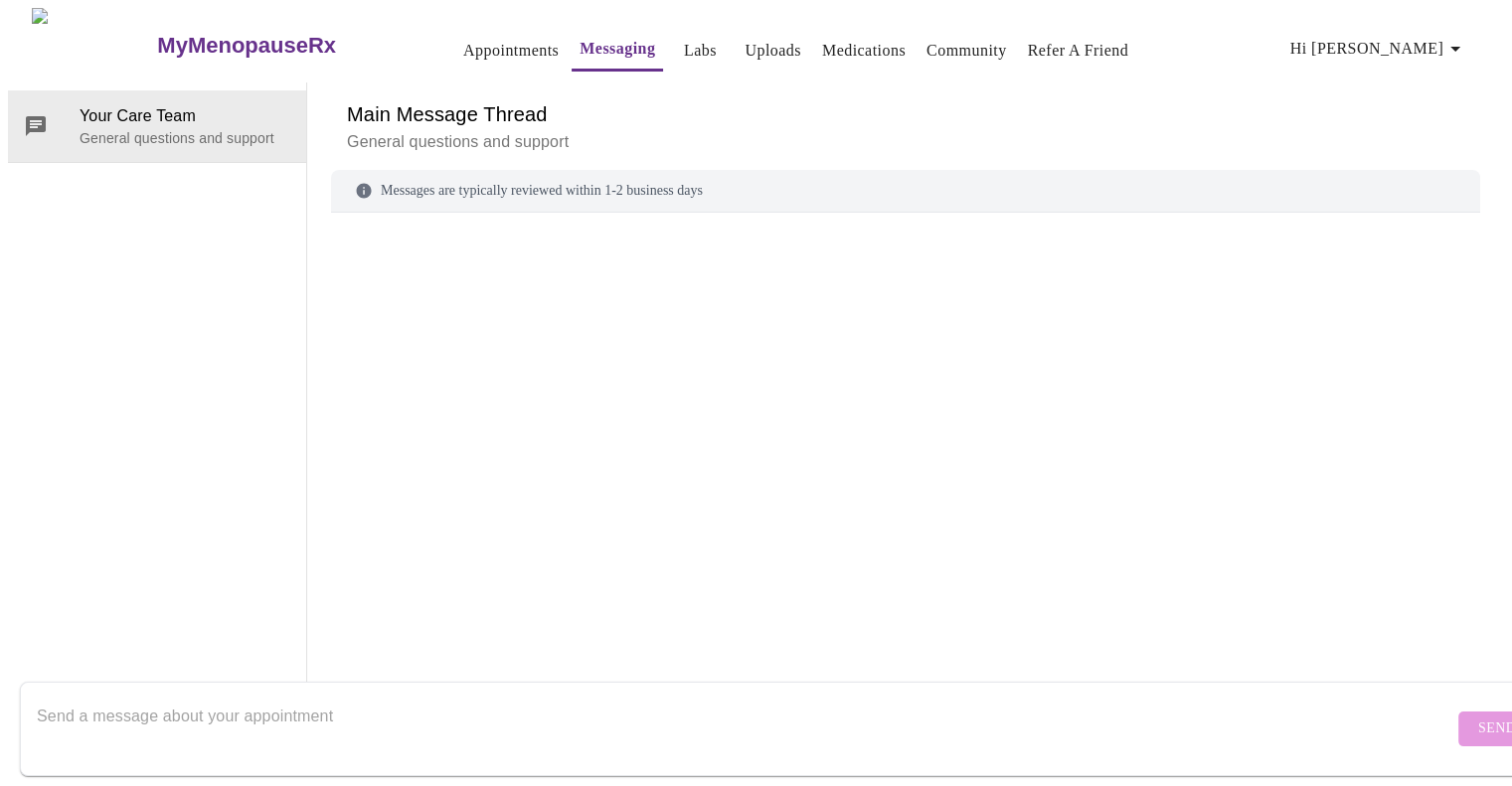 drag, startPoint x: 238, startPoint y: 728, endPoint x: 249, endPoint y: 715, distance: 17.029386 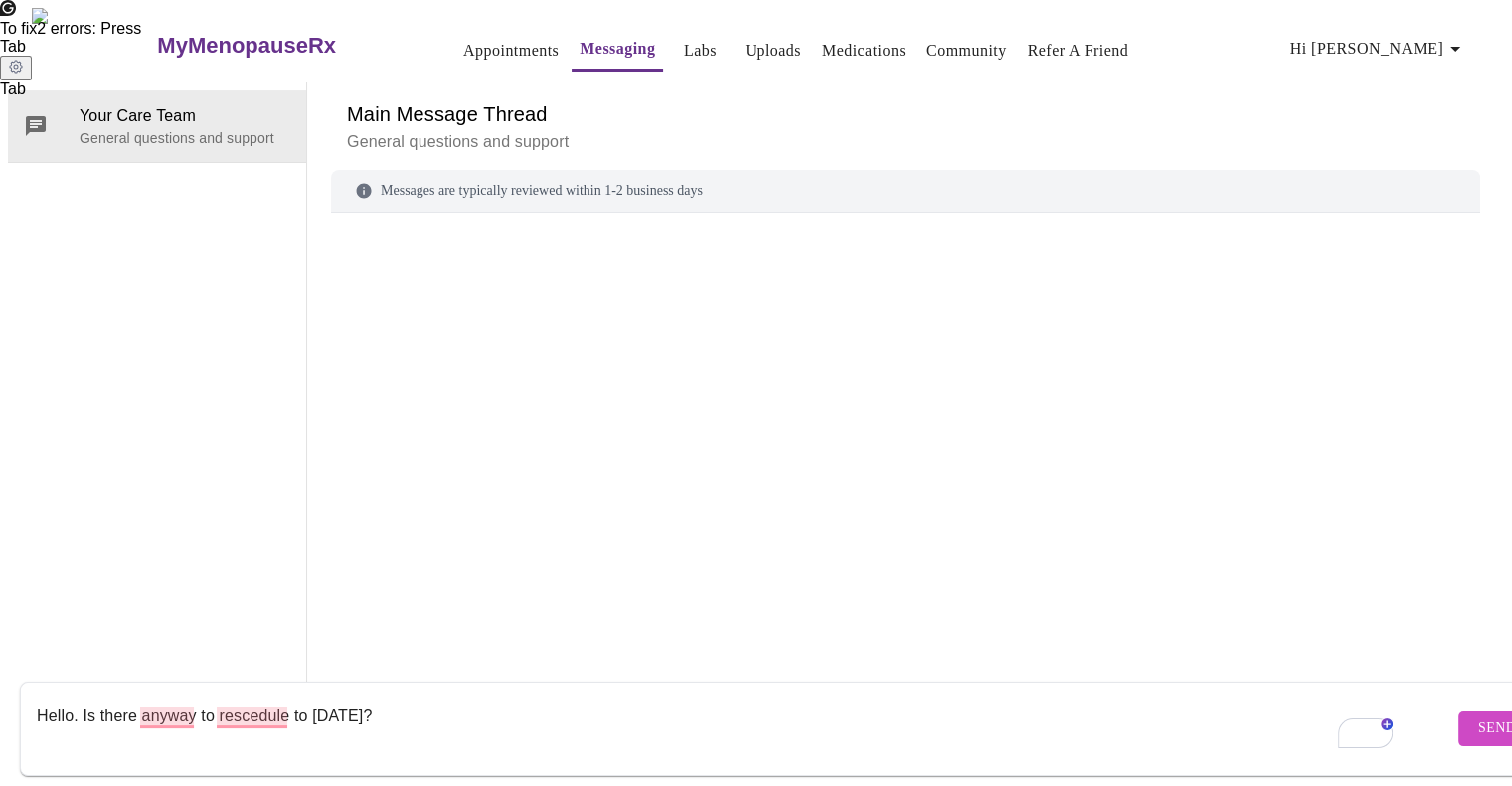 type on "Hello. Is there anyway to rescedule to [DATE]?" 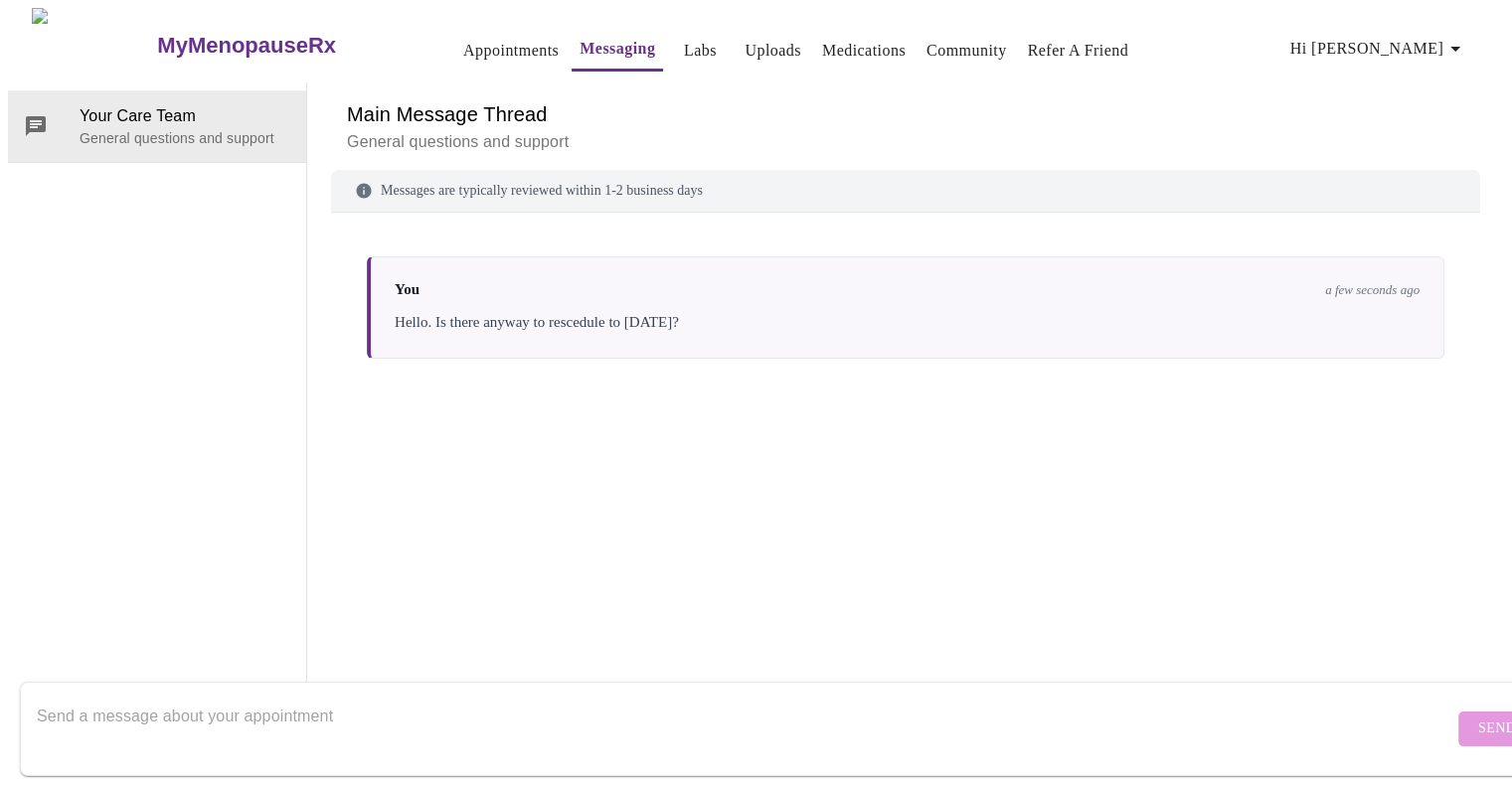 scroll, scrollTop: 0, scrollLeft: 0, axis: both 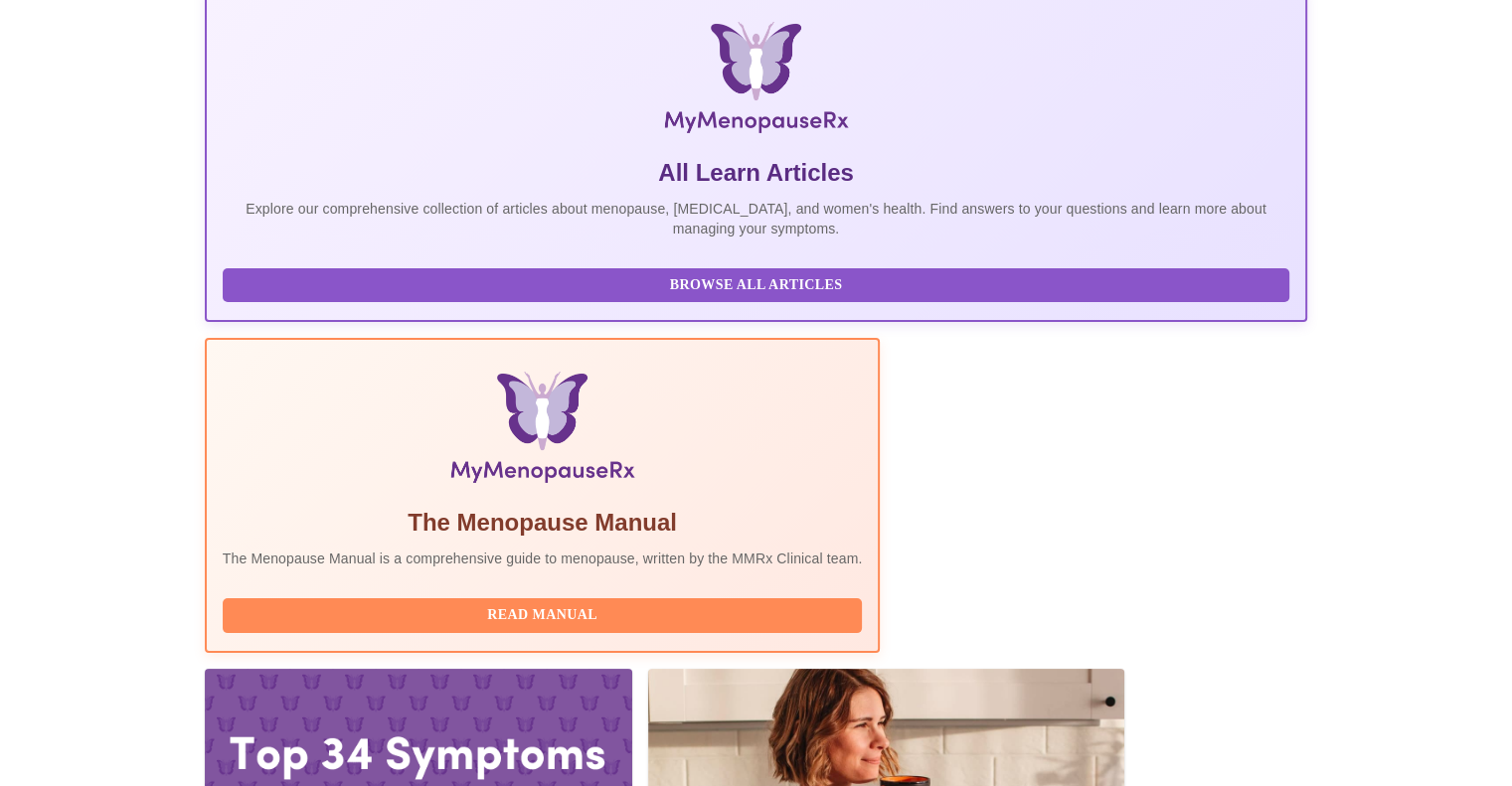 click on "Complete Pre-Assessment" at bounding box center [1172, 2238] 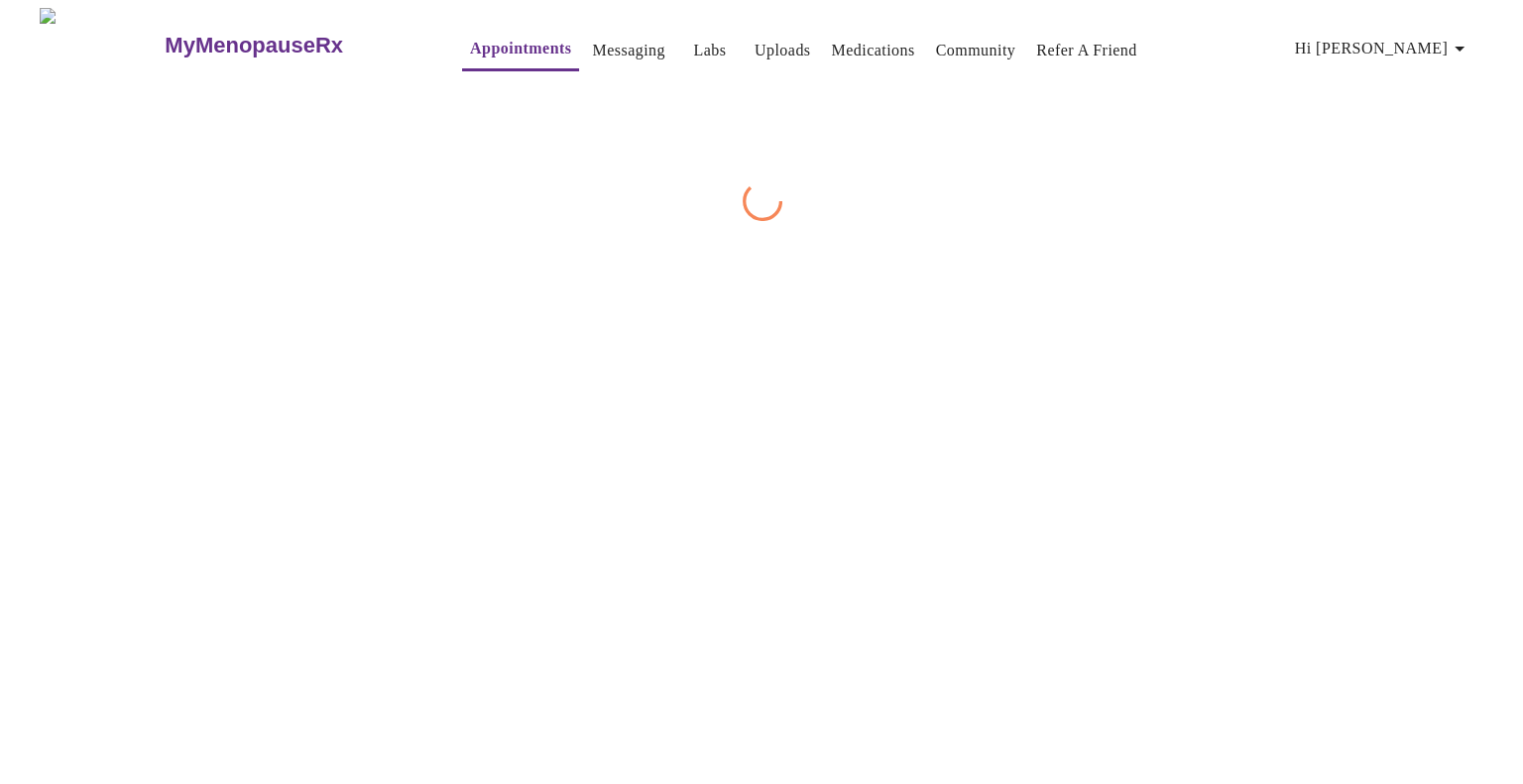 scroll, scrollTop: 0, scrollLeft: 0, axis: both 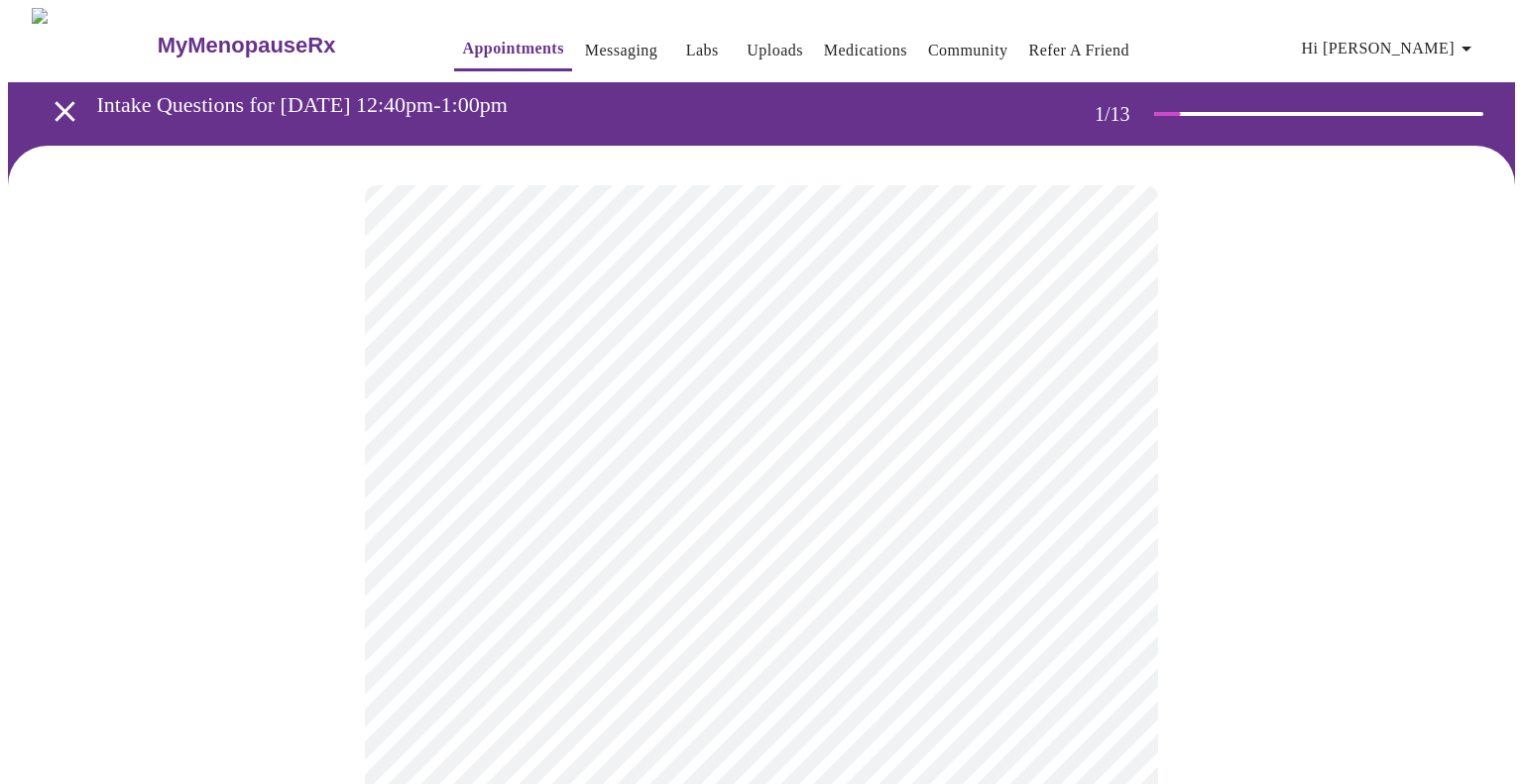 click on "MyMenopauseRx Appointments Messaging Labs Uploads Medications Community Refer a Friend Hi Sandra   Intake Questions for Mon, Jul 21st 2025 @ 12:40pm-1:00pm 1  /  13 Settings Billing Invoices Log out" at bounding box center [762, 918] 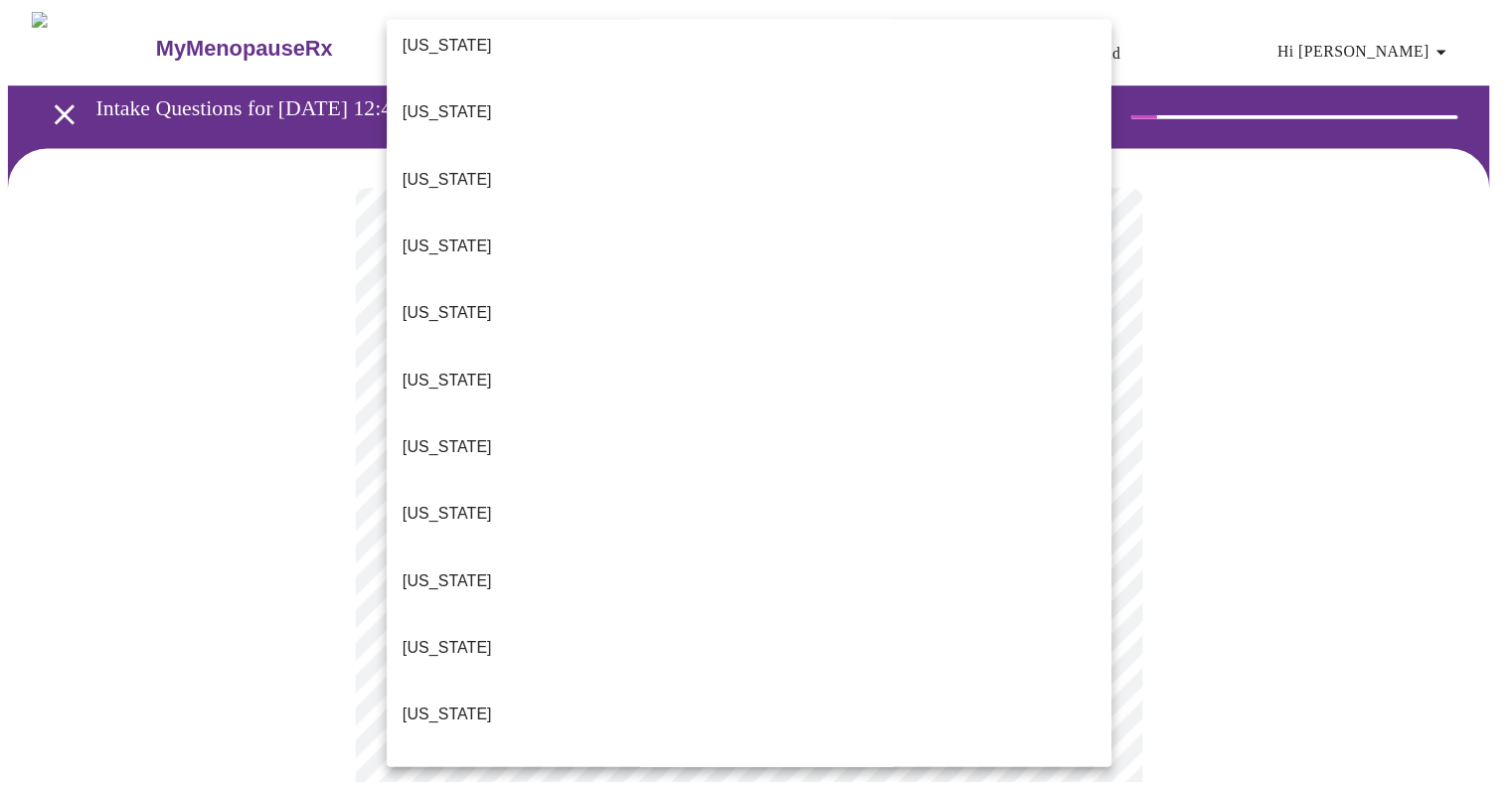 scroll, scrollTop: 1391, scrollLeft: 0, axis: vertical 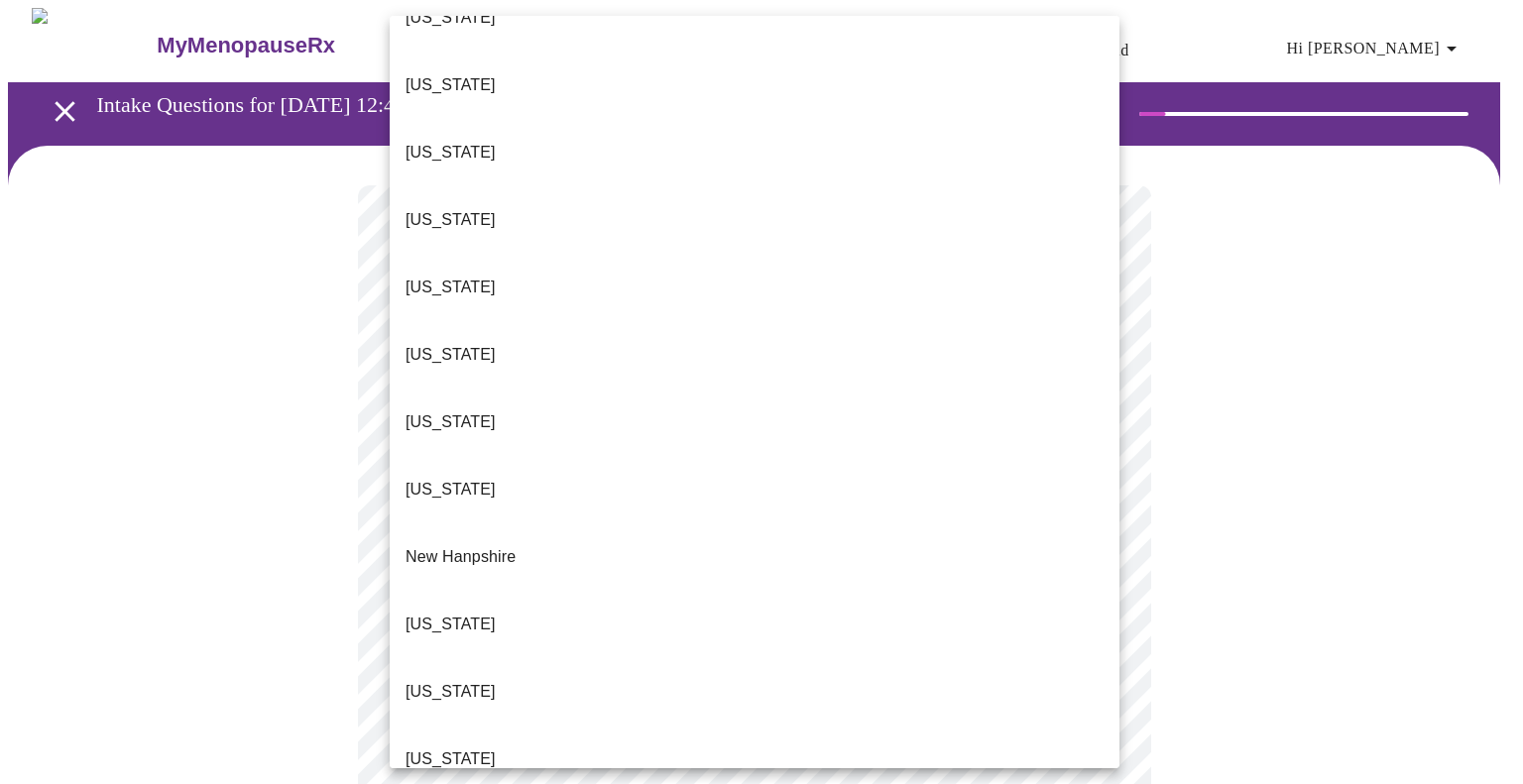 click on "Pennsylvania" at bounding box center (755, 1164) 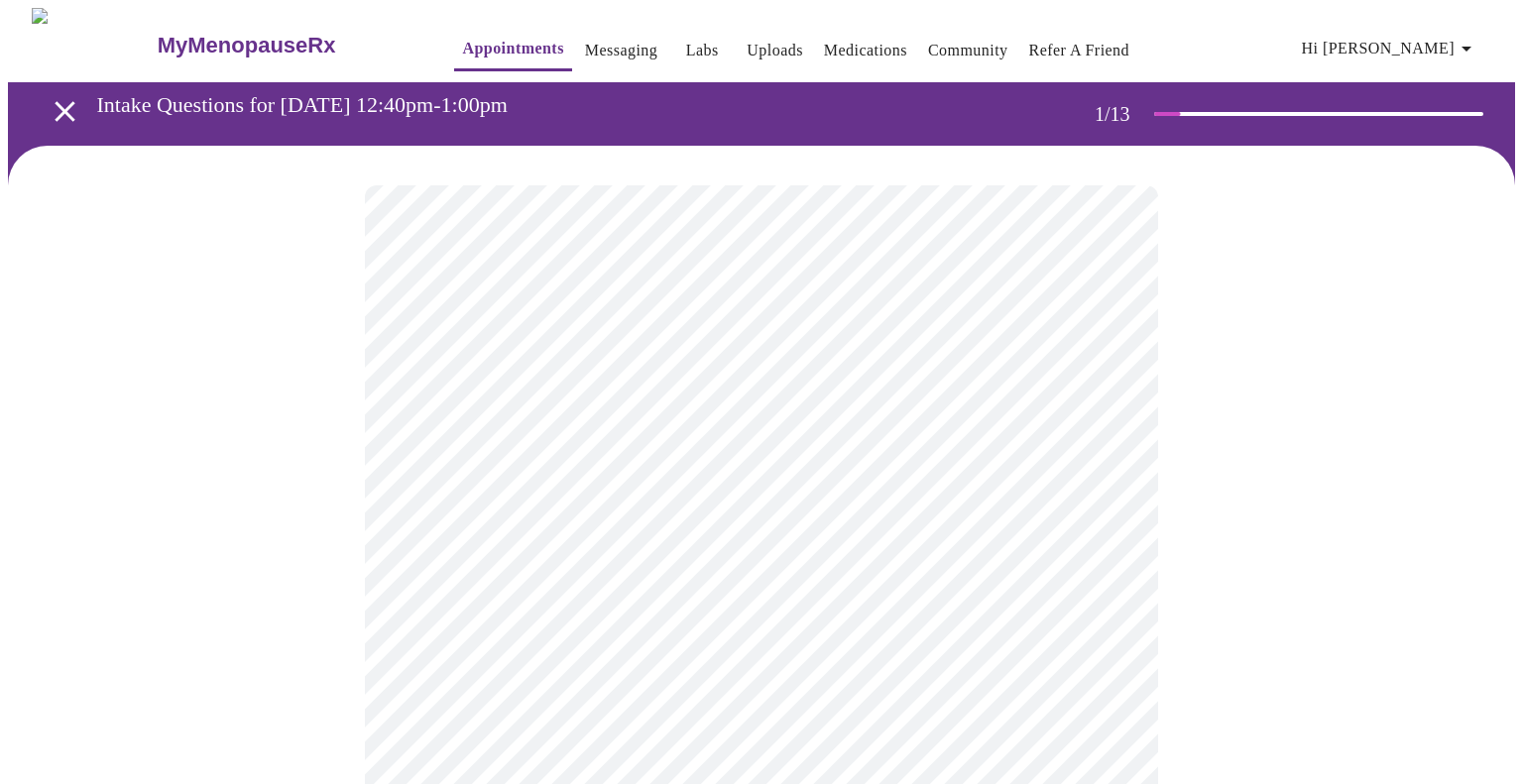 click on "MyMenopauseRx Appointments Messaging Labs Uploads Medications Community Refer a Friend Hi Sandra   Intake Questions for Mon, Jul 21st 2025 @ 12:40pm-1:00pm 1  /  13 Settings Billing Invoices Log out" at bounding box center [762, 912] 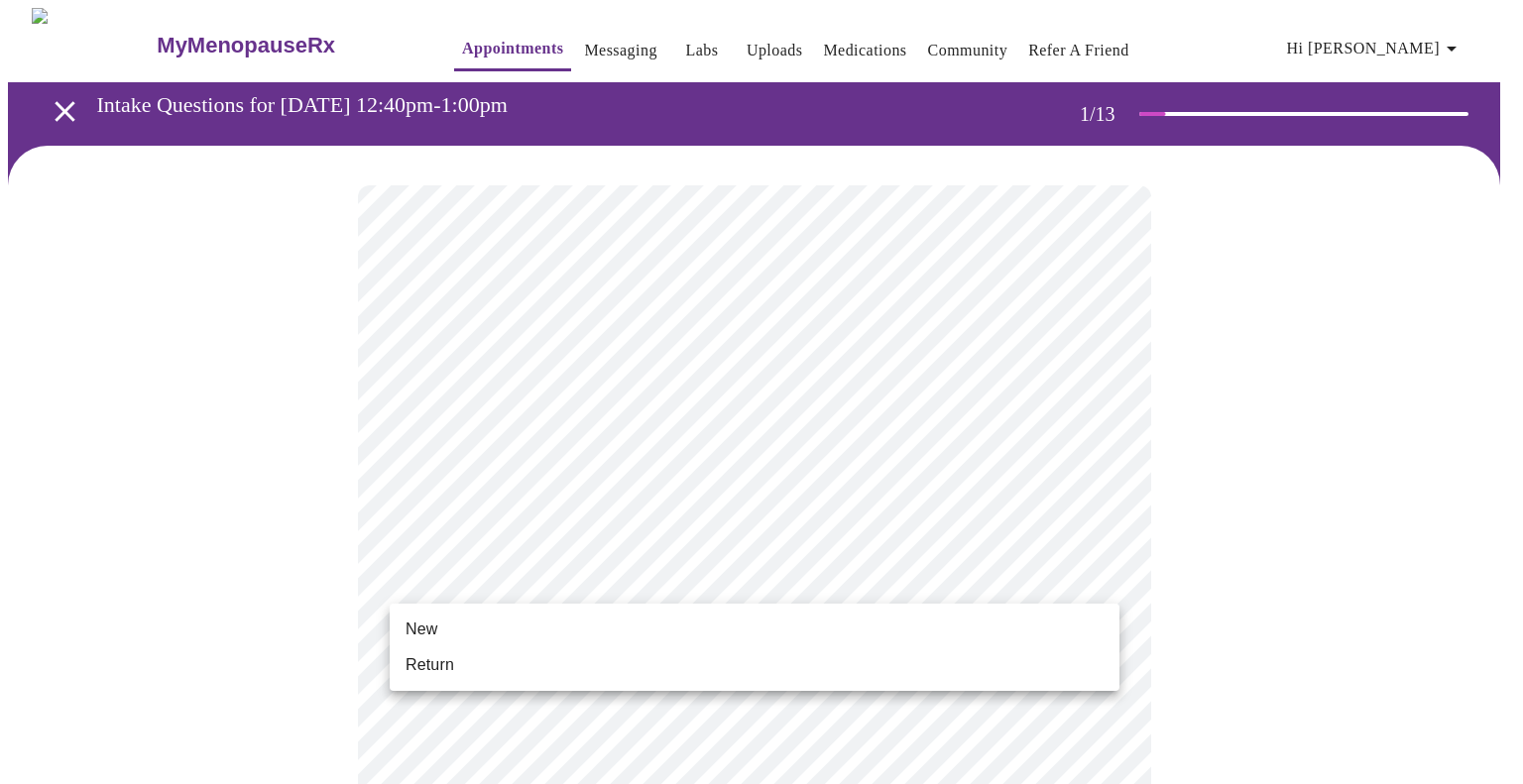 click on "New" at bounding box center (755, 629) 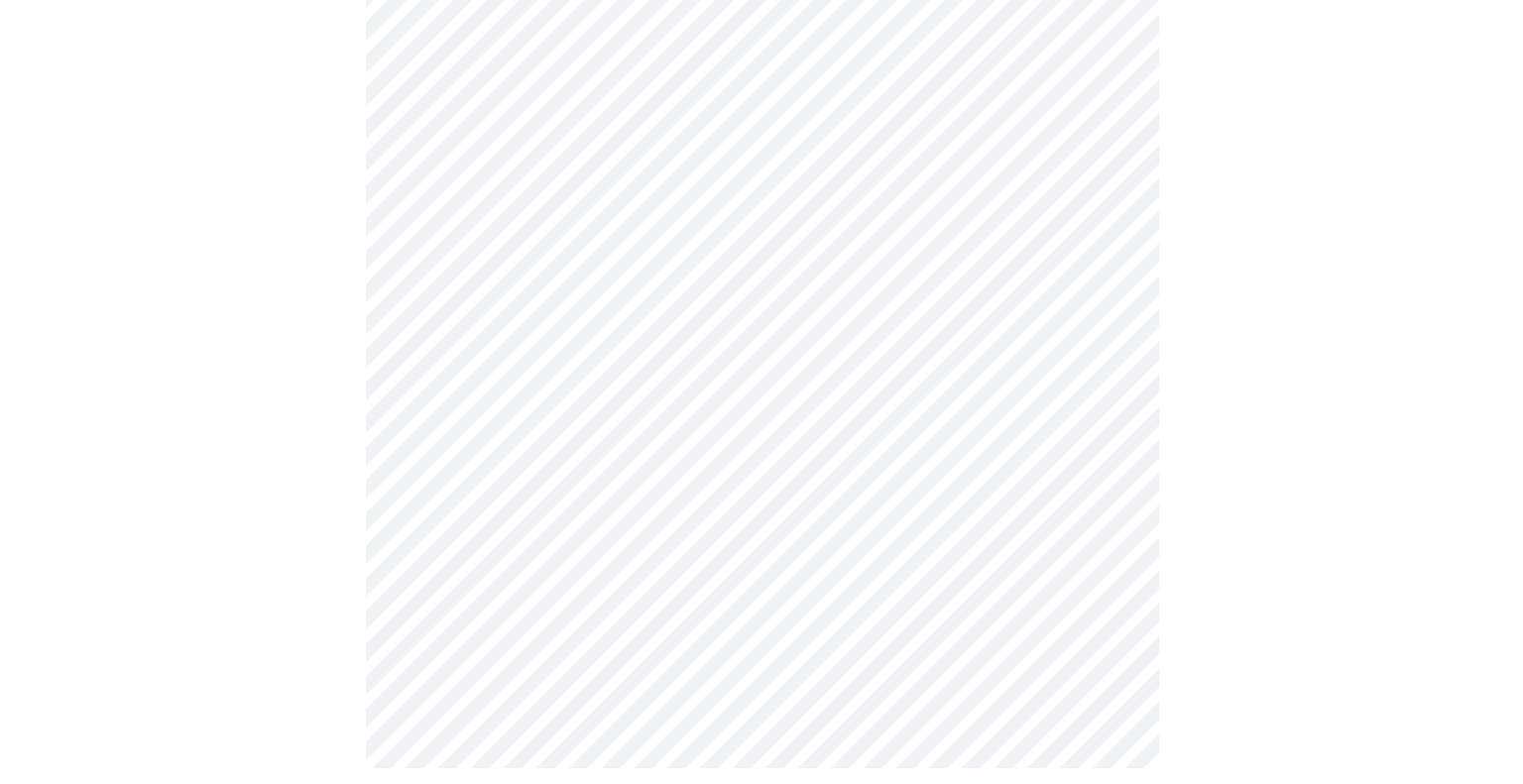 scroll, scrollTop: 991, scrollLeft: 0, axis: vertical 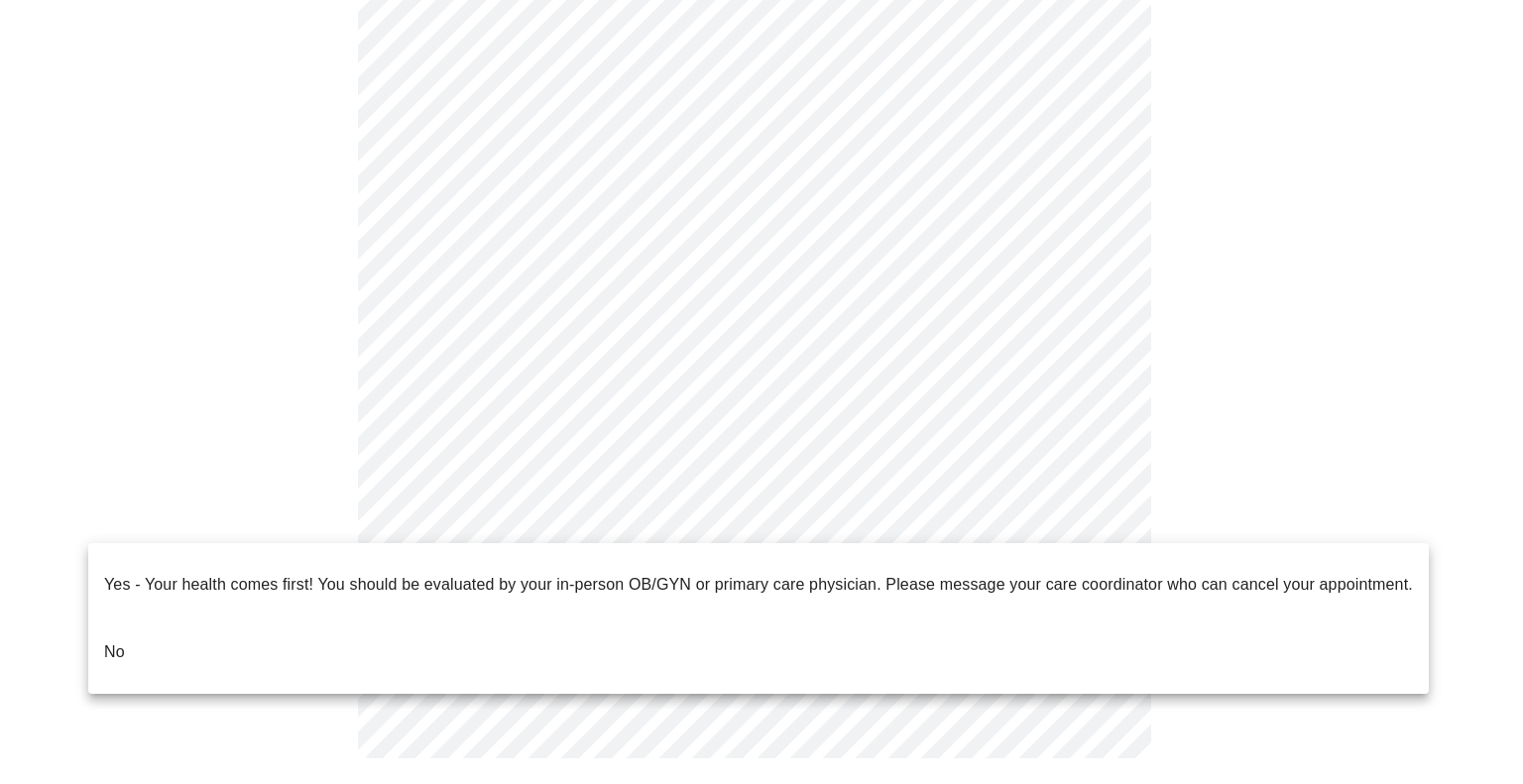 click on "MyMenopauseRx Appointments Messaging Labs Uploads Medications Community Refer a Friend Hi Sandra   Intake Questions for Mon, Jul 21st 2025 @ 12:40pm-1:00pm 1  /  13 Settings Billing Invoices Log out Yes - Your health comes first! You should be evaluated by your in-person OB/GYN or primary care physician.  Please message your care coordinator who can cancel your appointment.
No" at bounding box center [762, -93] 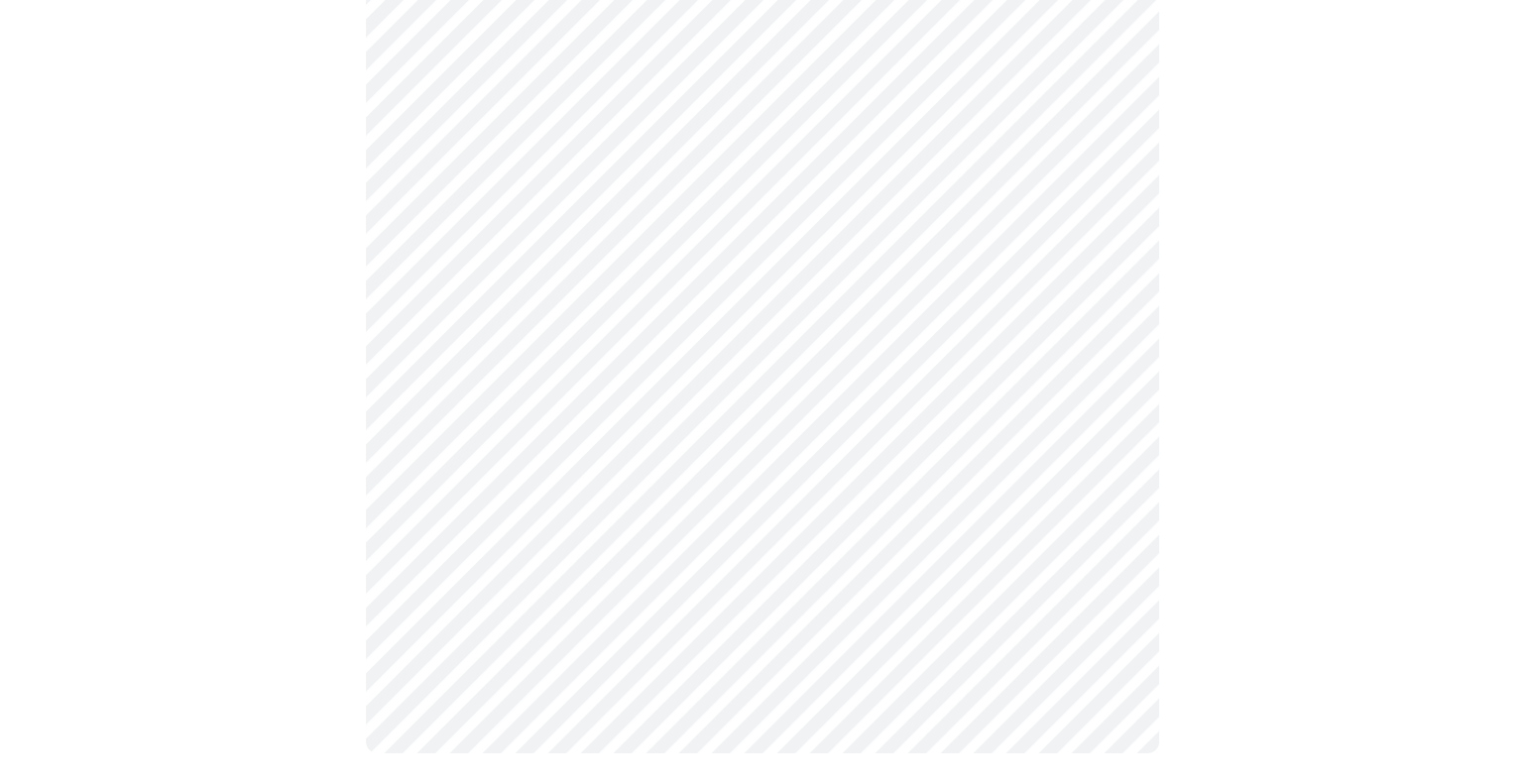 scroll, scrollTop: 0, scrollLeft: 0, axis: both 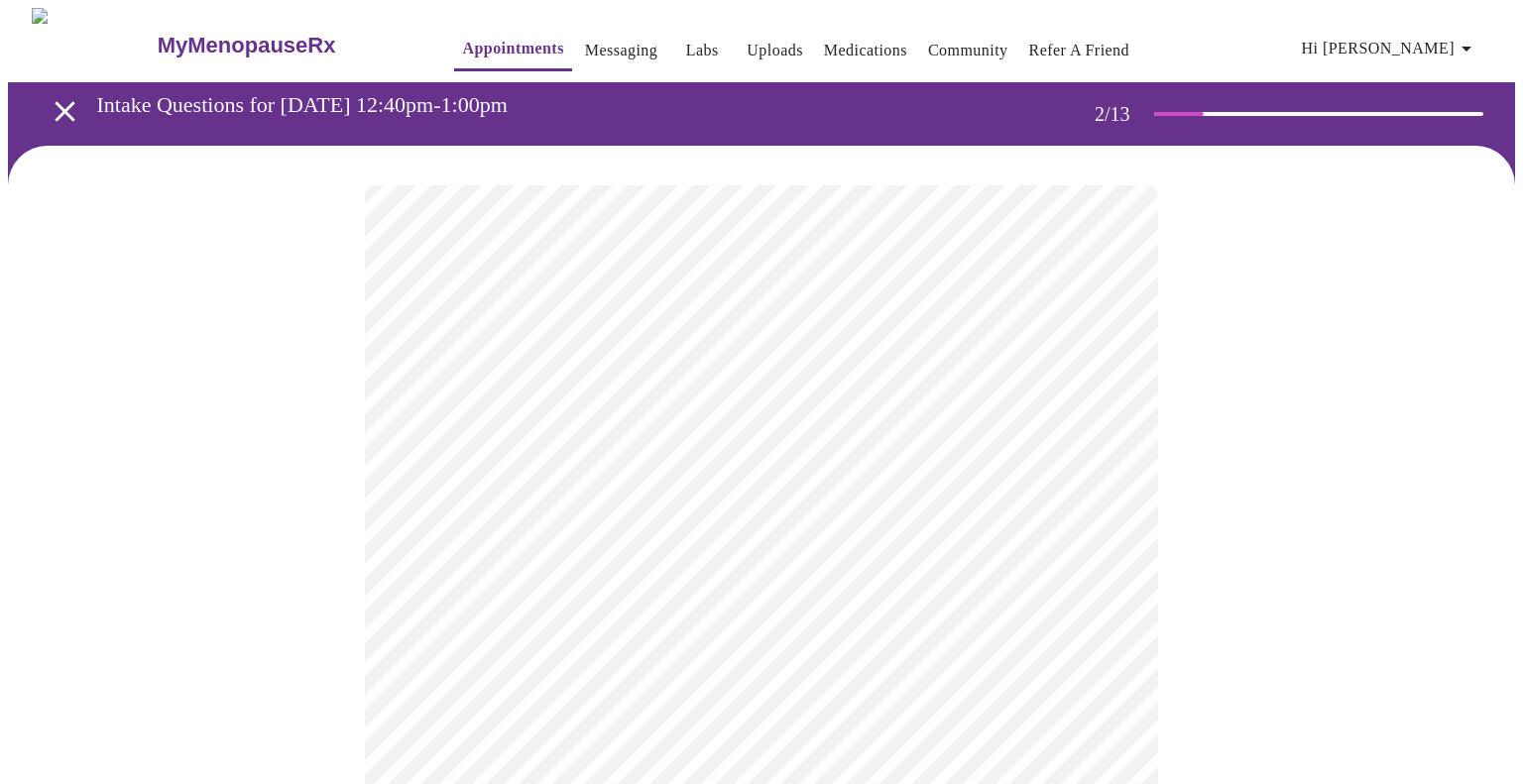 click on "MyMenopauseRx Appointments Messaging Labs Uploads Medications Community Refer a Friend Hi Sandra   Intake Questions for Mon, Jul 21st 2025 @ 12:40pm-1:00pm 2  /  13 Settings Billing Invoices Log out" at bounding box center [762, 603] 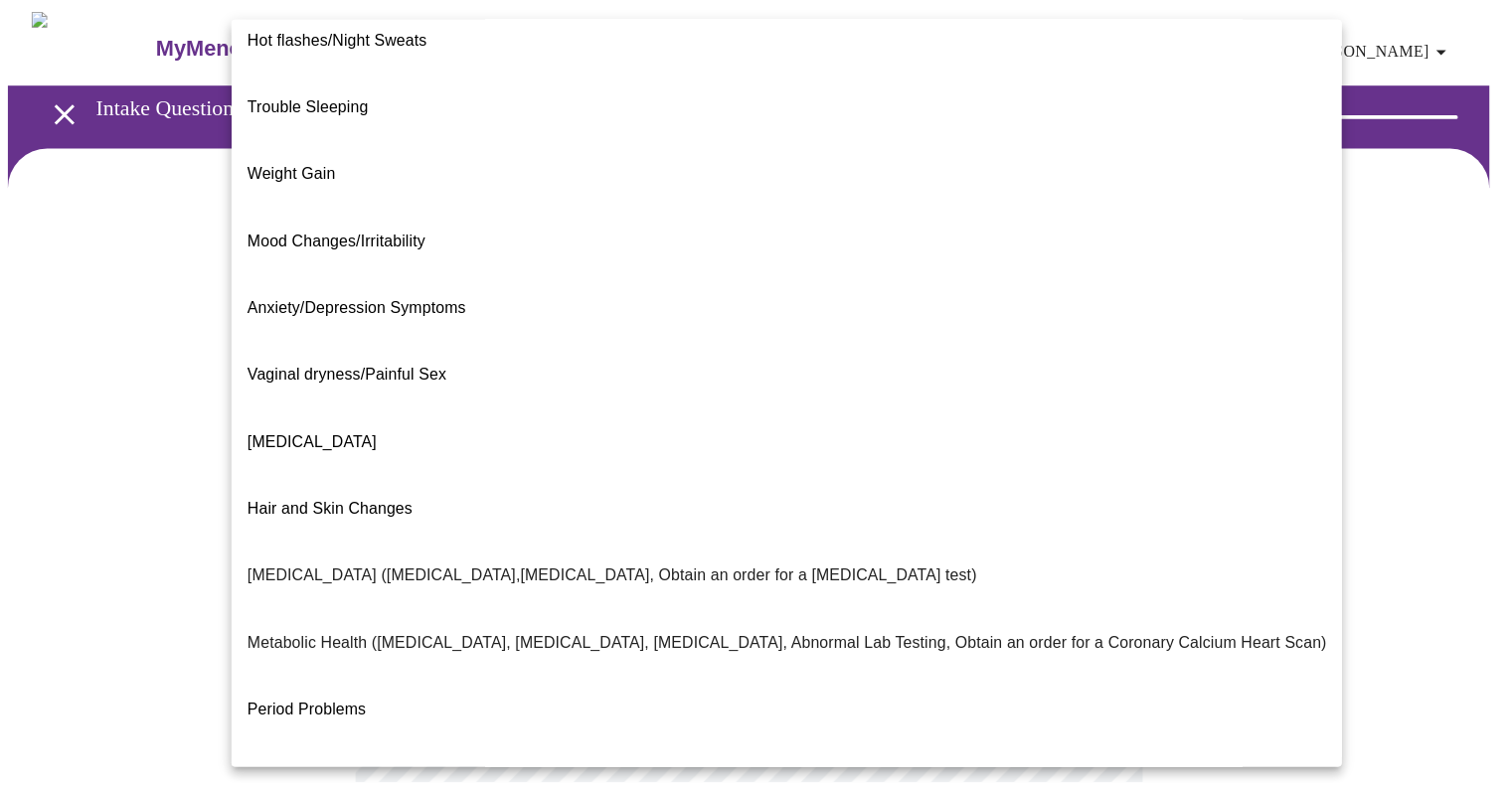 scroll, scrollTop: 0, scrollLeft: 0, axis: both 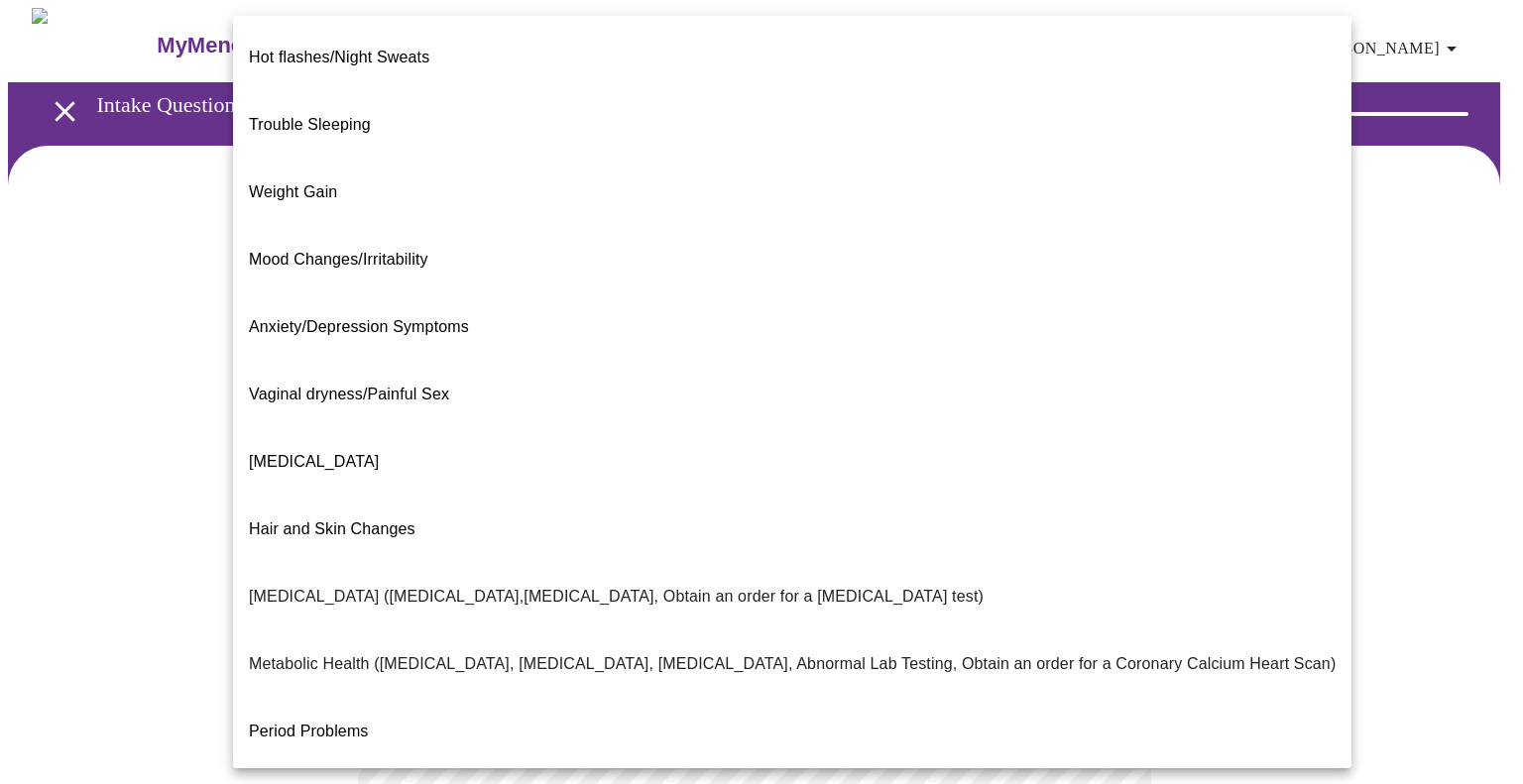 click on "Weight Gain" at bounding box center [792, 192] 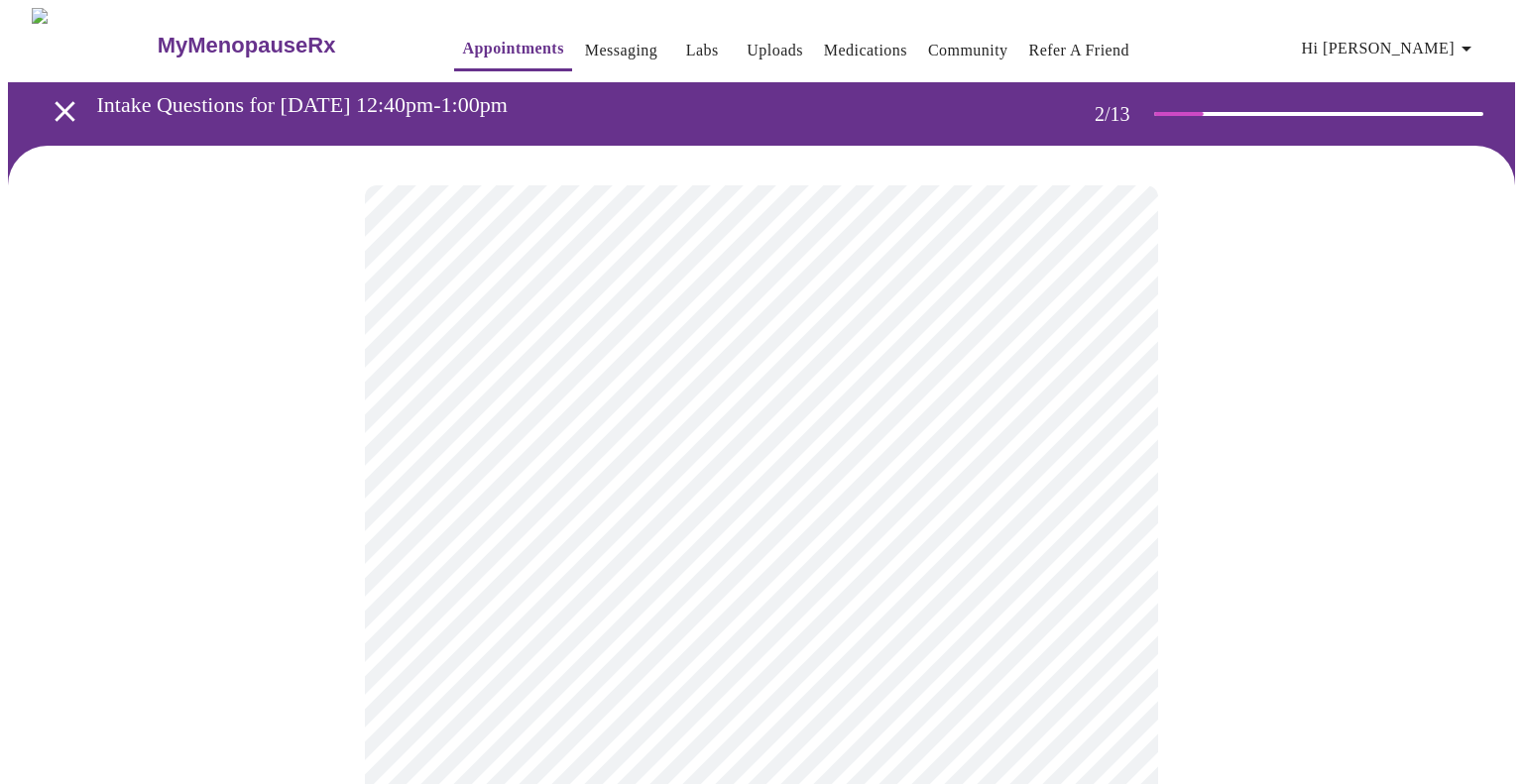 click on "MyMenopauseRx Appointments Messaging Labs Uploads Medications Community Refer a Friend Hi Sandra   Intake Questions for Mon, Jul 21st 2025 @ 12:40pm-1:00pm 2  /  13 Settings Billing Invoices Log out" at bounding box center [762, 597] 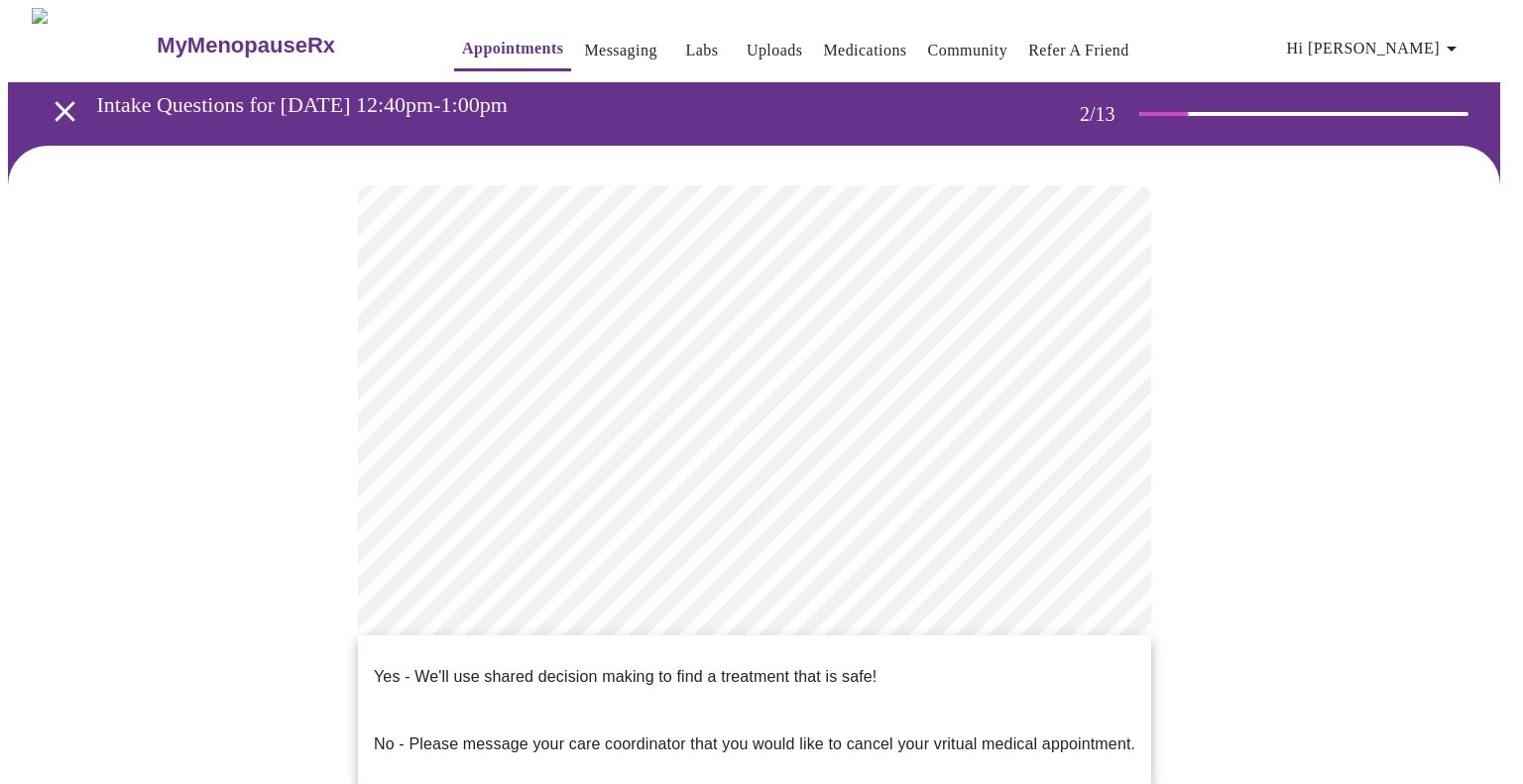 click at bounding box center (762, 392) 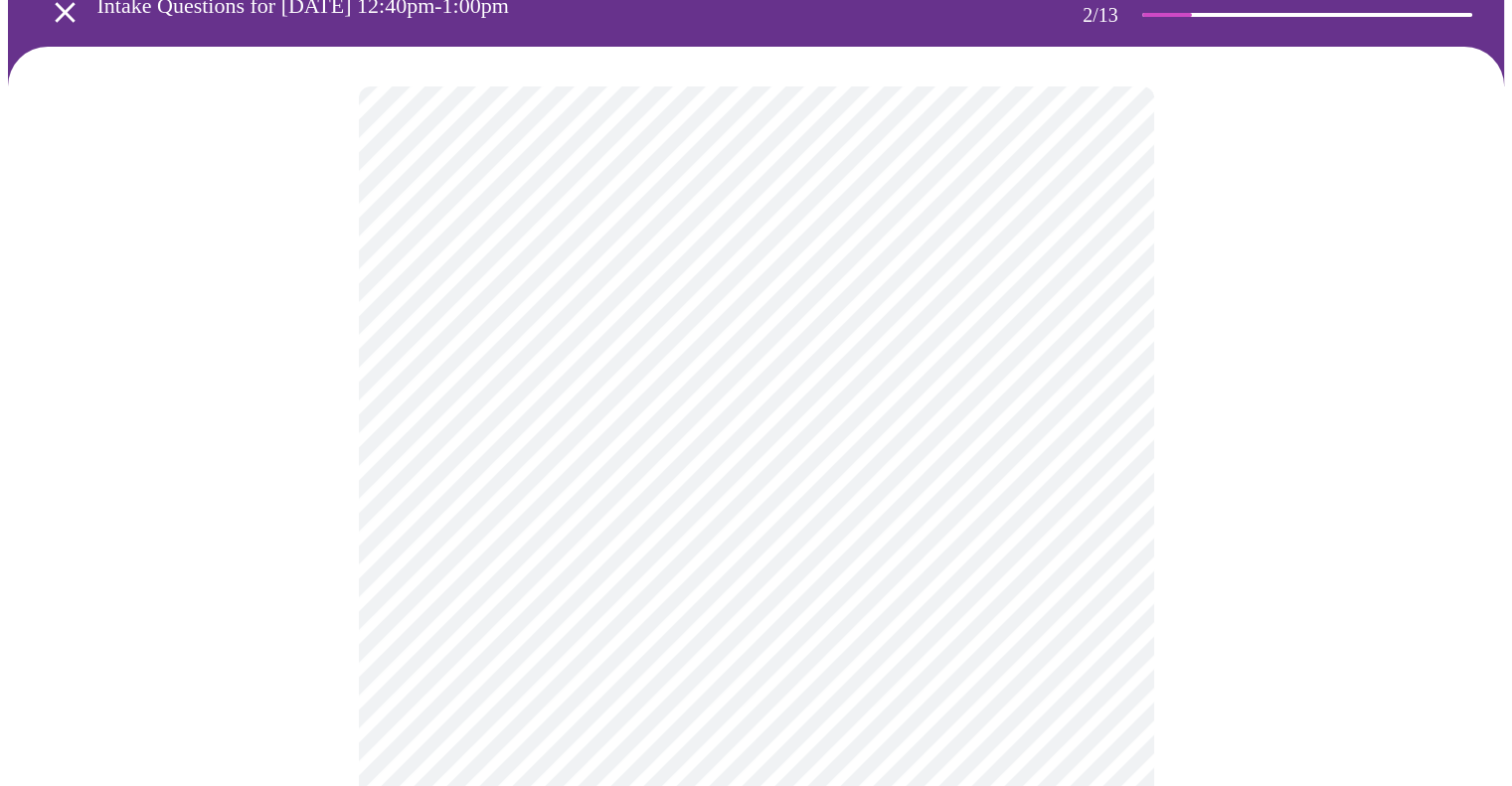 scroll, scrollTop: 199, scrollLeft: 0, axis: vertical 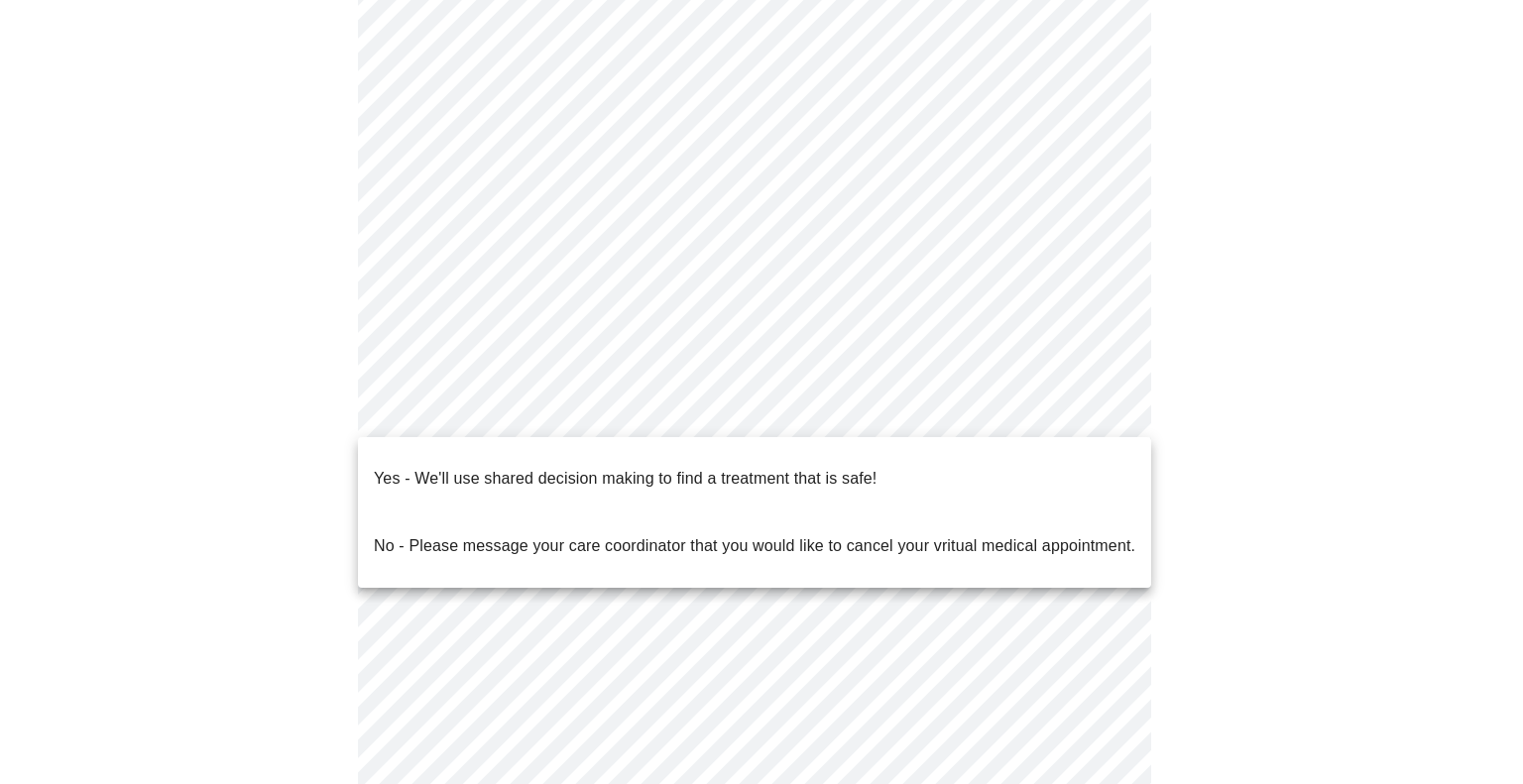 click on "MyMenopauseRx Appointments Messaging Labs Uploads Medications Community Refer a Friend Hi Sandra   Intake Questions for Mon, Jul 21st 2025 @ 12:40pm-1:00pm 2  /  13 Settings Billing Invoices Log out Yes - We'll use shared decision making to find a treatment that is safe!
No - Please message your care coordinator that you would like to cancel your vritual medical appointment." at bounding box center [762, 398] 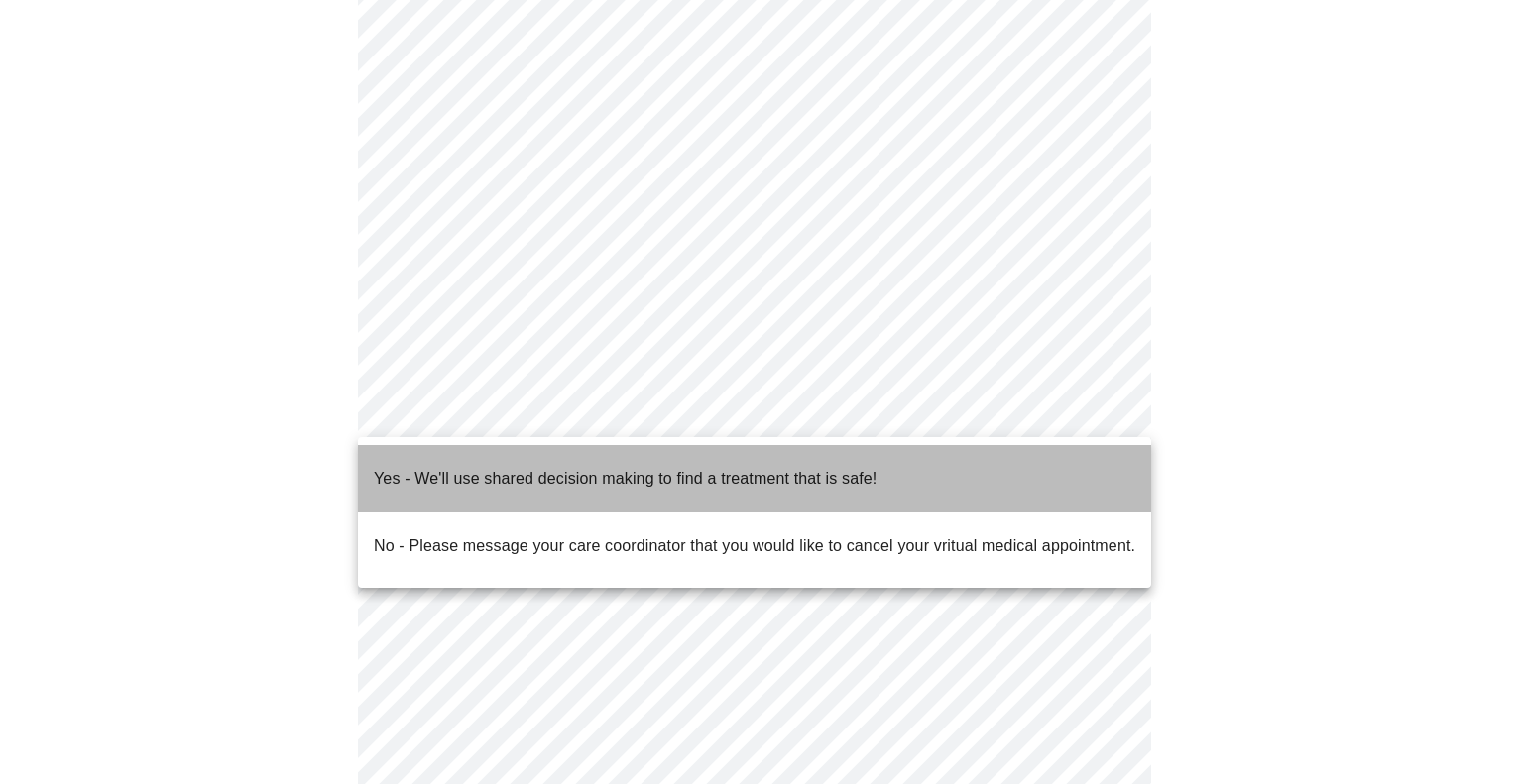 click on "Yes - We'll use shared decision making to find a treatment that is safe!" at bounding box center [625, 479] 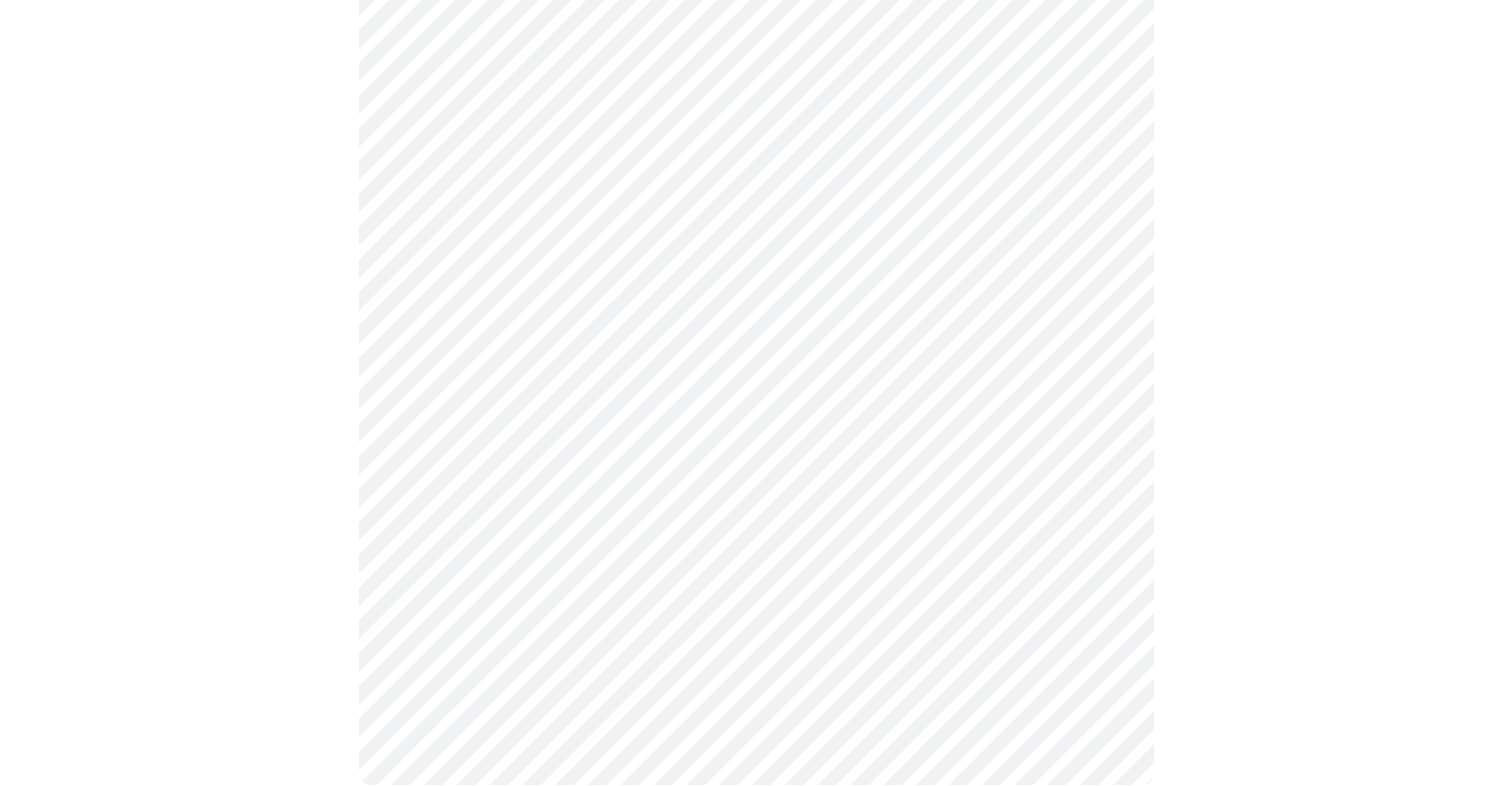 scroll, scrollTop: 383, scrollLeft: 0, axis: vertical 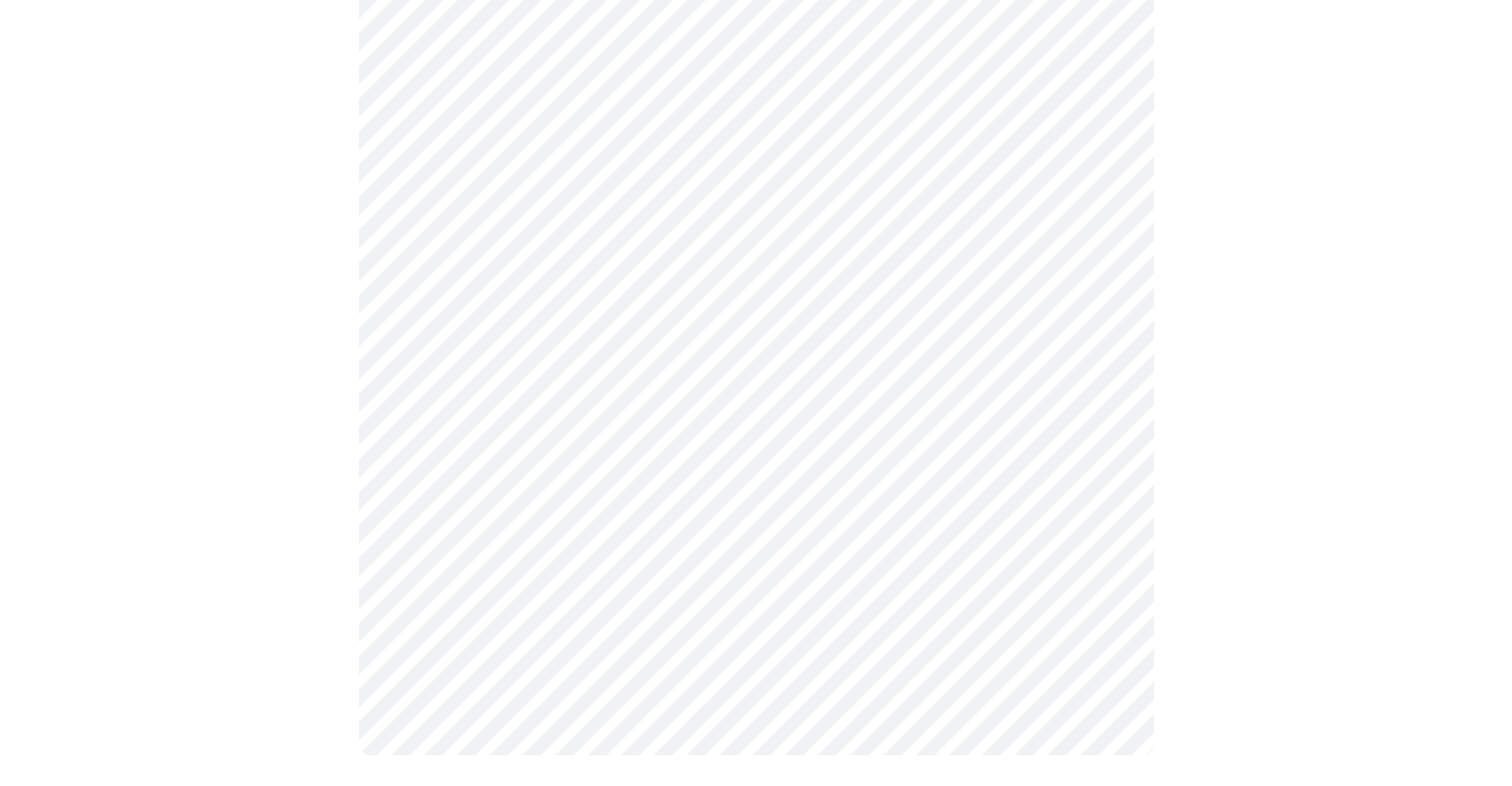 click at bounding box center [756, 279] 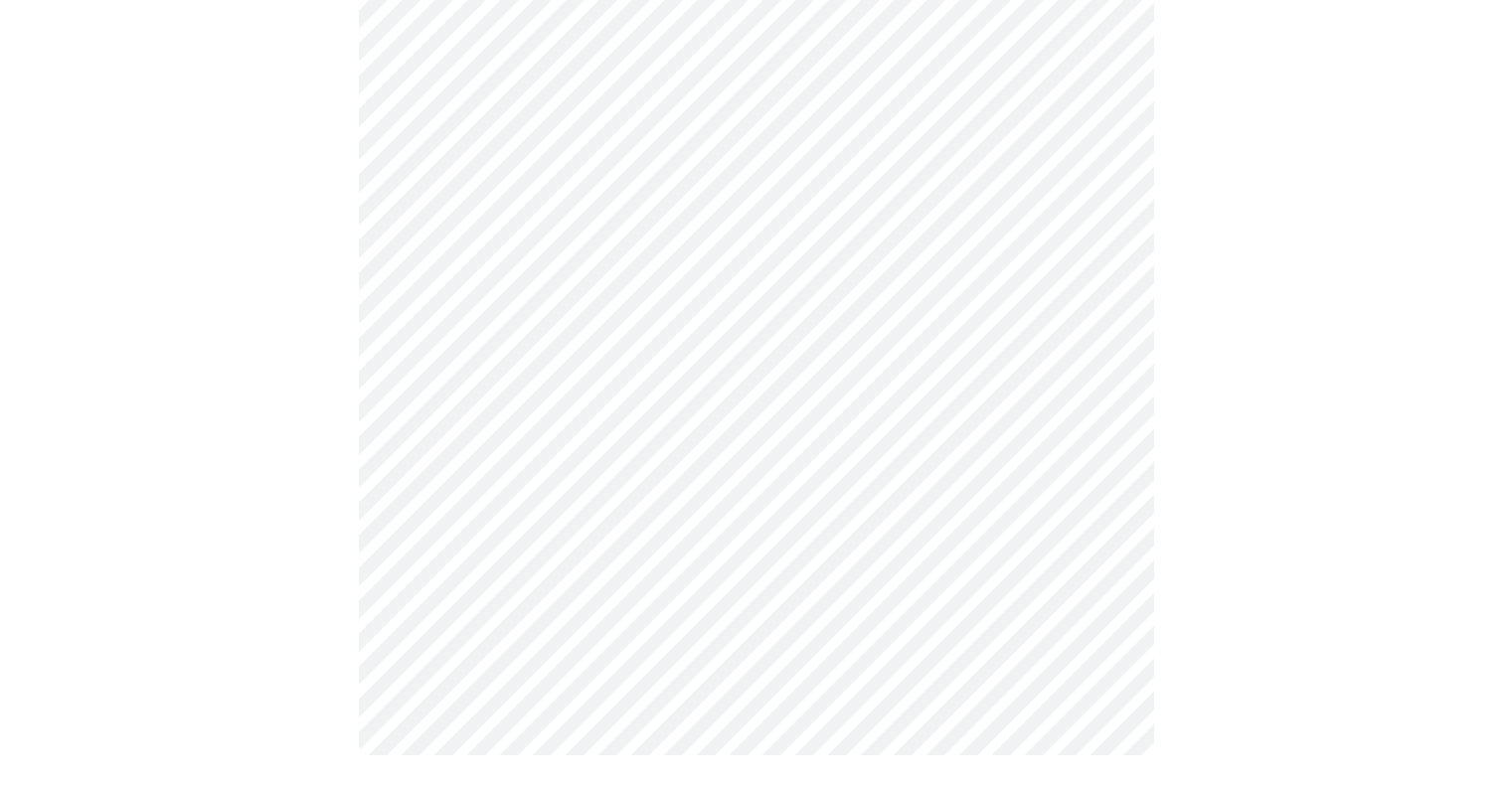 scroll, scrollTop: 0, scrollLeft: 0, axis: both 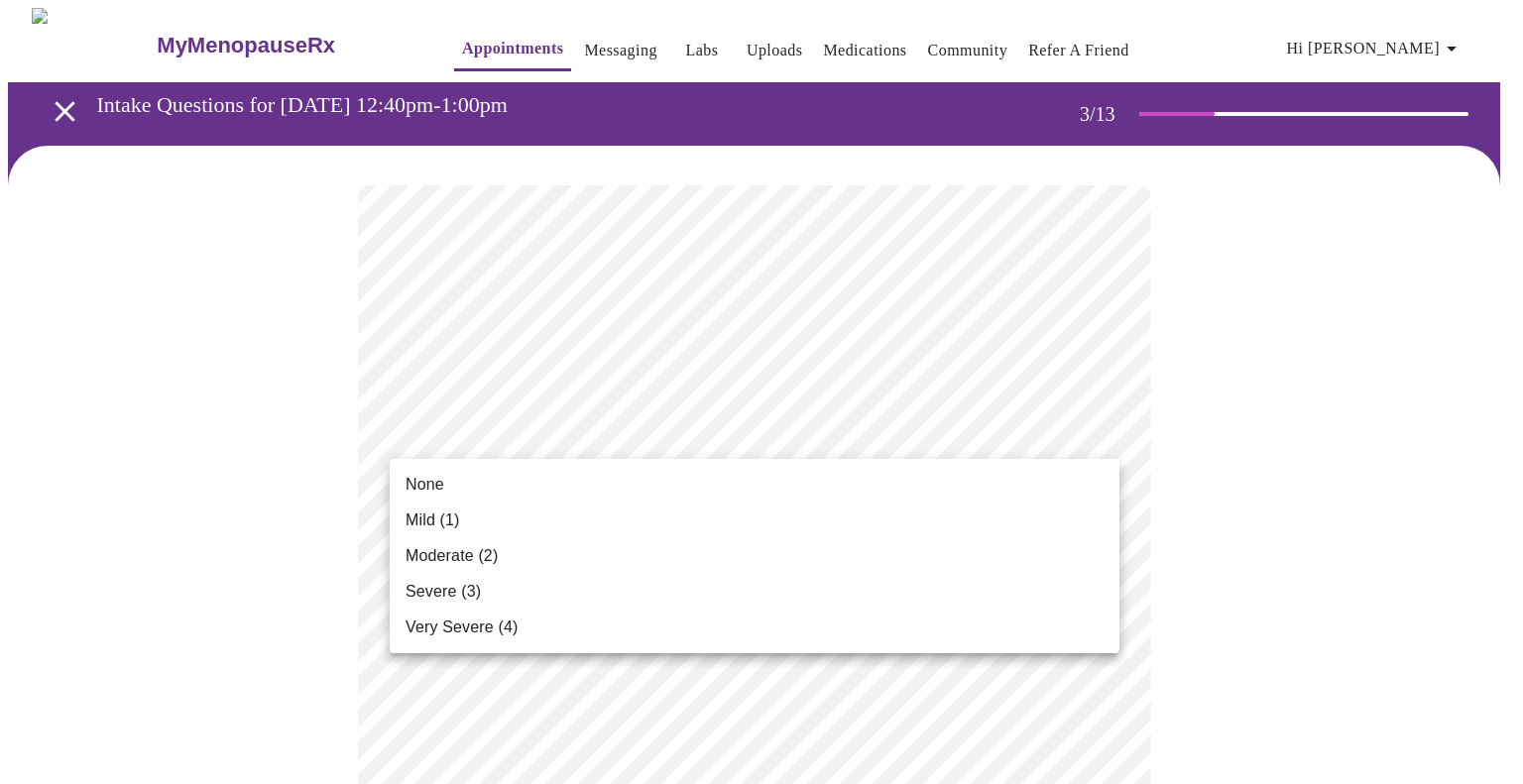 click on "MyMenopauseRx Appointments Messaging Labs Uploads Medications Community Refer a Friend Hi Sandra   Intake Questions for Mon, Jul 21st 2025 @ 12:40pm-1:00pm 3  /  13 Settings Billing Invoices Log out None Mild (1) Moderate (2) Severe (3)  Very Severe (4)" at bounding box center (762, 1347) 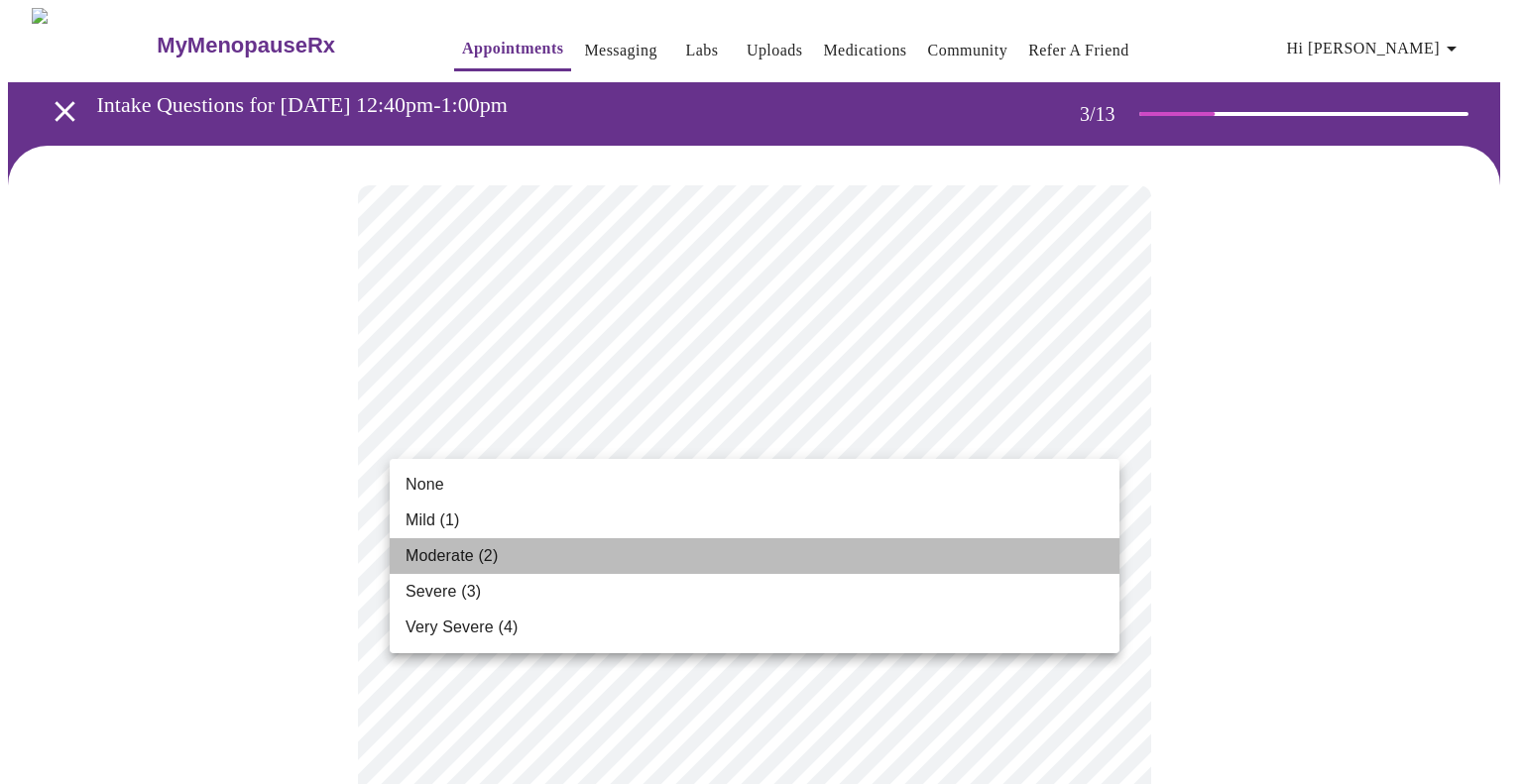 click on "Moderate (2)" at bounding box center [755, 556] 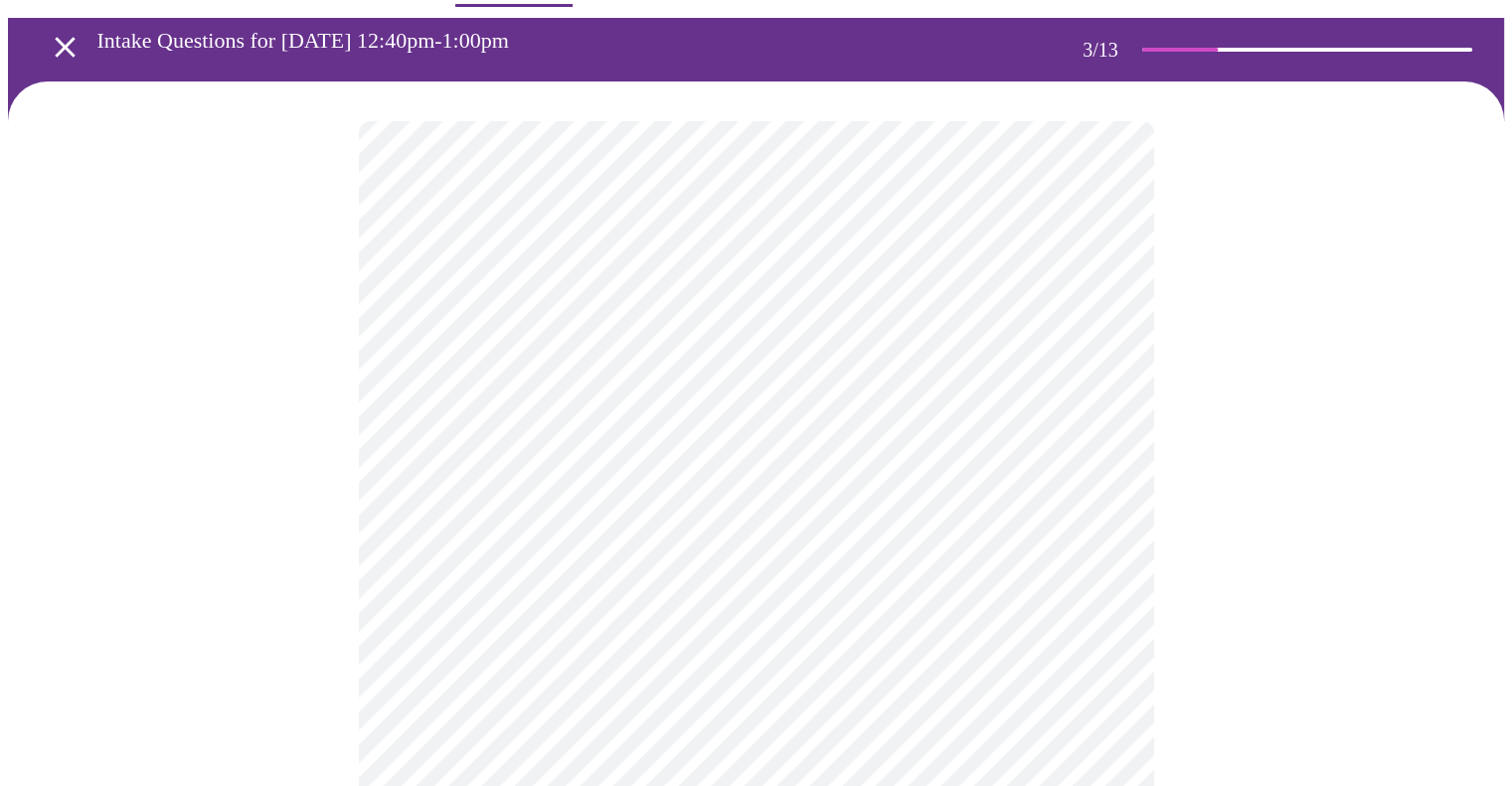 scroll, scrollTop: 99, scrollLeft: 0, axis: vertical 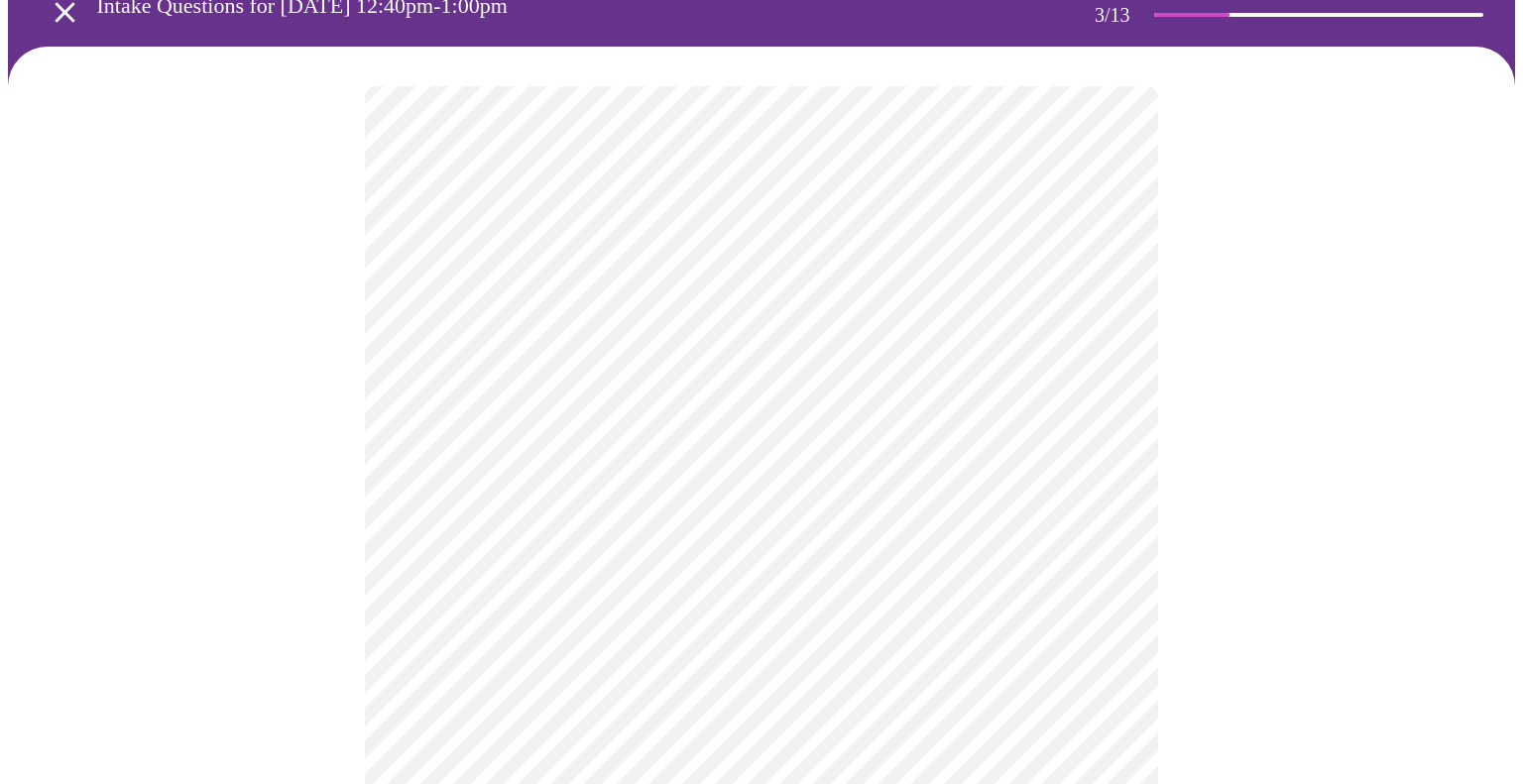 click on "MyMenopauseRx Appointments Messaging Labs Uploads Medications Community Refer a Friend Hi Sandra   Intake Questions for Mon, Jul 21st 2025 @ 12:40pm-1:00pm 3  /  13 Settings Billing Invoices Log out" at bounding box center (762, 1212) 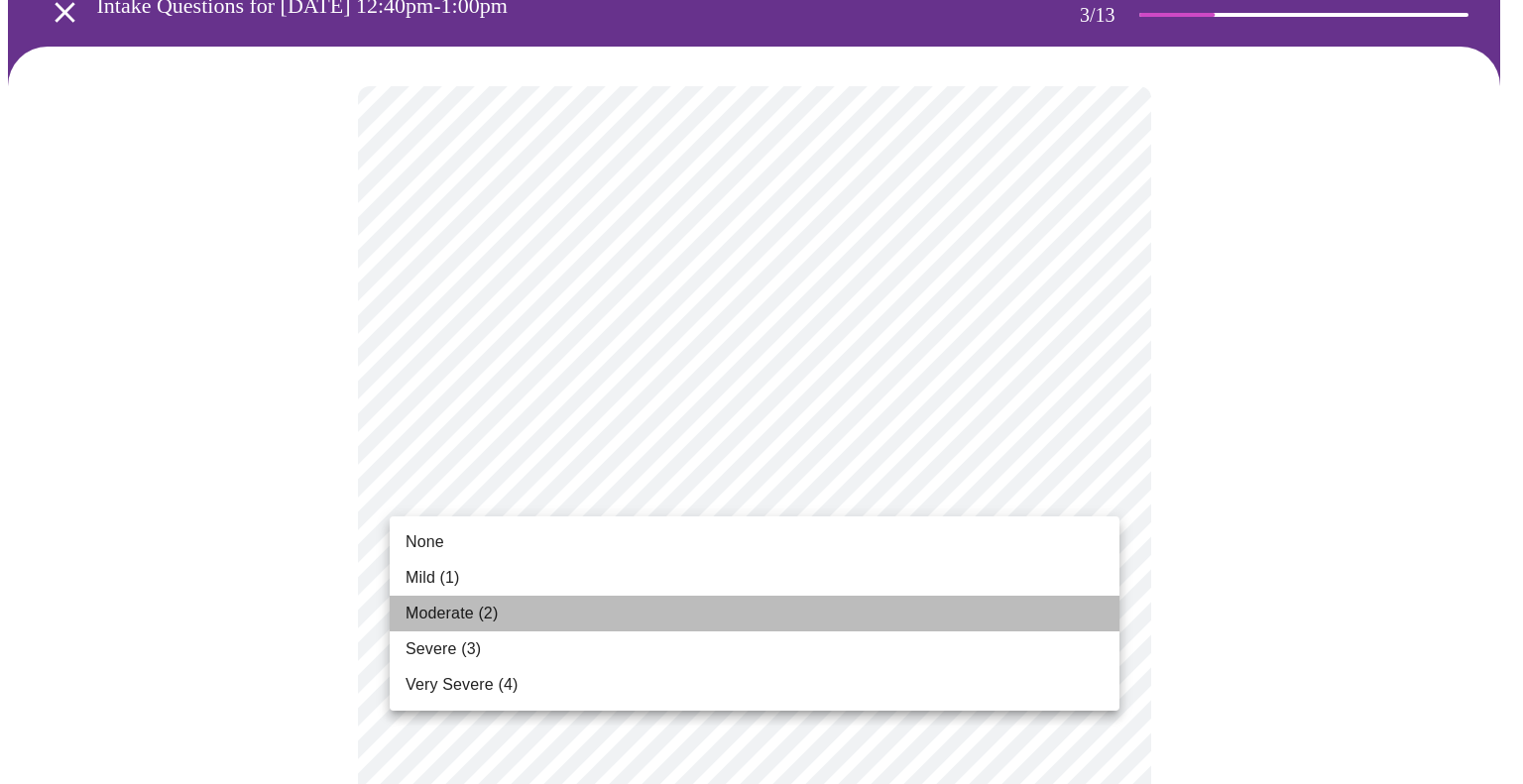 click on "Moderate (2)" at bounding box center (755, 614) 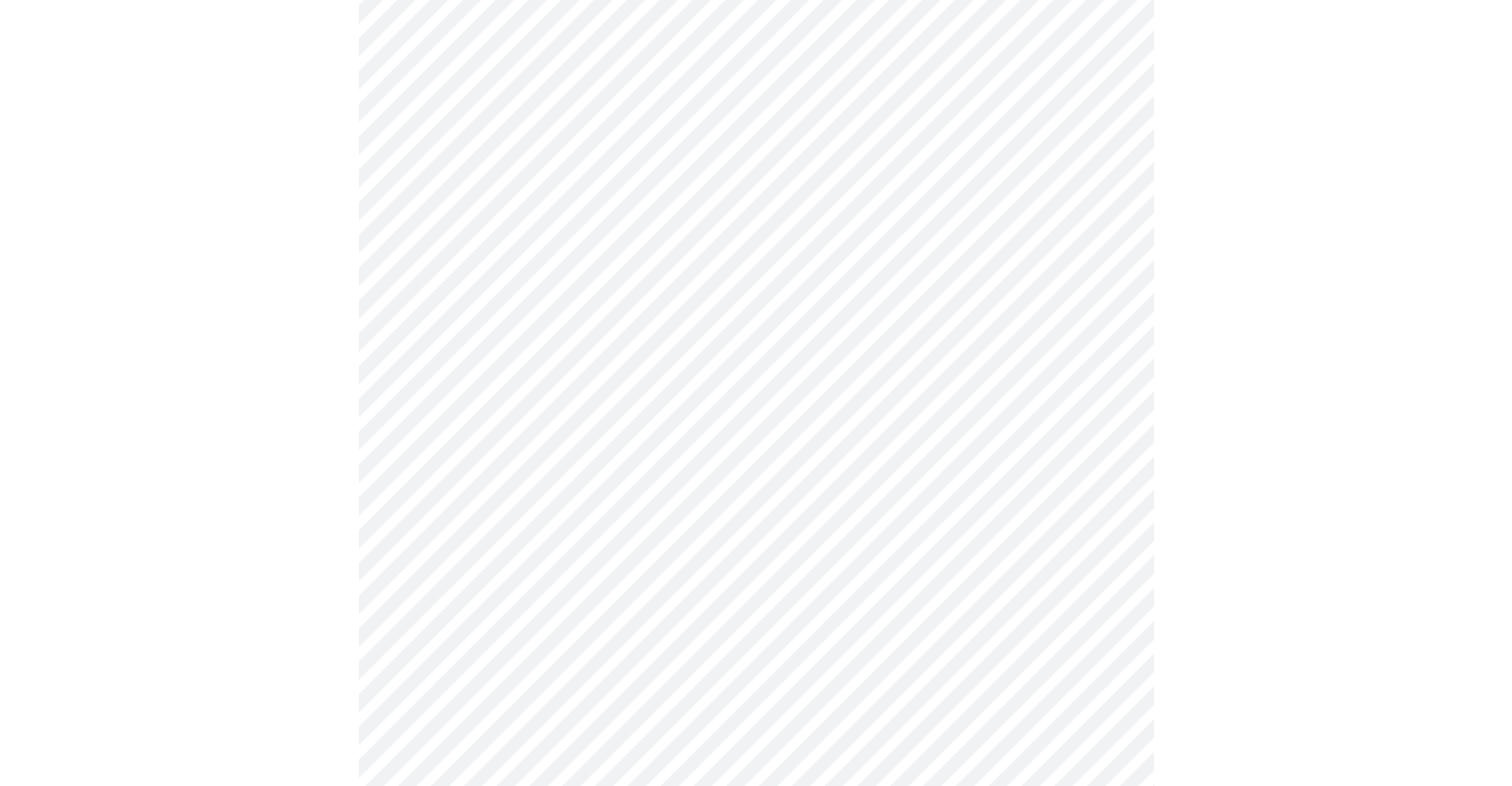 scroll, scrollTop: 298, scrollLeft: 0, axis: vertical 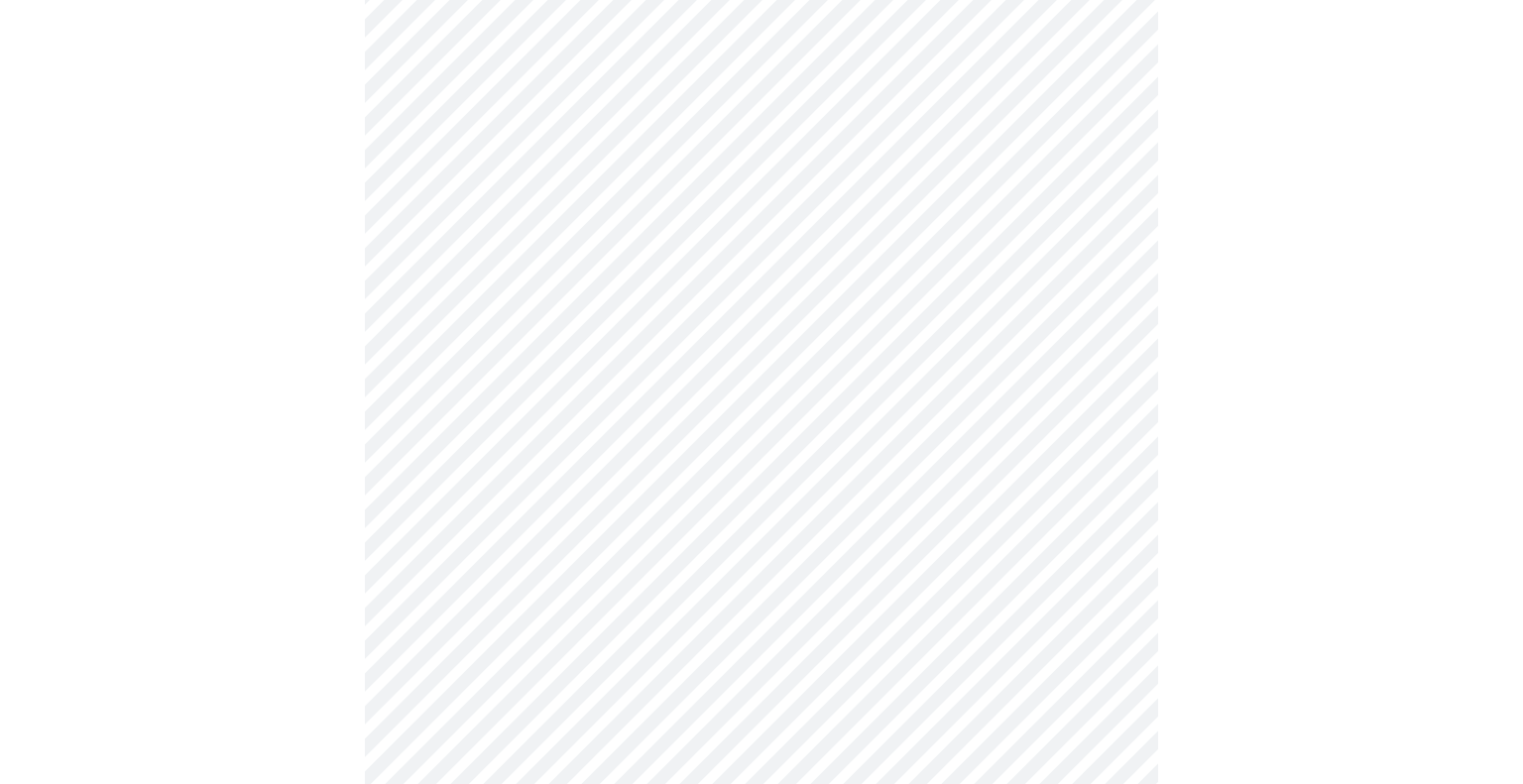 click on "MyMenopauseRx Appointments Messaging Labs Uploads Medications Community Refer a Friend Hi Sandra   Intake Questions for Mon, Jul 21st 2025 @ 12:40pm-1:00pm 3  /  13 Settings Billing Invoices Log out" at bounding box center [762, 1000] 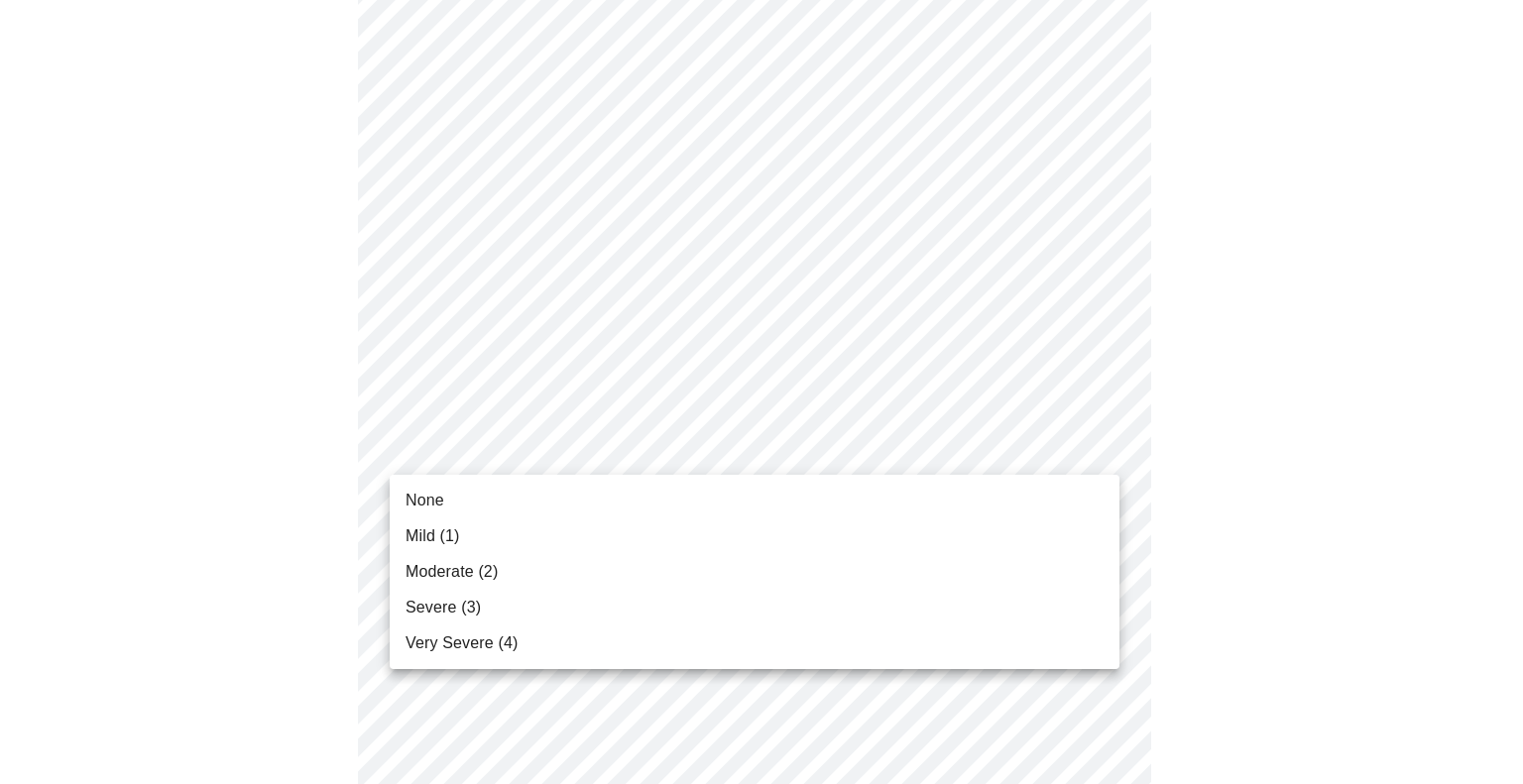 click on "Moderate (2)" at bounding box center [755, 572] 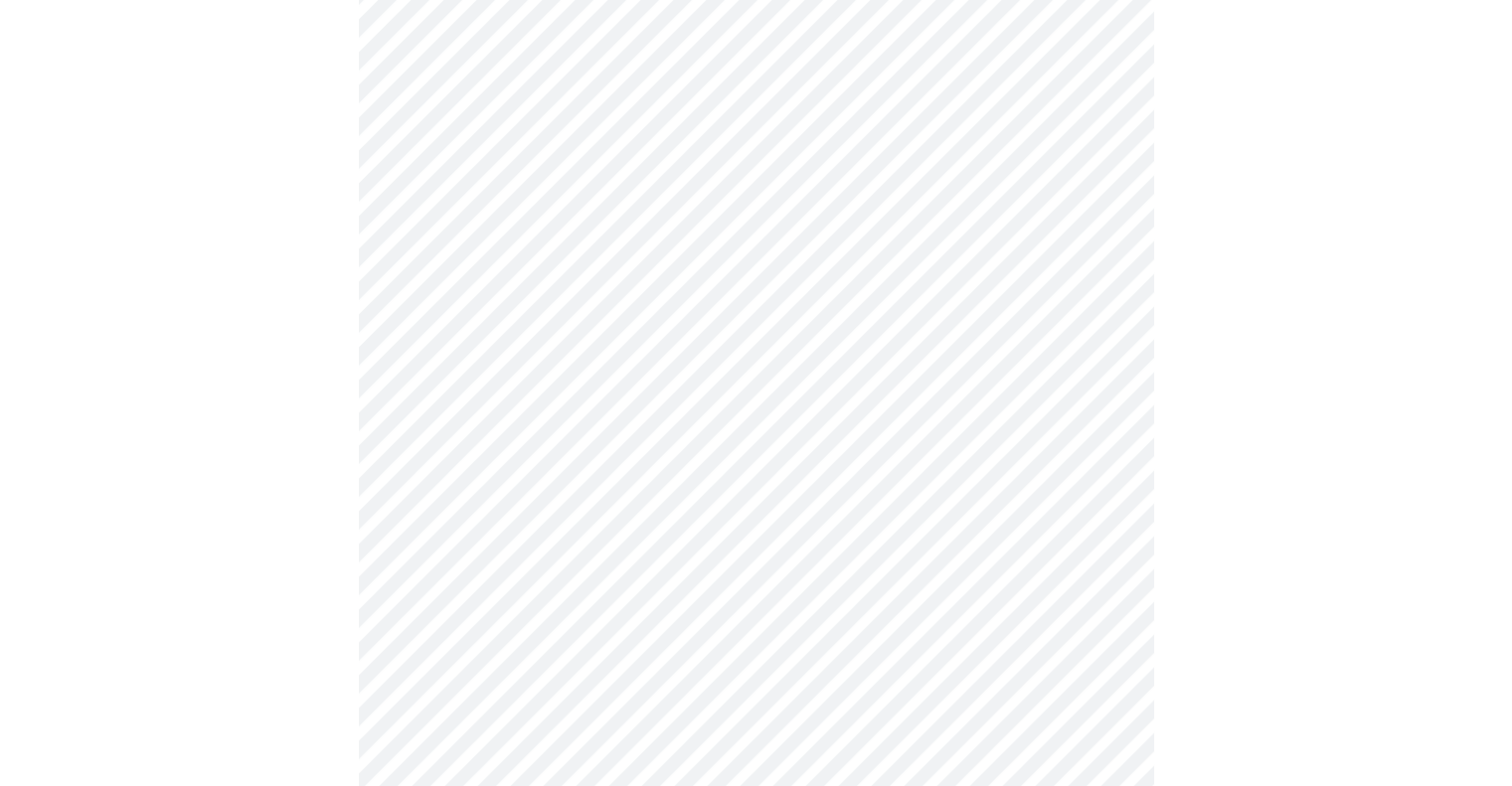 scroll, scrollTop: 397, scrollLeft: 0, axis: vertical 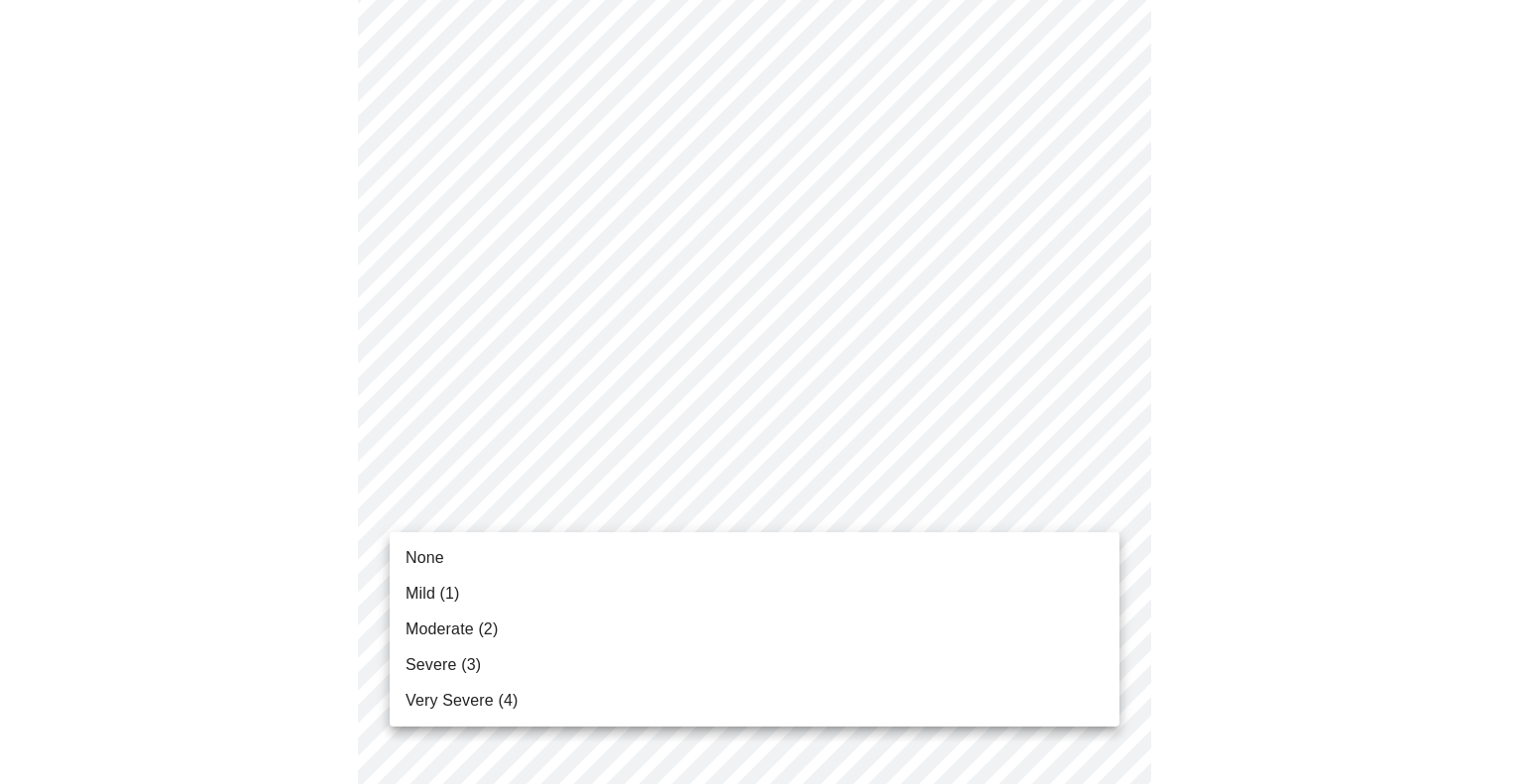 click on "MyMenopauseRx Appointments Messaging Labs Uploads Medications Community Refer a Friend Hi Sandra   Intake Questions for Mon, Jul 21st 2025 @ 12:40pm-1:00pm 3  /  13 Settings Billing Invoices Log out None Mild (1) Moderate (2) Severe (3) Very Severe (4)" at bounding box center [762, 887] 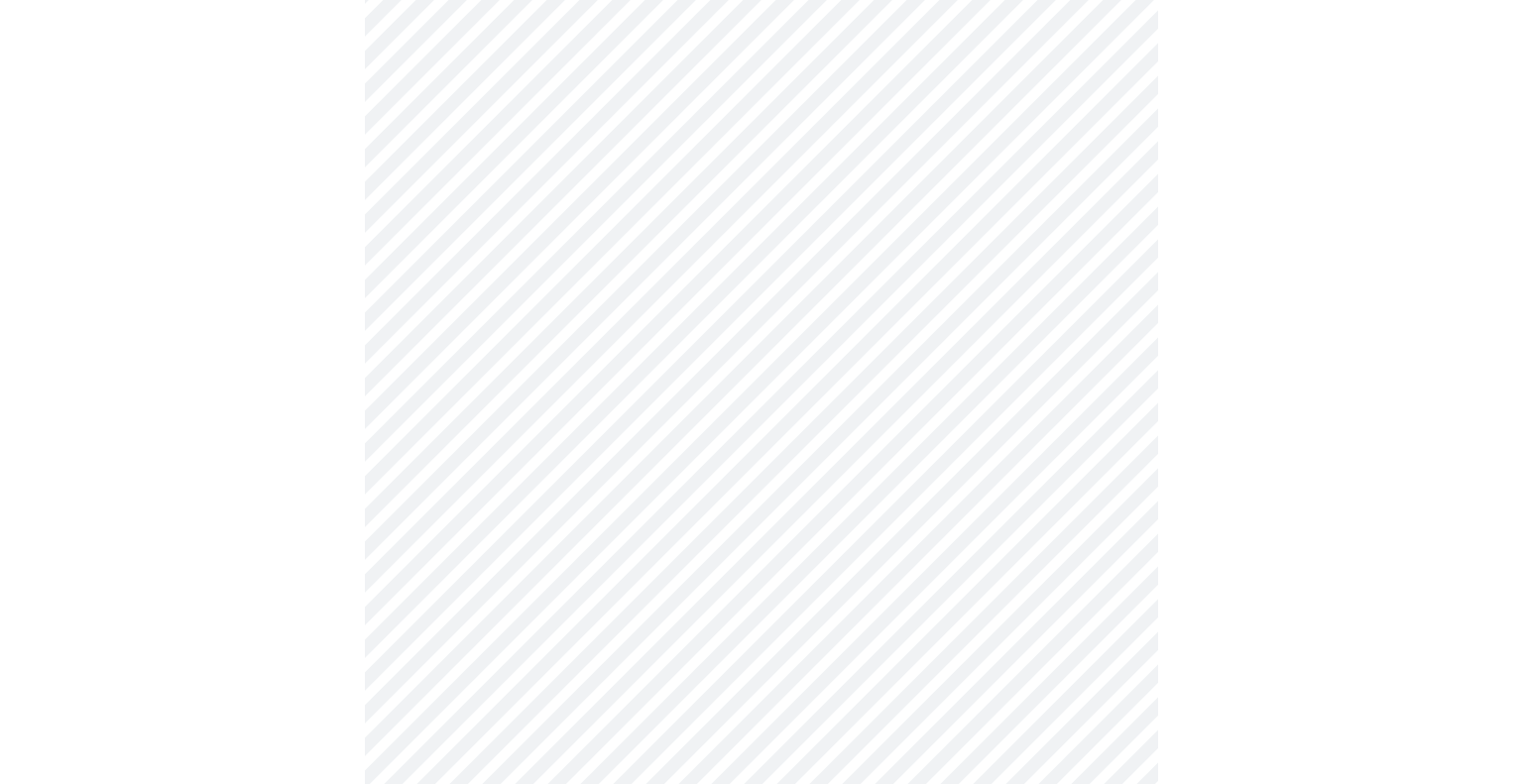 click on "MyMenopauseRx Appointments Messaging Labs Uploads Medications Community Refer a Friend Hi Sandra   Intake Questions for Mon, Jul 21st 2025 @ 12:40pm-1:00pm 3  /  13 Settings Billing Invoices Log out" at bounding box center [762, 873] 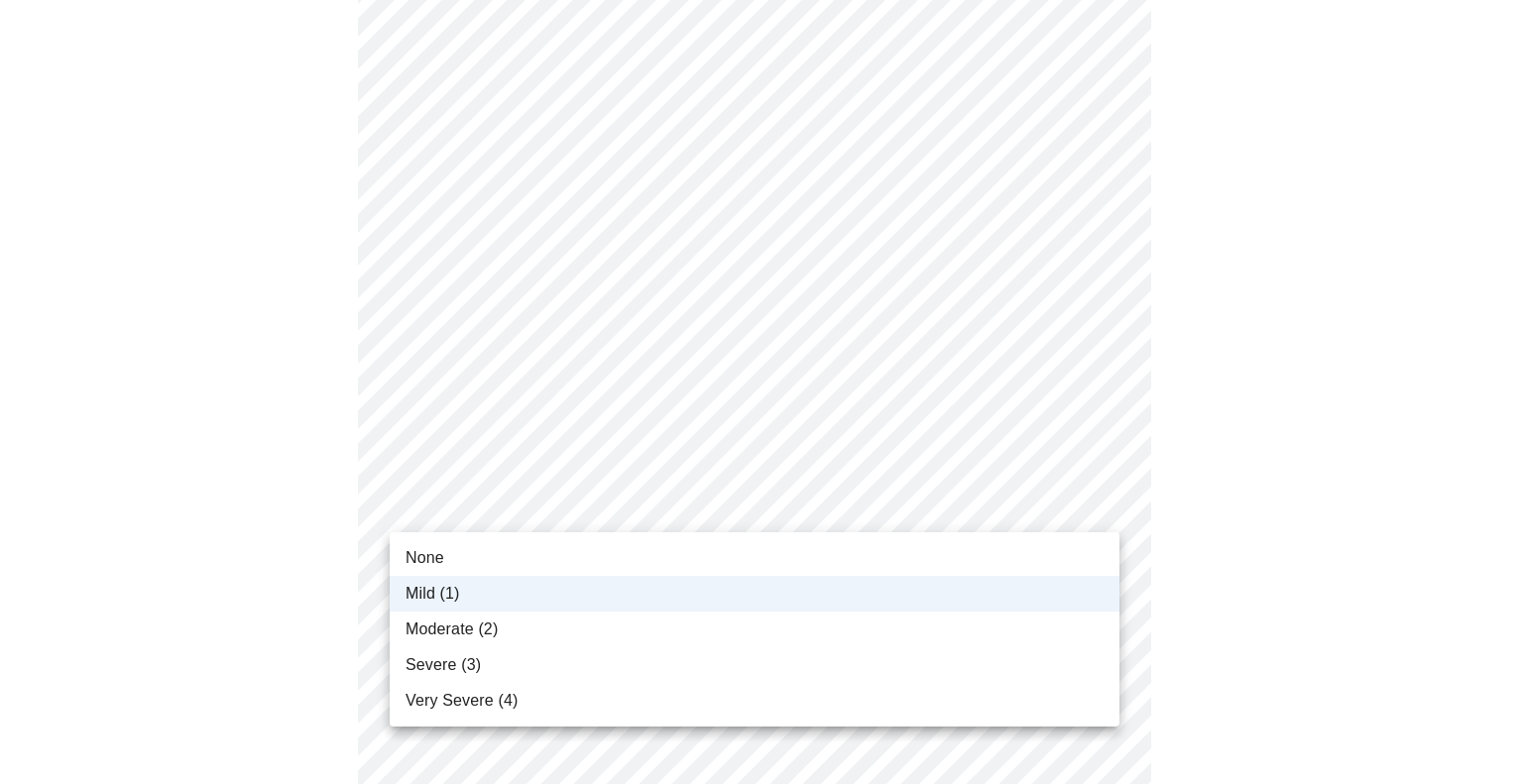 click at bounding box center (762, 392) 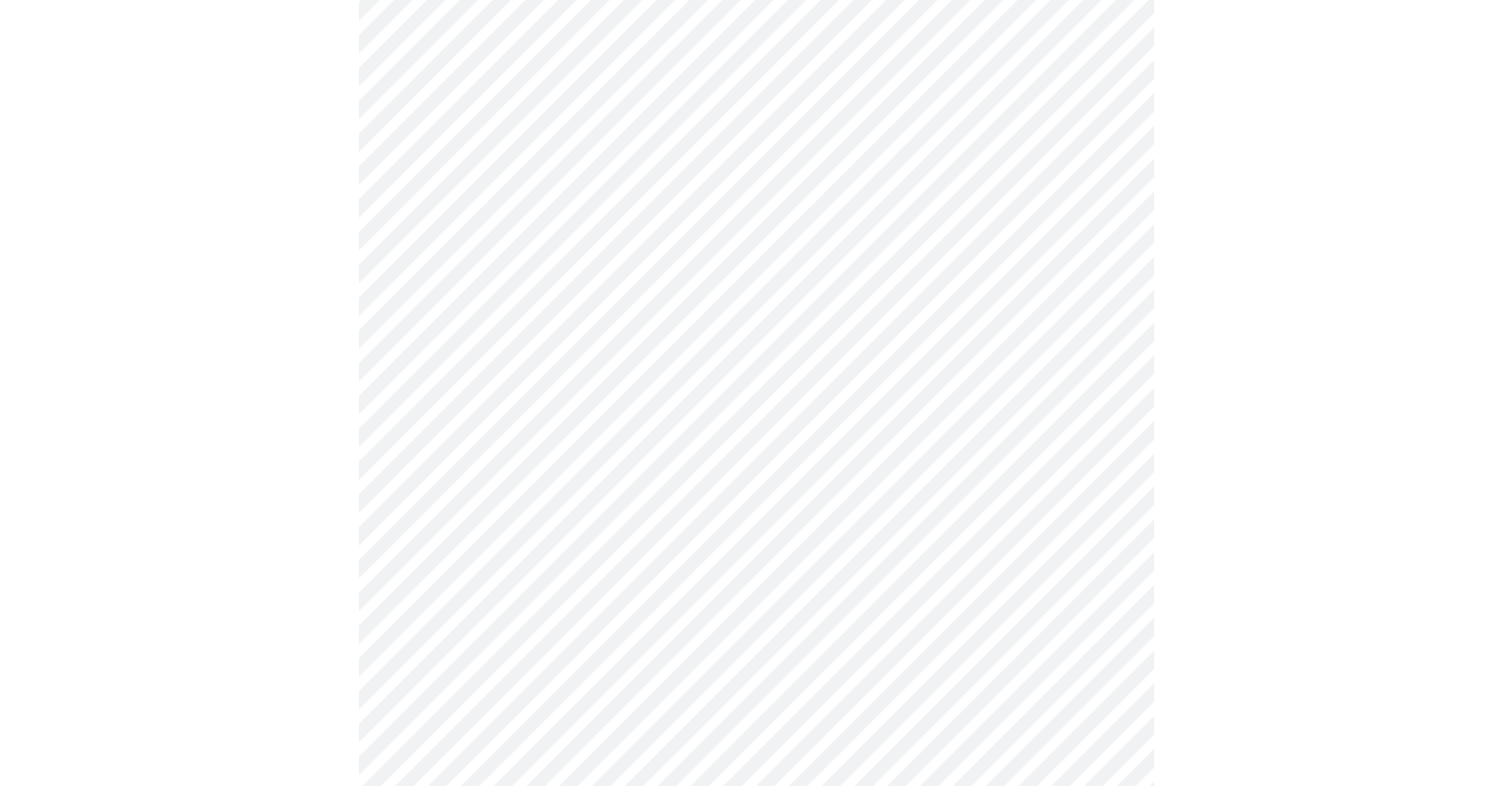 scroll, scrollTop: 596, scrollLeft: 0, axis: vertical 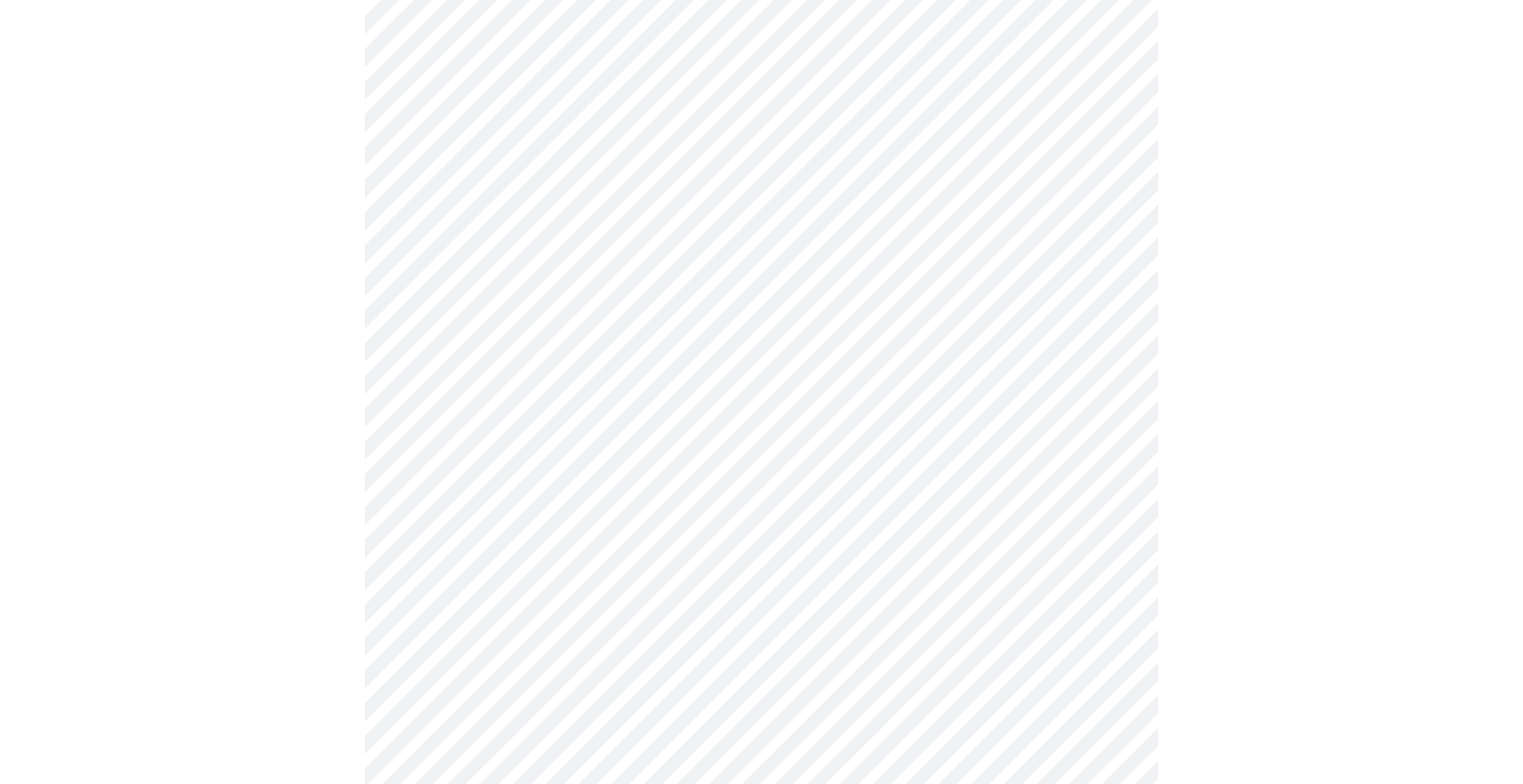 click on "MyMenopauseRx Appointments Messaging Labs Uploads Medications Community Refer a Friend Hi Sandra   Intake Questions for Mon, Jul 21st 2025 @ 12:40pm-1:00pm 3  /  13 Settings Billing Invoices Log out" at bounding box center (762, 675) 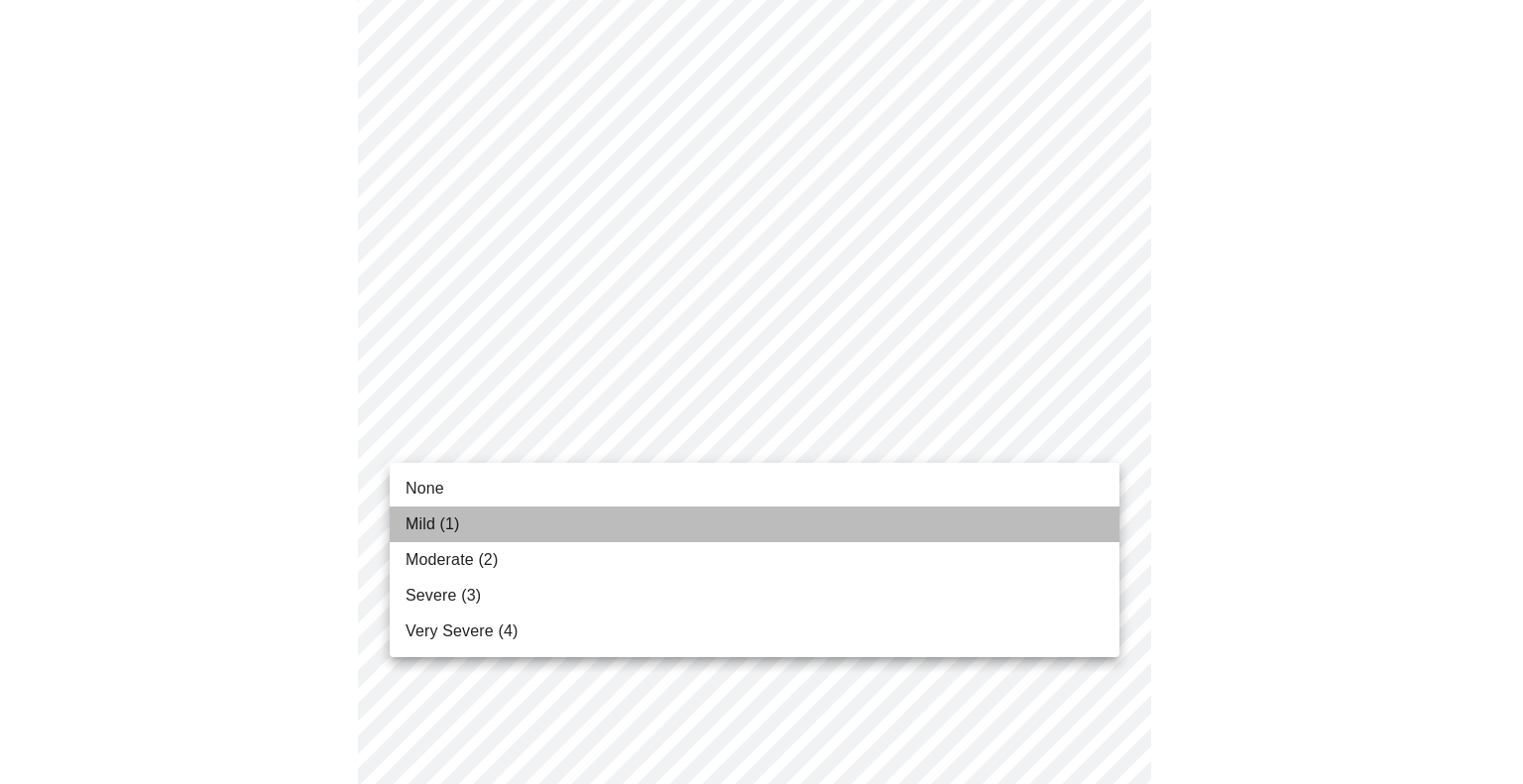 click on "Mild (1)" at bounding box center (755, 524) 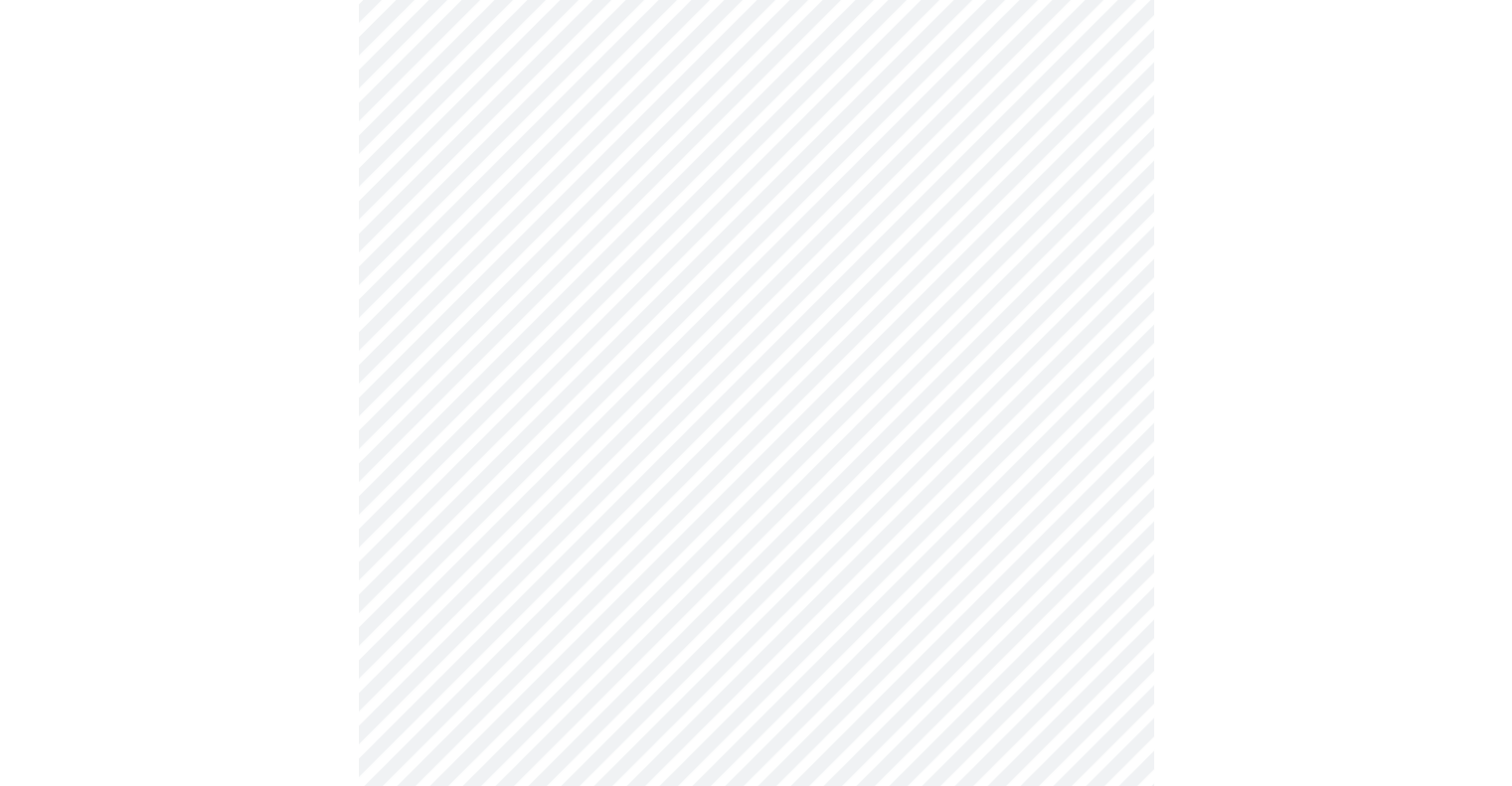 scroll, scrollTop: 696, scrollLeft: 0, axis: vertical 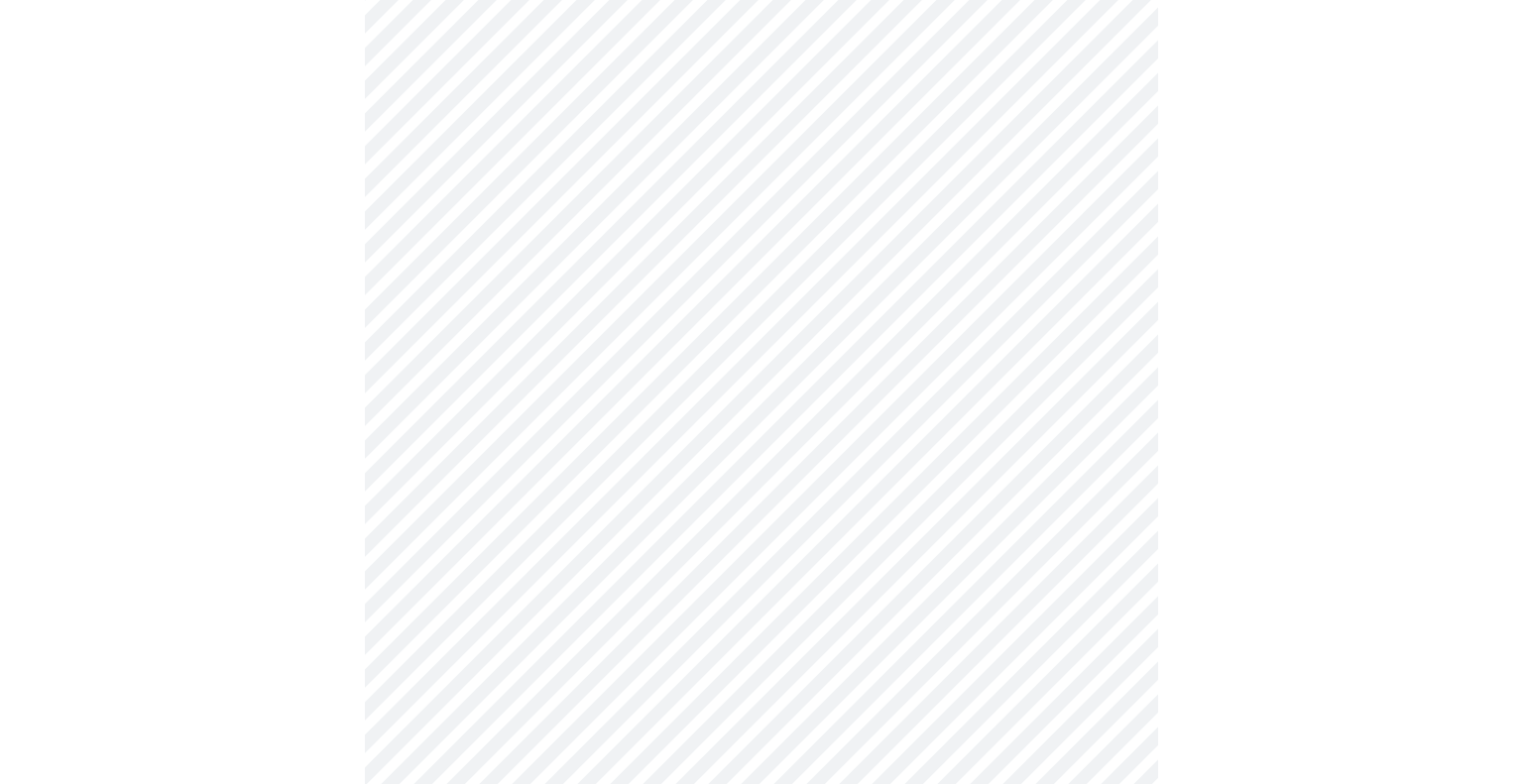 click on "MyMenopauseRx Appointments Messaging Labs Uploads Medications Community Refer a Friend Hi Sandra   Intake Questions for Mon, Jul 21st 2025 @ 12:40pm-1:00pm 3  /  13 Settings Billing Invoices Log out" at bounding box center [762, 562] 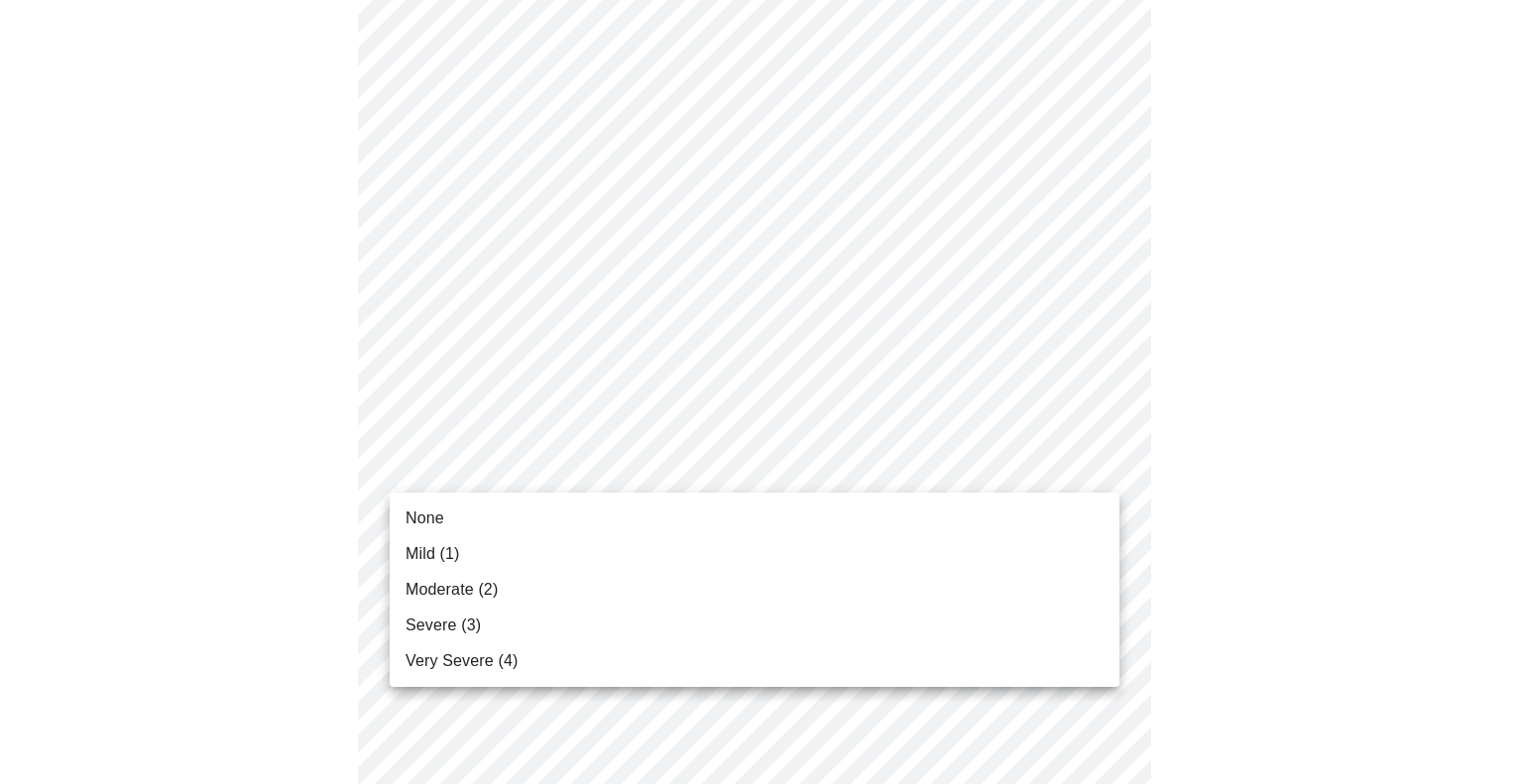 click on "Moderate (2)" at bounding box center (755, 590) 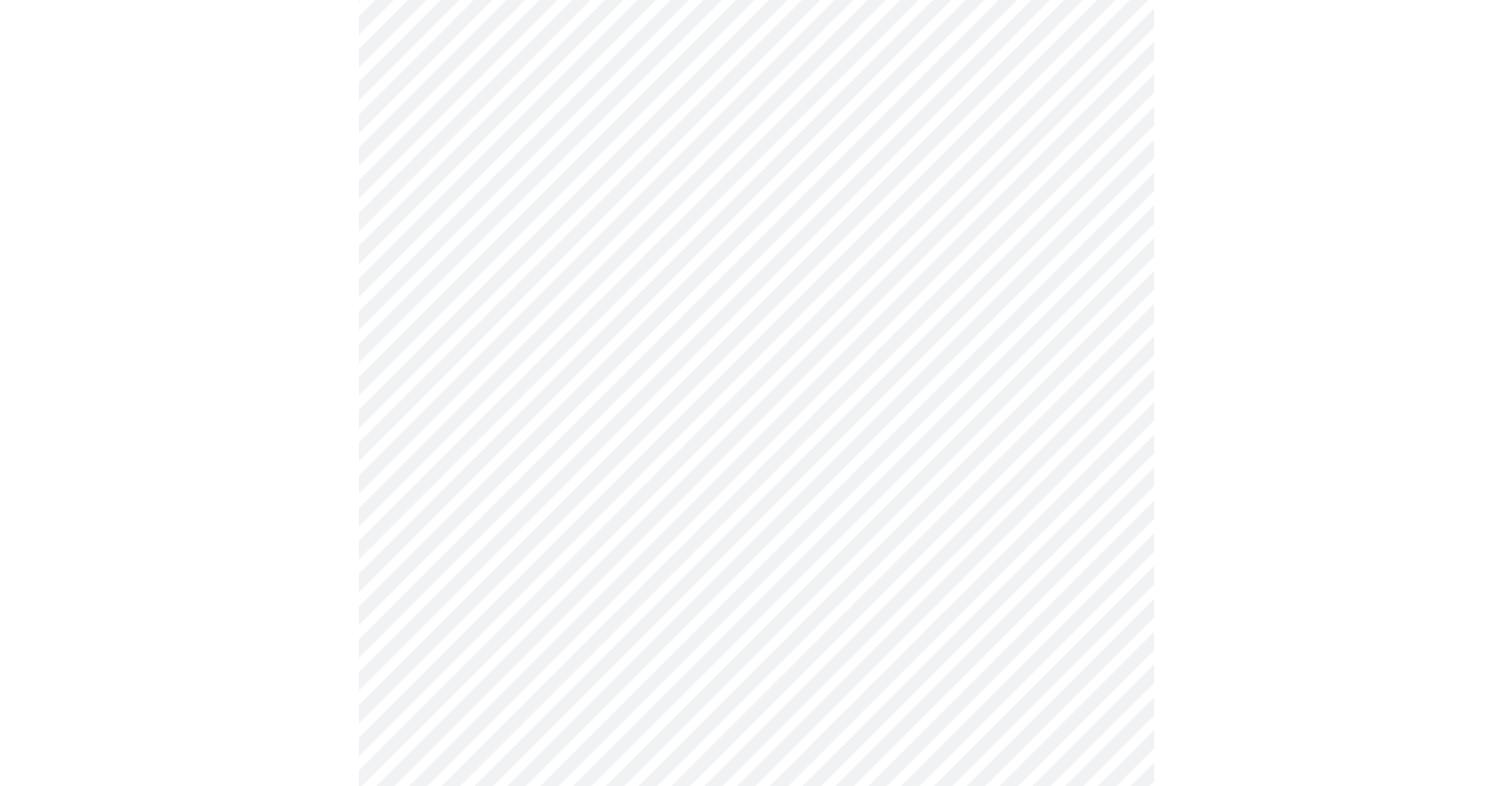 scroll, scrollTop: 795, scrollLeft: 0, axis: vertical 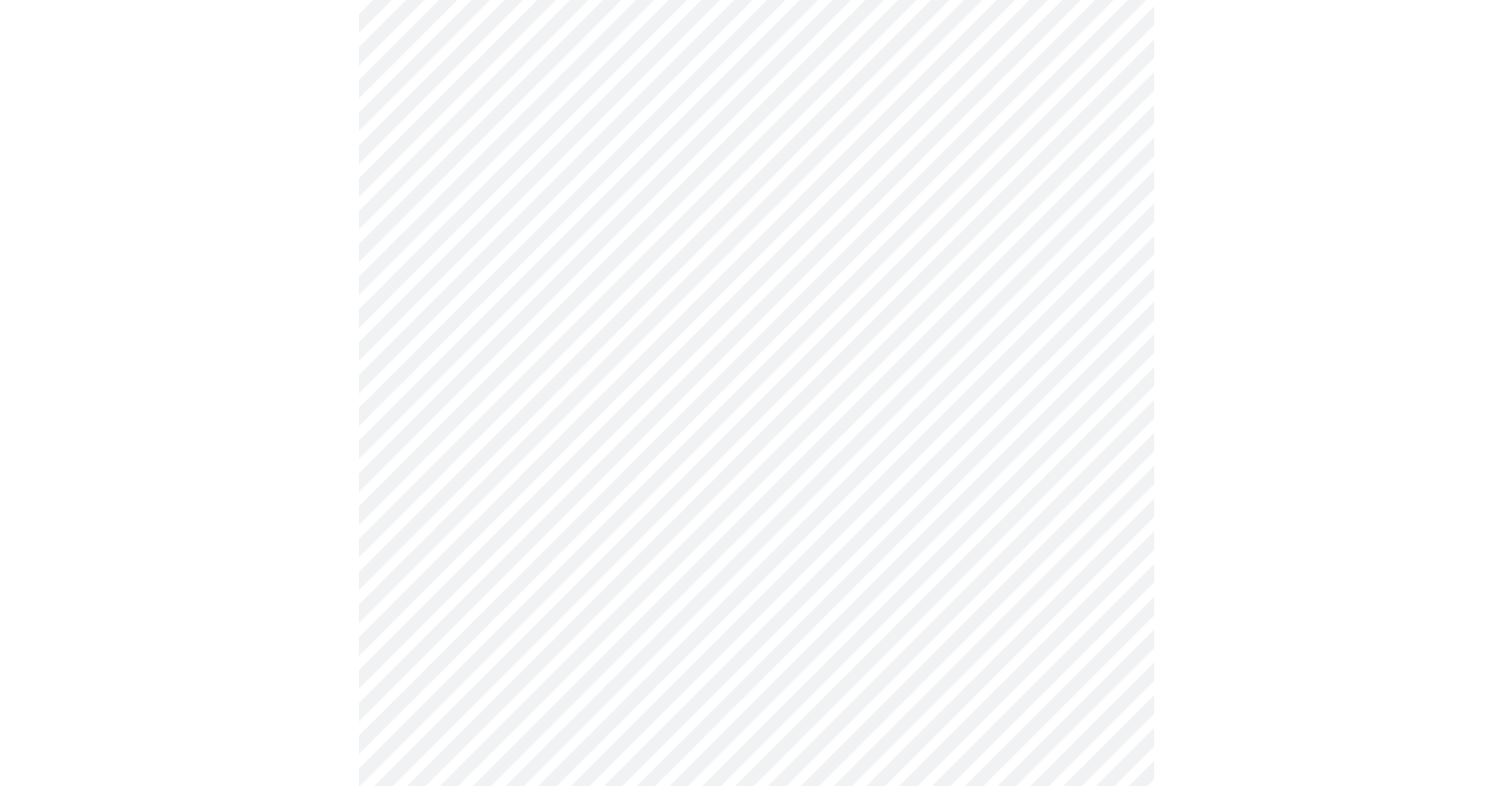 click on "MyMenopauseRx Appointments Messaging Labs Uploads Medications Community Refer a Friend Hi Sandra   Intake Questions for Mon, Jul 21st 2025 @ 12:40pm-1:00pm 3  /  13 Settings Billing Invoices Log out" at bounding box center (756, 450) 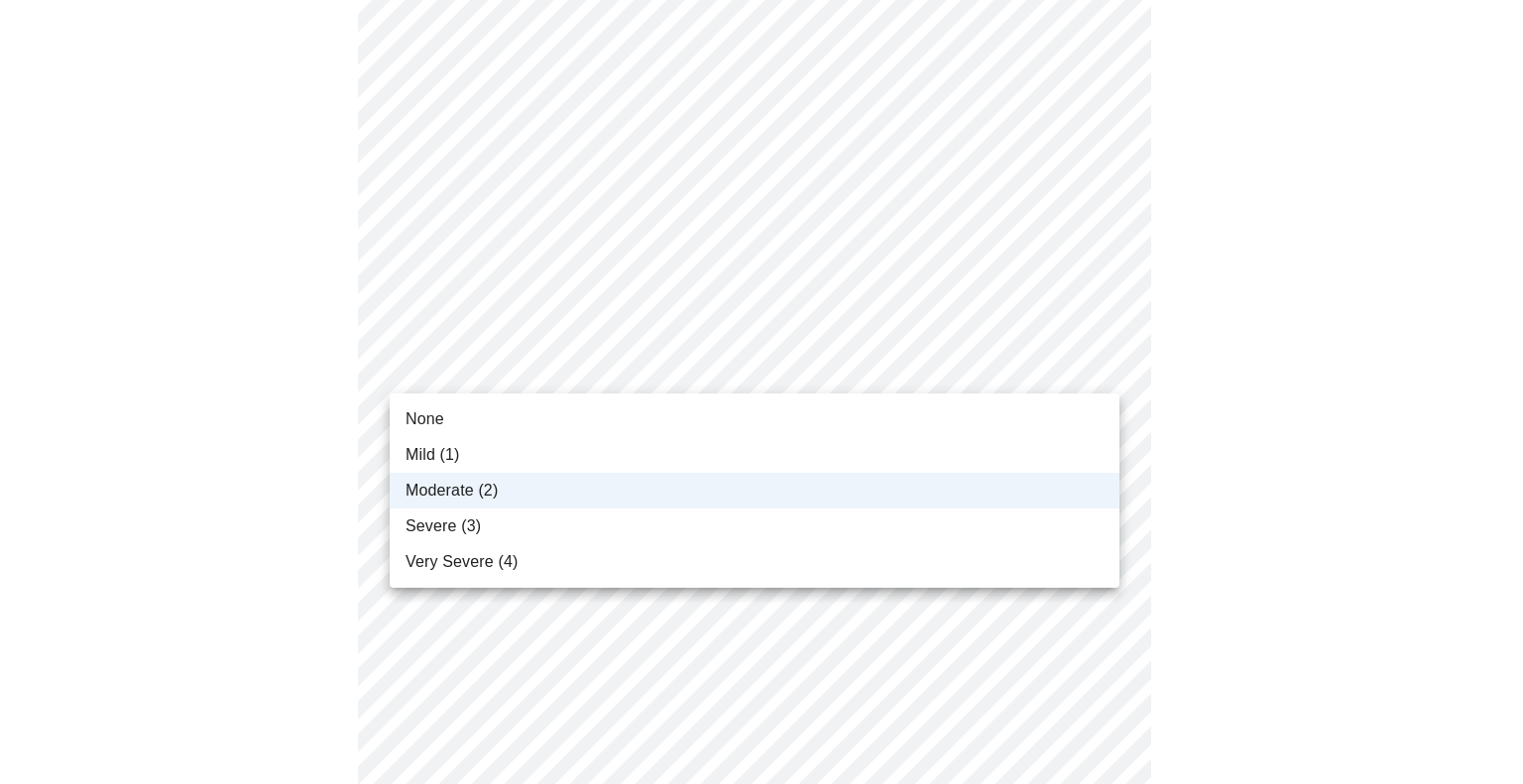 click at bounding box center [762, 392] 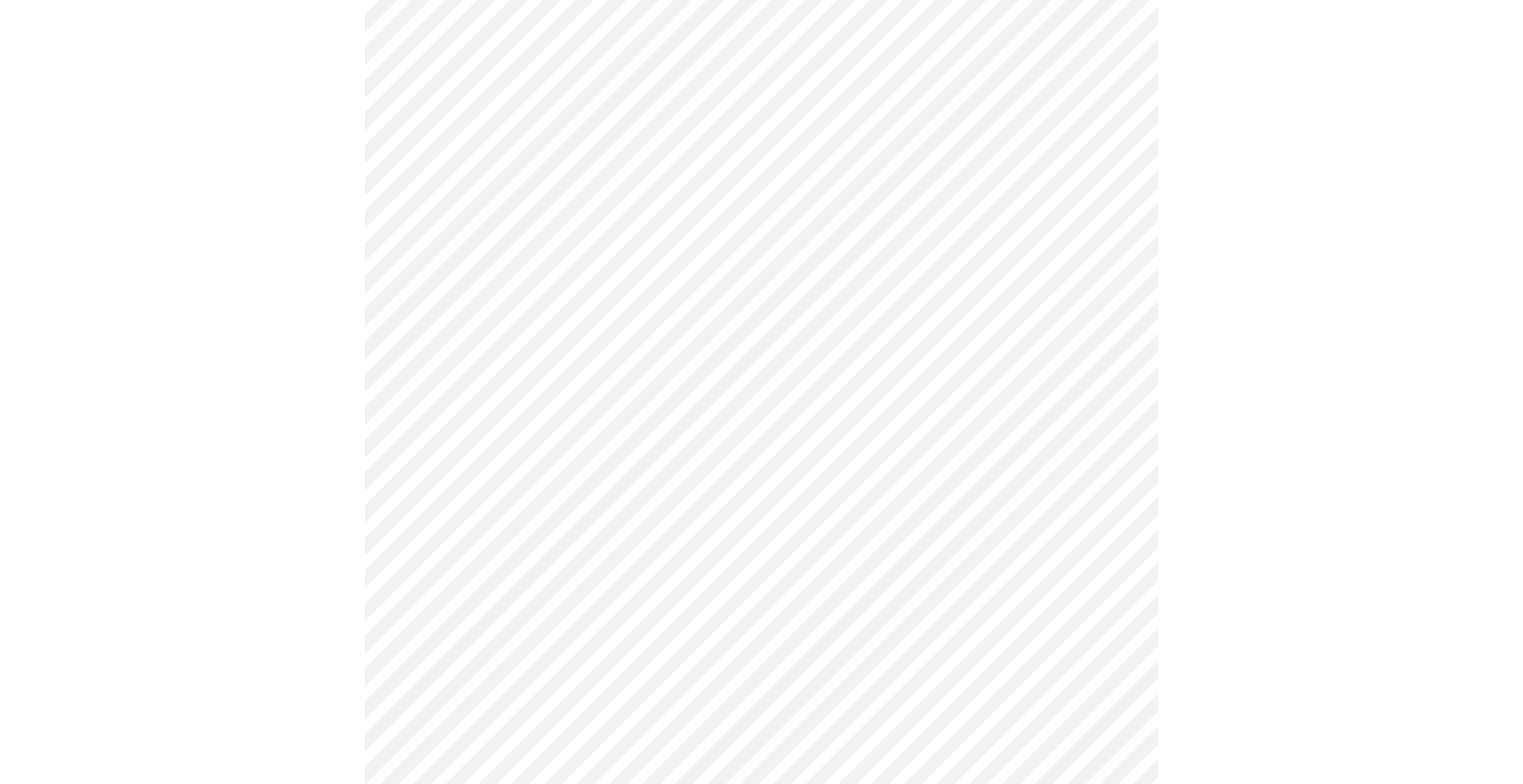 click on "MyMenopauseRx Appointments Messaging Labs Uploads Medications Community Refer a Friend Hi Sandra   Intake Questions for Mon, Jul 21st 2025 @ 12:40pm-1:00pm 3  /  13 Settings Billing Invoices Log out" at bounding box center [762, 449] 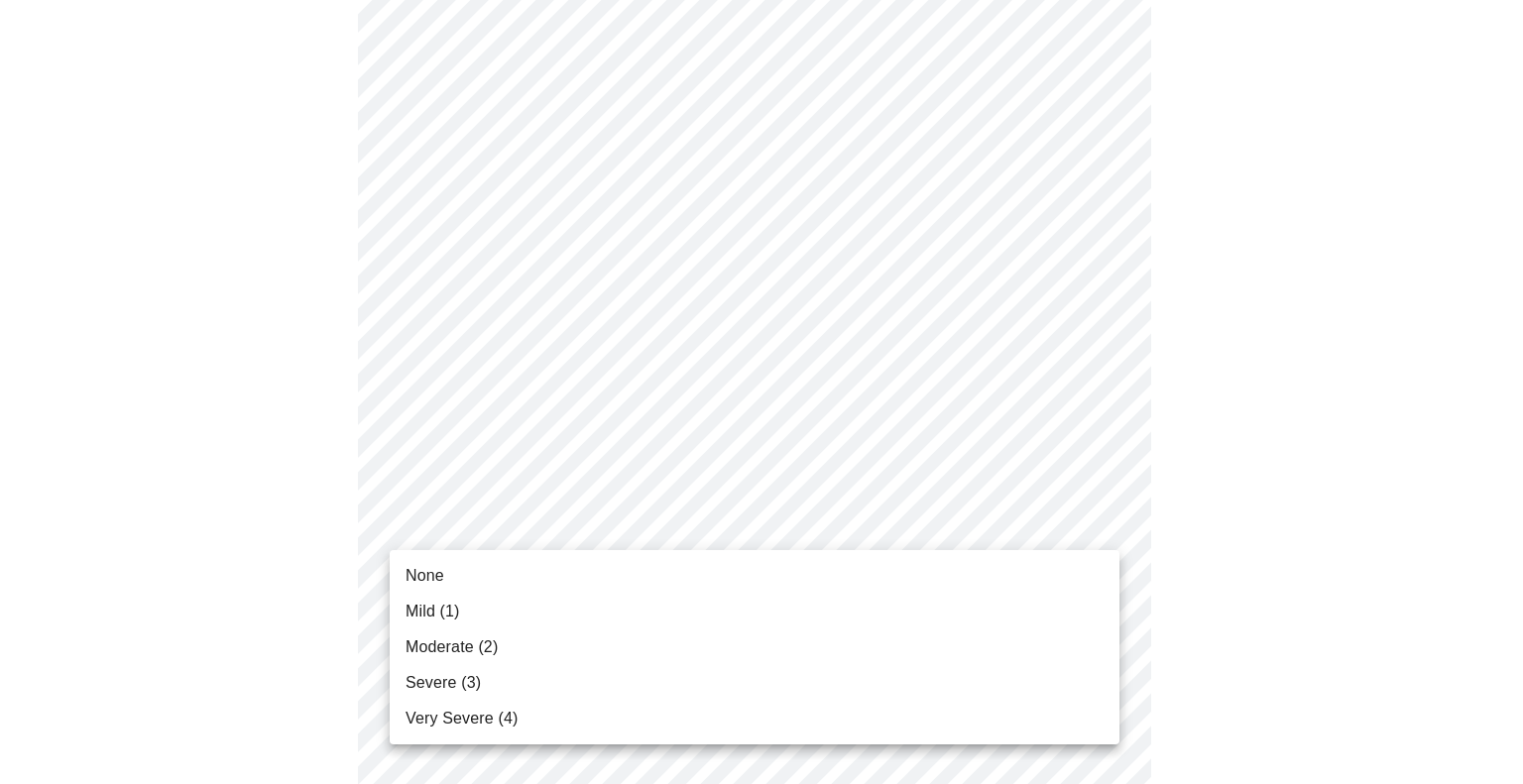 click on "Moderate (2)" at bounding box center (755, 647) 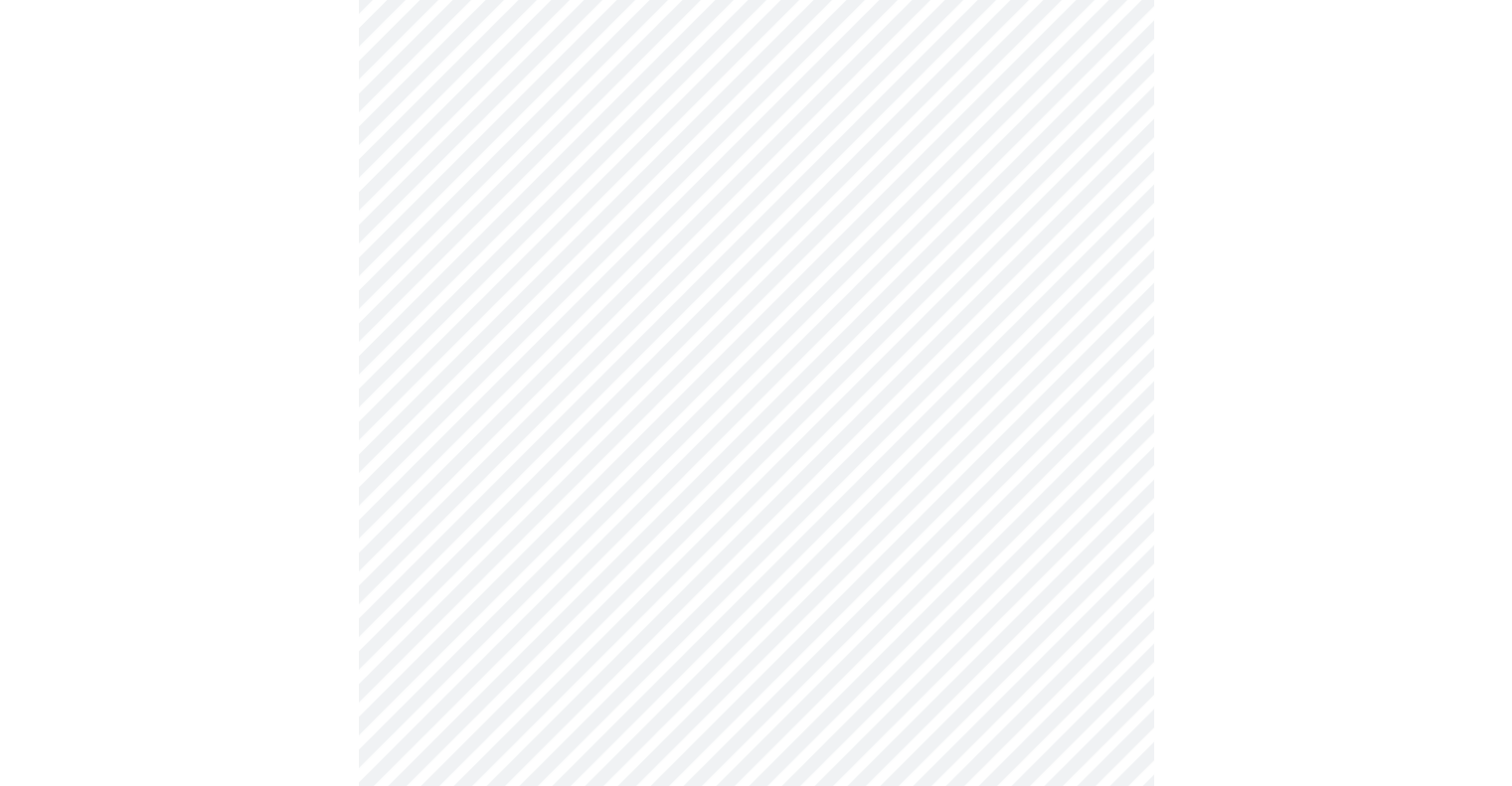 scroll, scrollTop: 1093, scrollLeft: 0, axis: vertical 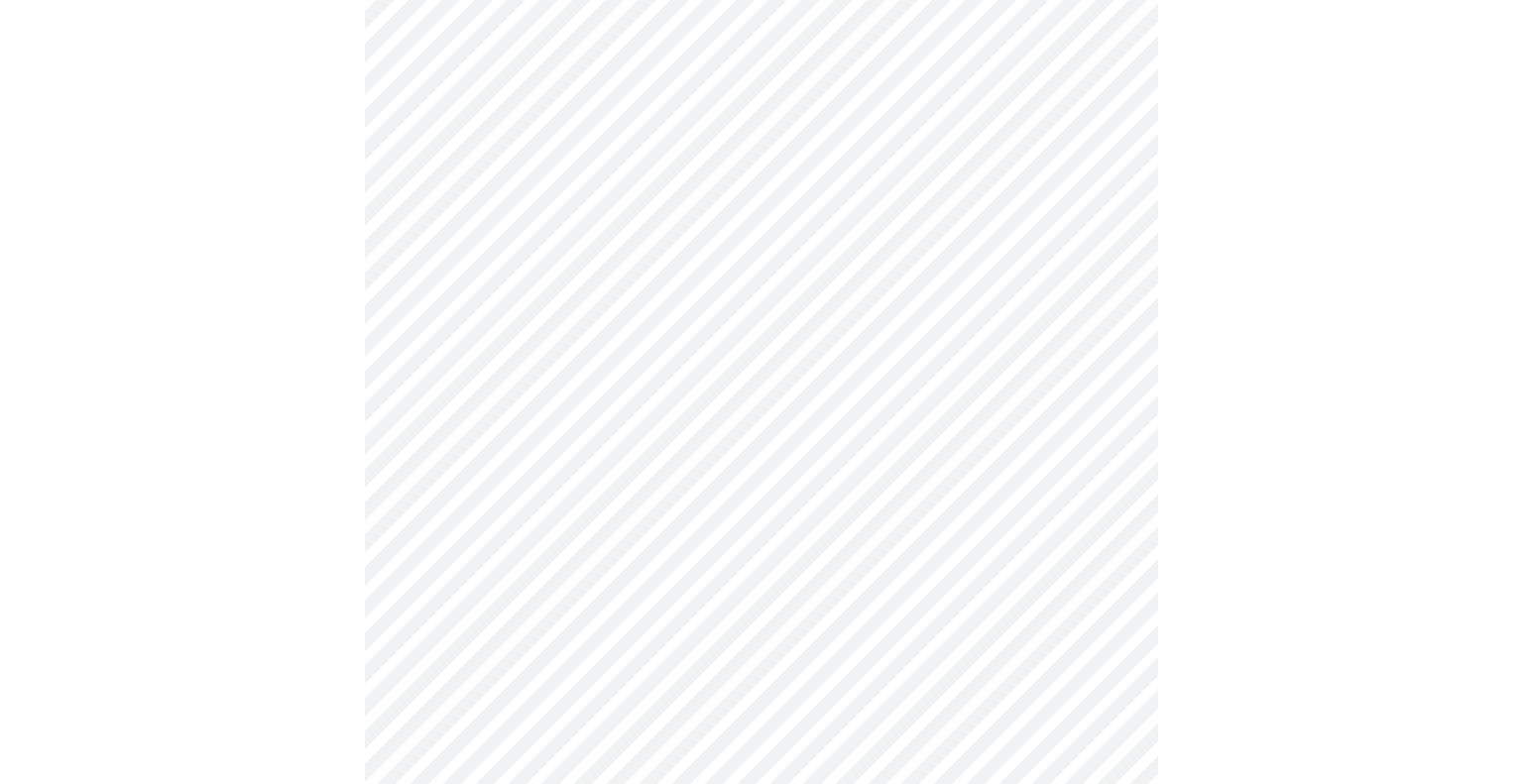 click on "MyMenopauseRx Appointments Messaging Labs Uploads Medications Community Refer a Friend Hi Sandra   Intake Questions for Mon, Jul 21st 2025 @ 12:40pm-1:00pm 3  /  13 Settings Billing Invoices Log out" at bounding box center [762, 138] 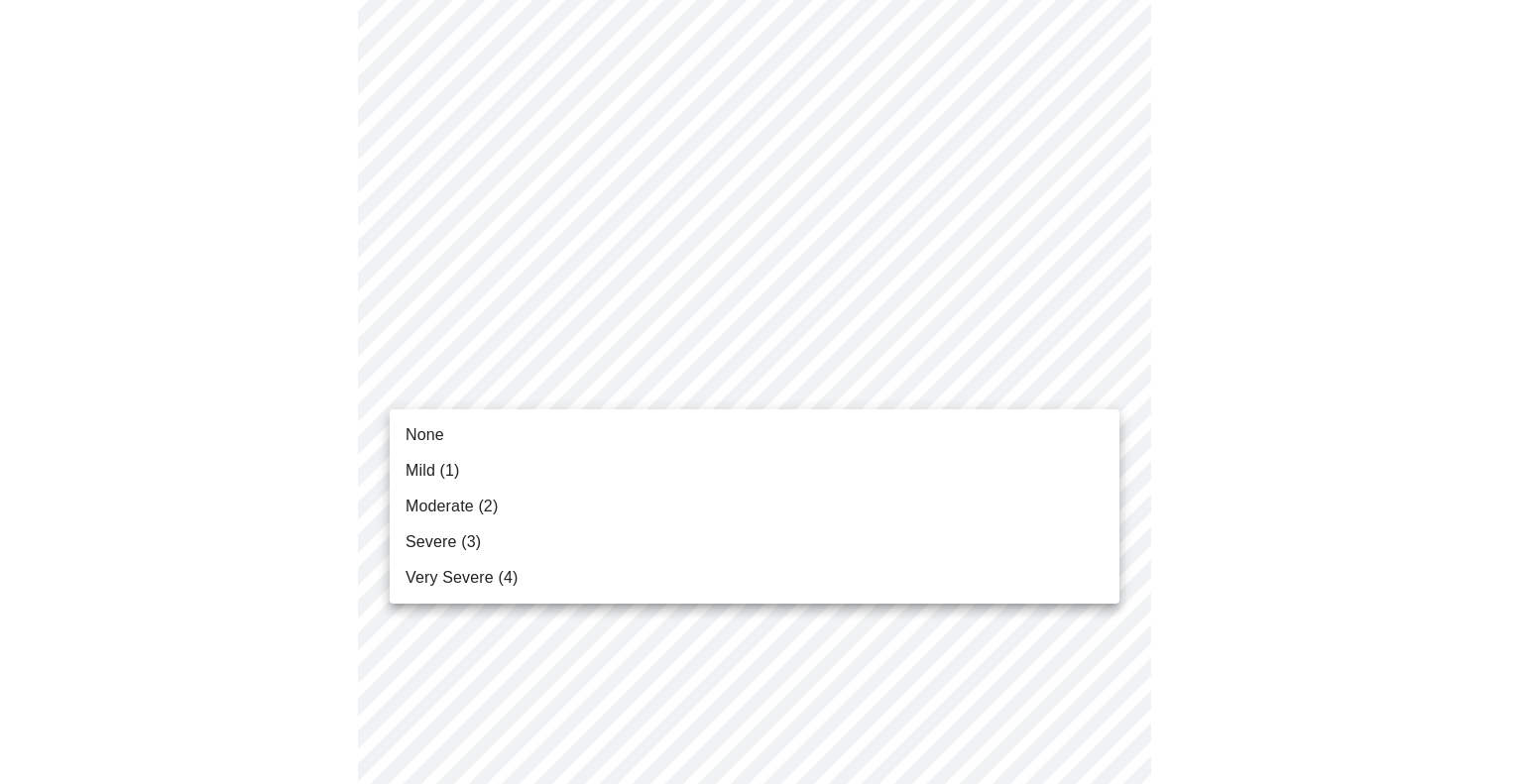 click on "Mild (1)" at bounding box center [755, 471] 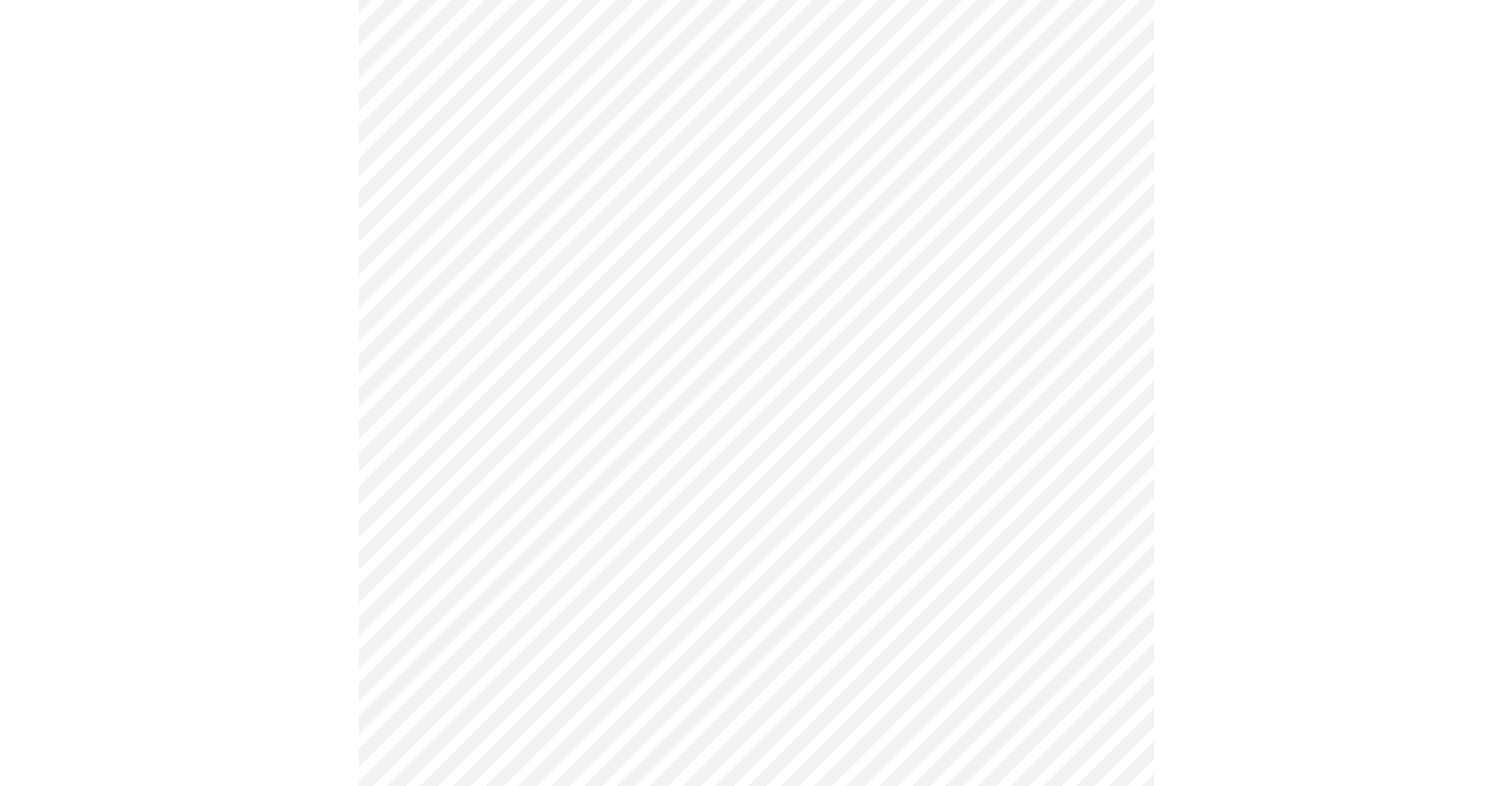 scroll, scrollTop: 1292, scrollLeft: 0, axis: vertical 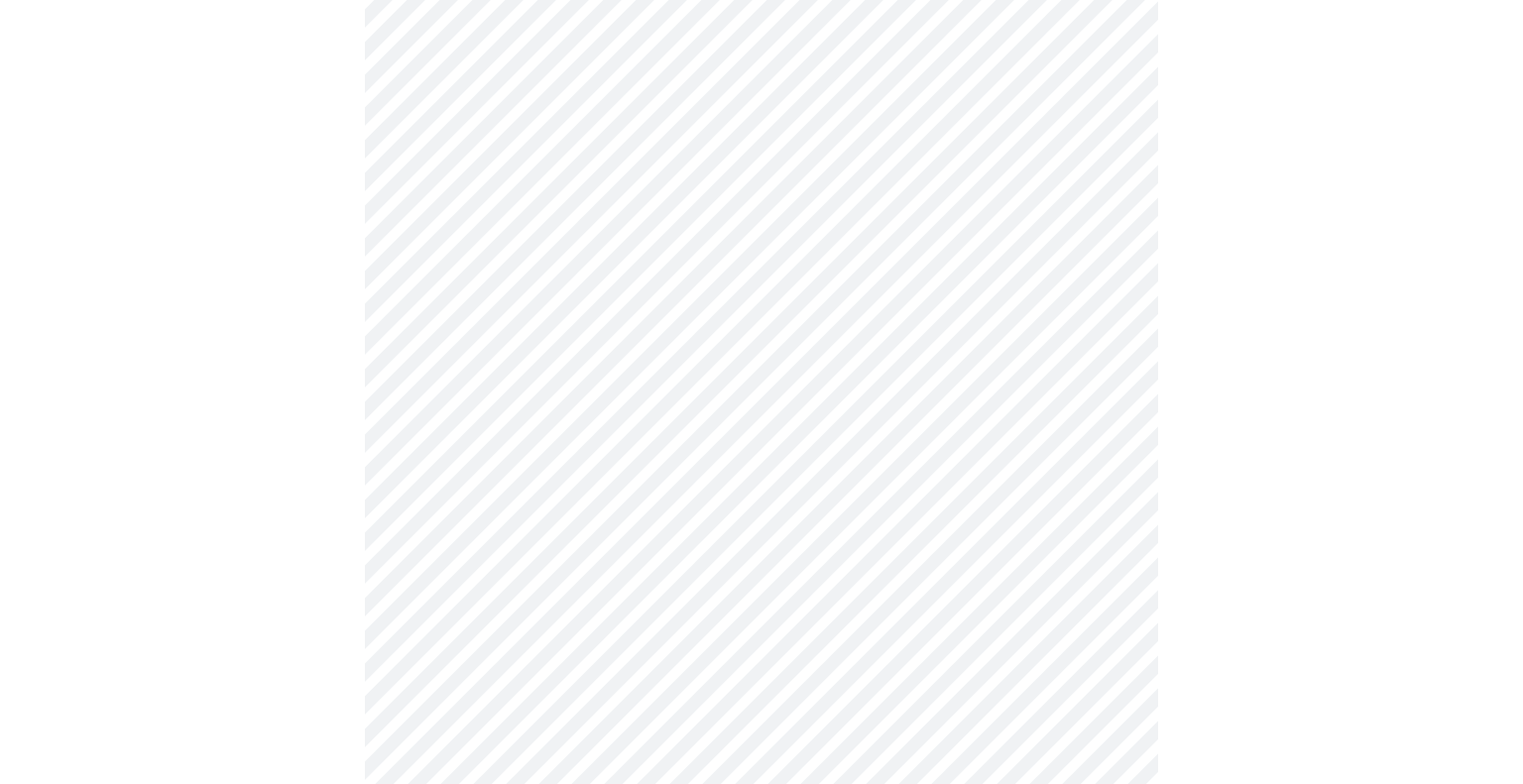 click on "MyMenopauseRx Appointments Messaging Labs Uploads Medications Community Refer a Friend Hi Sandra   Intake Questions for Mon, Jul 21st 2025 @ 12:40pm-1:00pm 3  /  13 Settings Billing Invoices Log out" at bounding box center [762, -74] 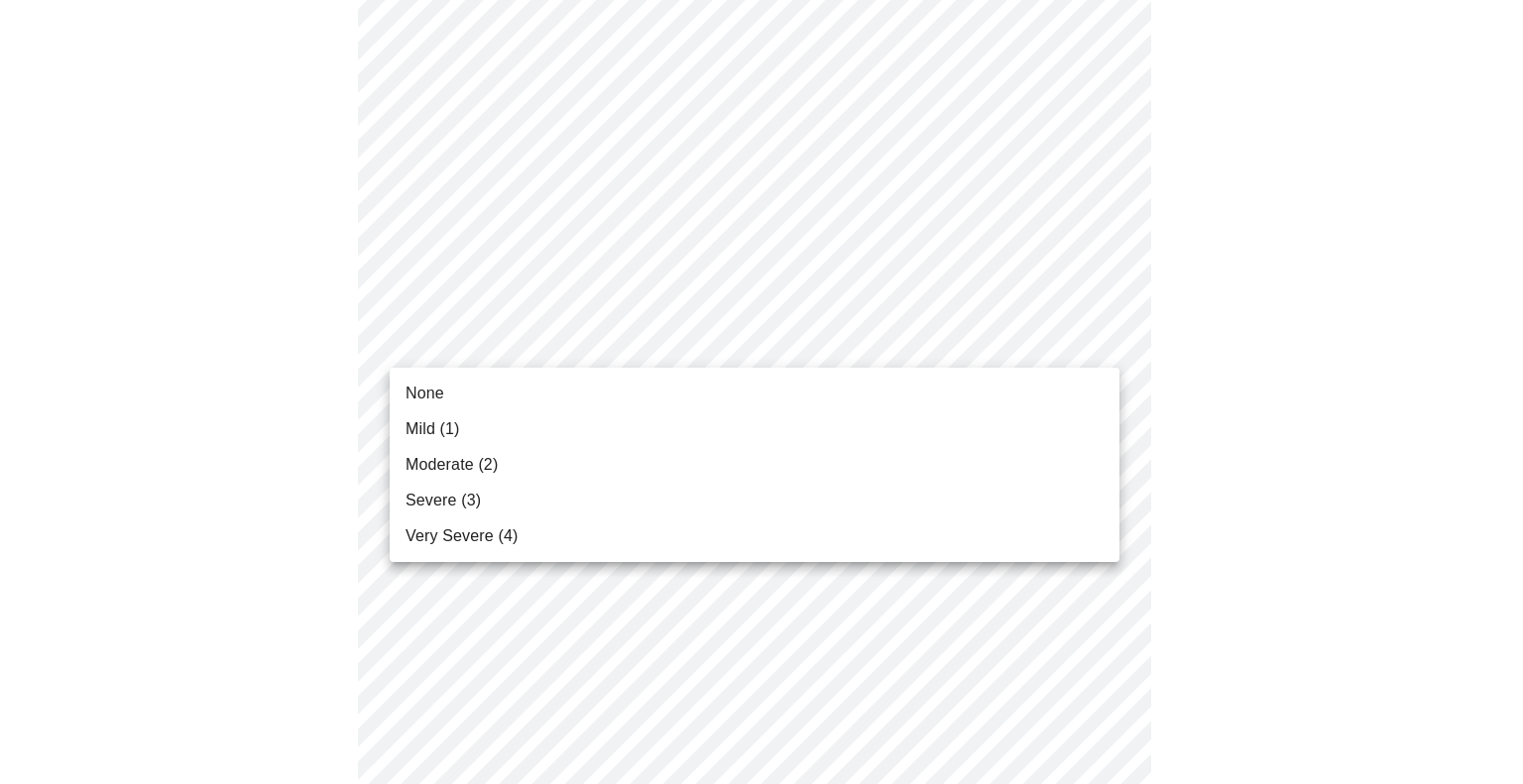 click on "None" at bounding box center (755, 393) 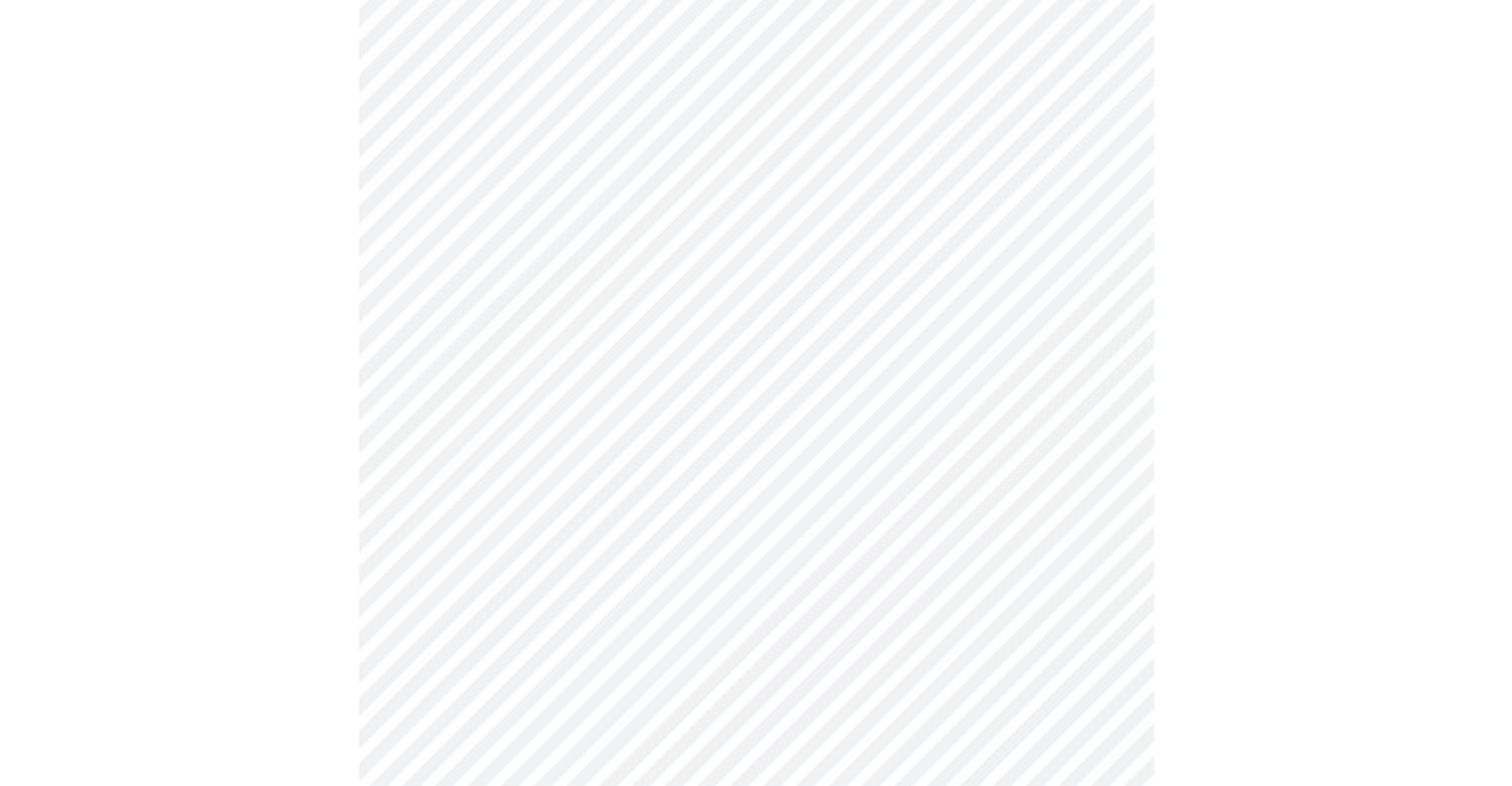 scroll, scrollTop: 1391, scrollLeft: 0, axis: vertical 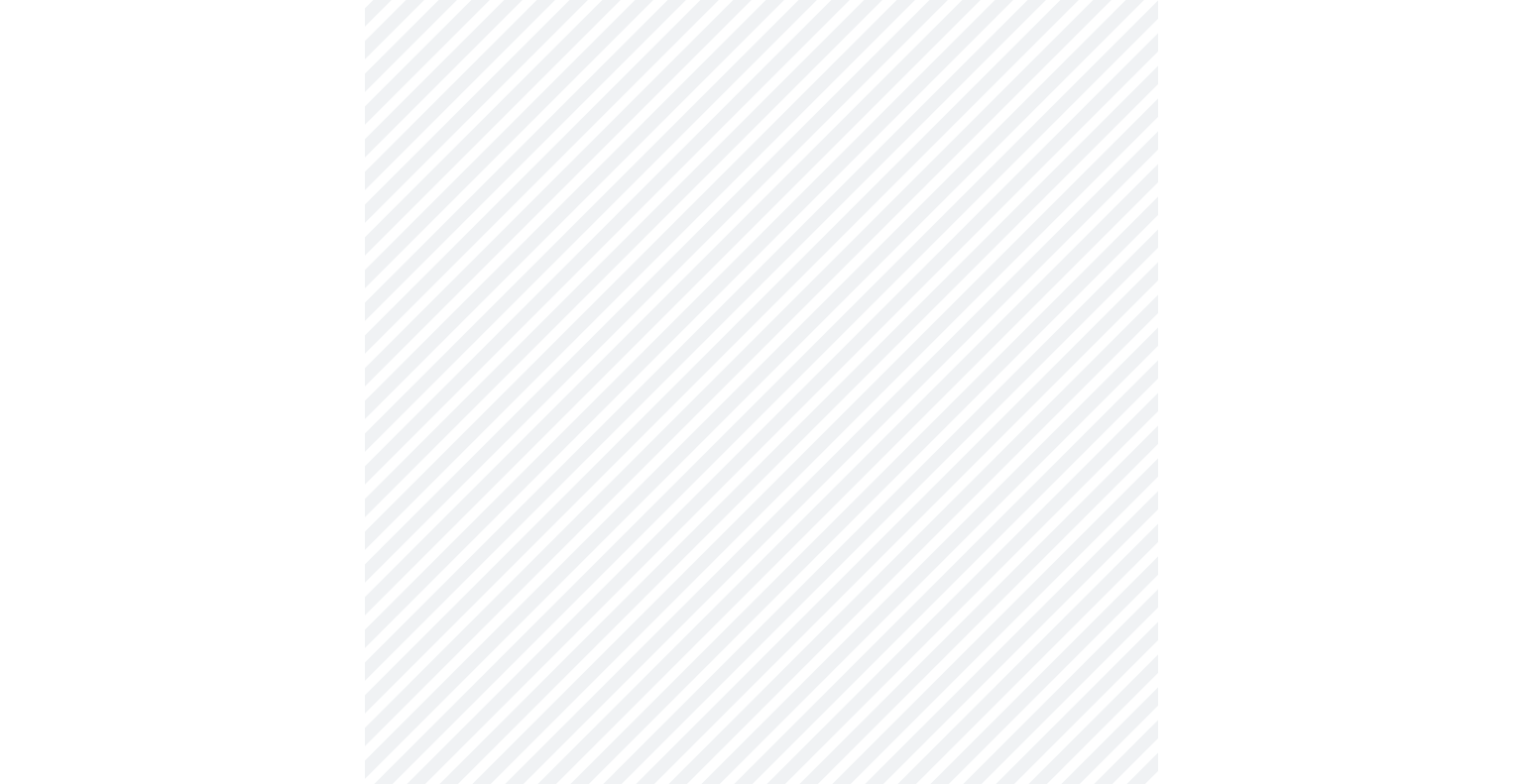 click on "MyMenopauseRx Appointments Messaging Labs Uploads Medications Community Refer a Friend Hi Sandra   Intake Questions for Mon, Jul 21st 2025 @ 12:40pm-1:00pm 3  /  13 Settings Billing Invoices Log out" at bounding box center [762, -187] 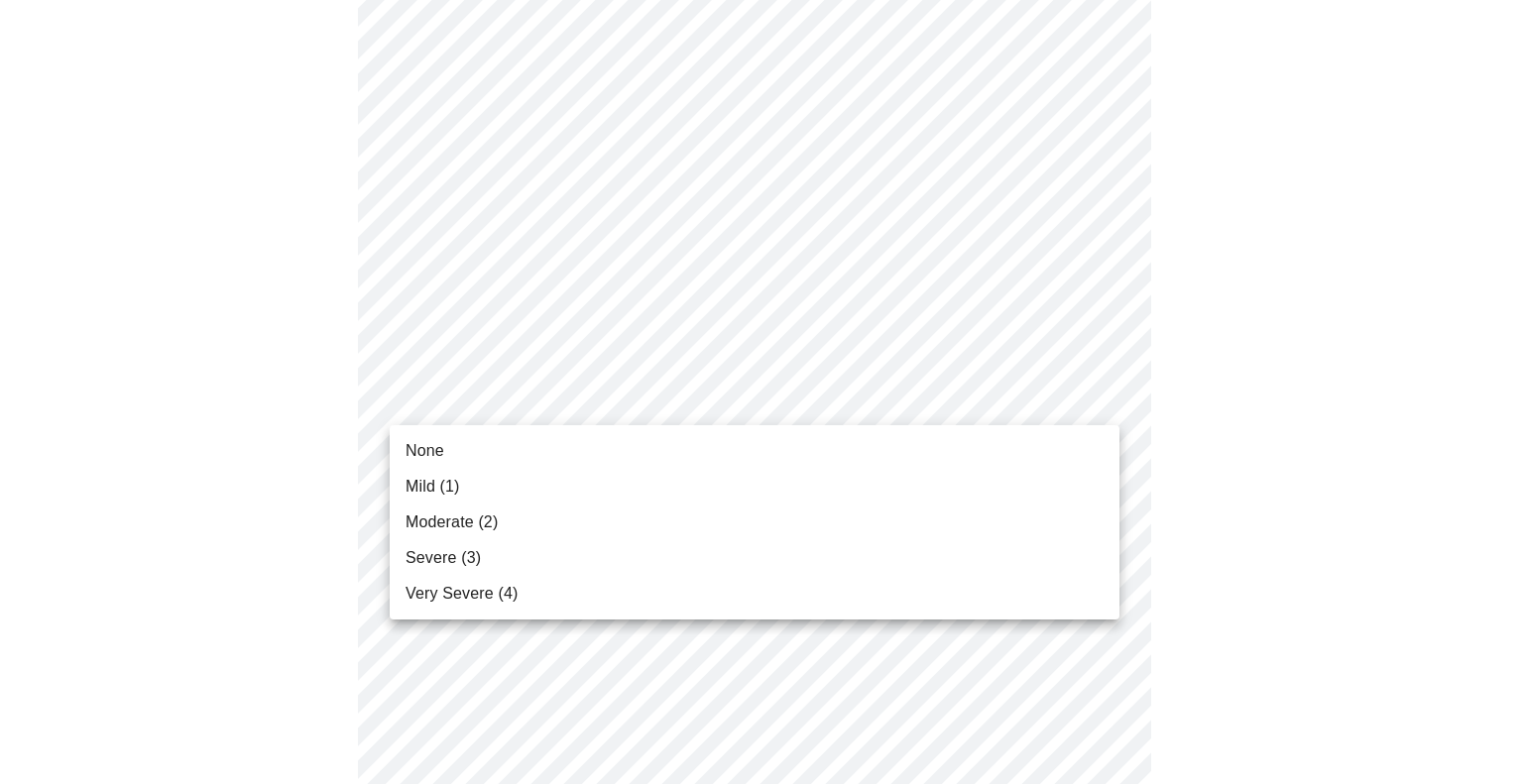 click on "Mild (1)" at bounding box center [755, 487] 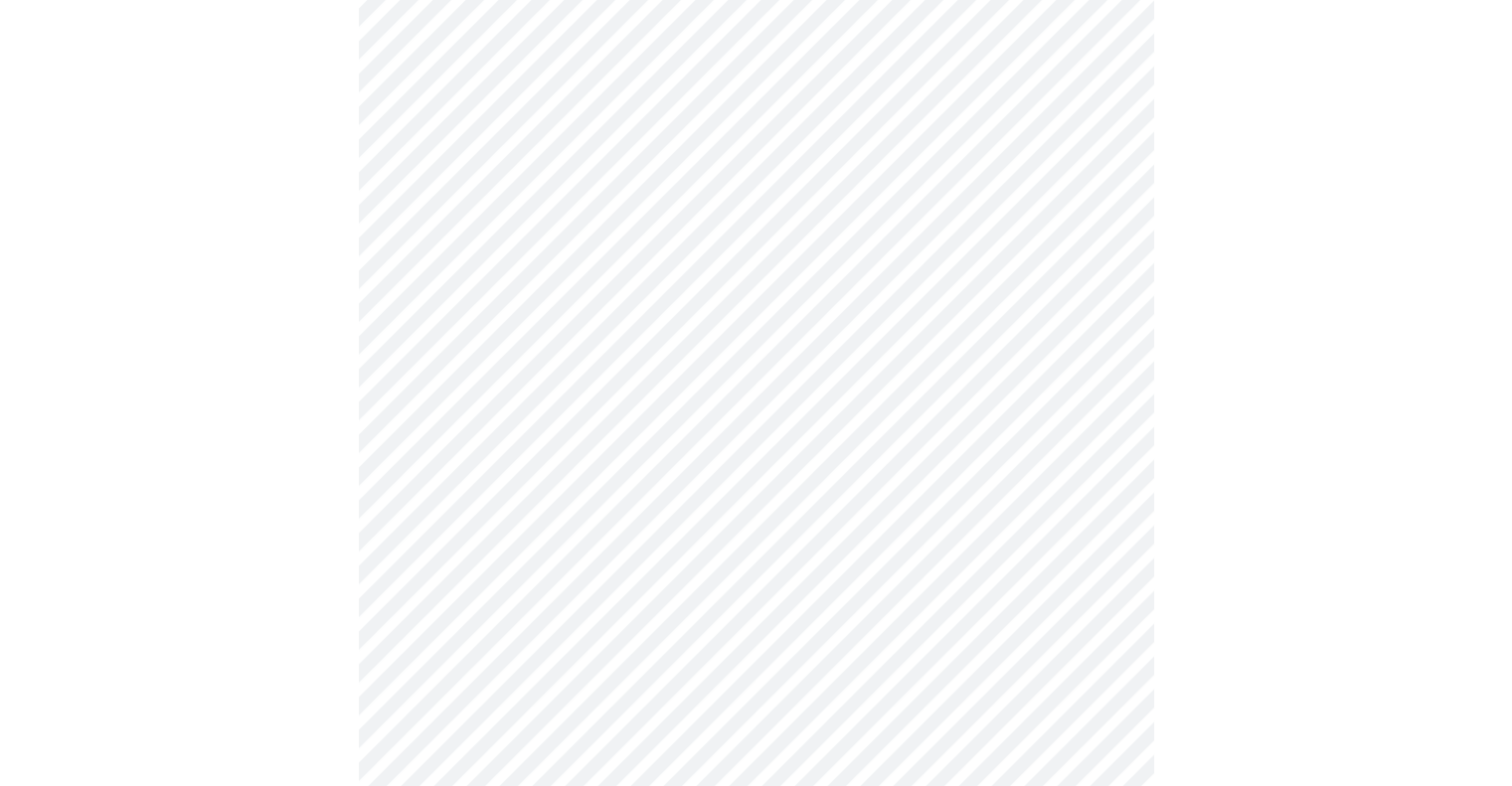 scroll, scrollTop: 1491, scrollLeft: 0, axis: vertical 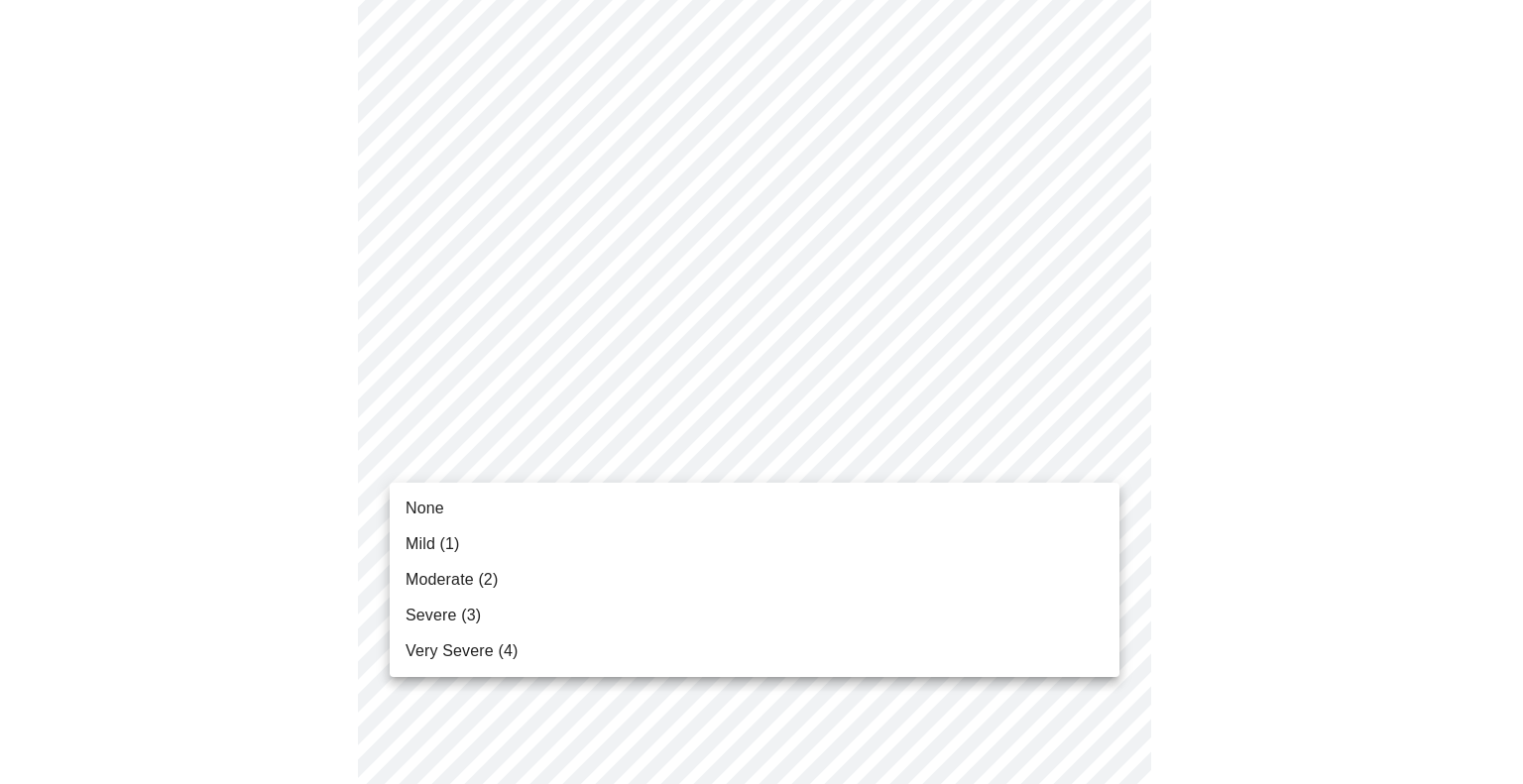 click on "MyMenopauseRx Appointments Messaging Labs Uploads Medications Community Refer a Friend Hi Sandra   Intake Questions for Mon, Jul 21st 2025 @ 12:40pm-1:00pm 3  /  13 Settings Billing Invoices Log out None Mild (1) Moderate (2) Severe (3) Very Severe (4)" at bounding box center [762, -300] 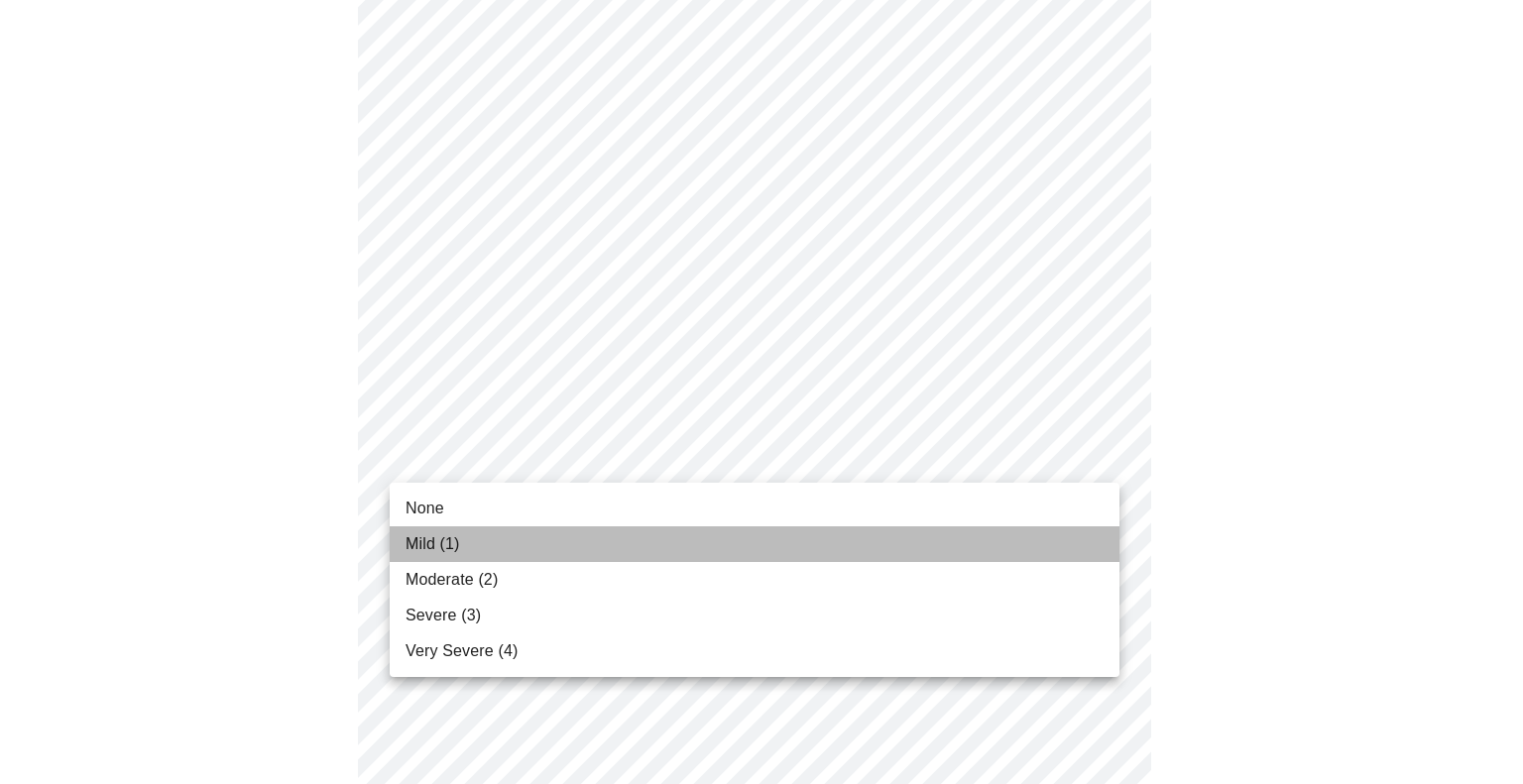 click on "Mild (1)" at bounding box center (755, 544) 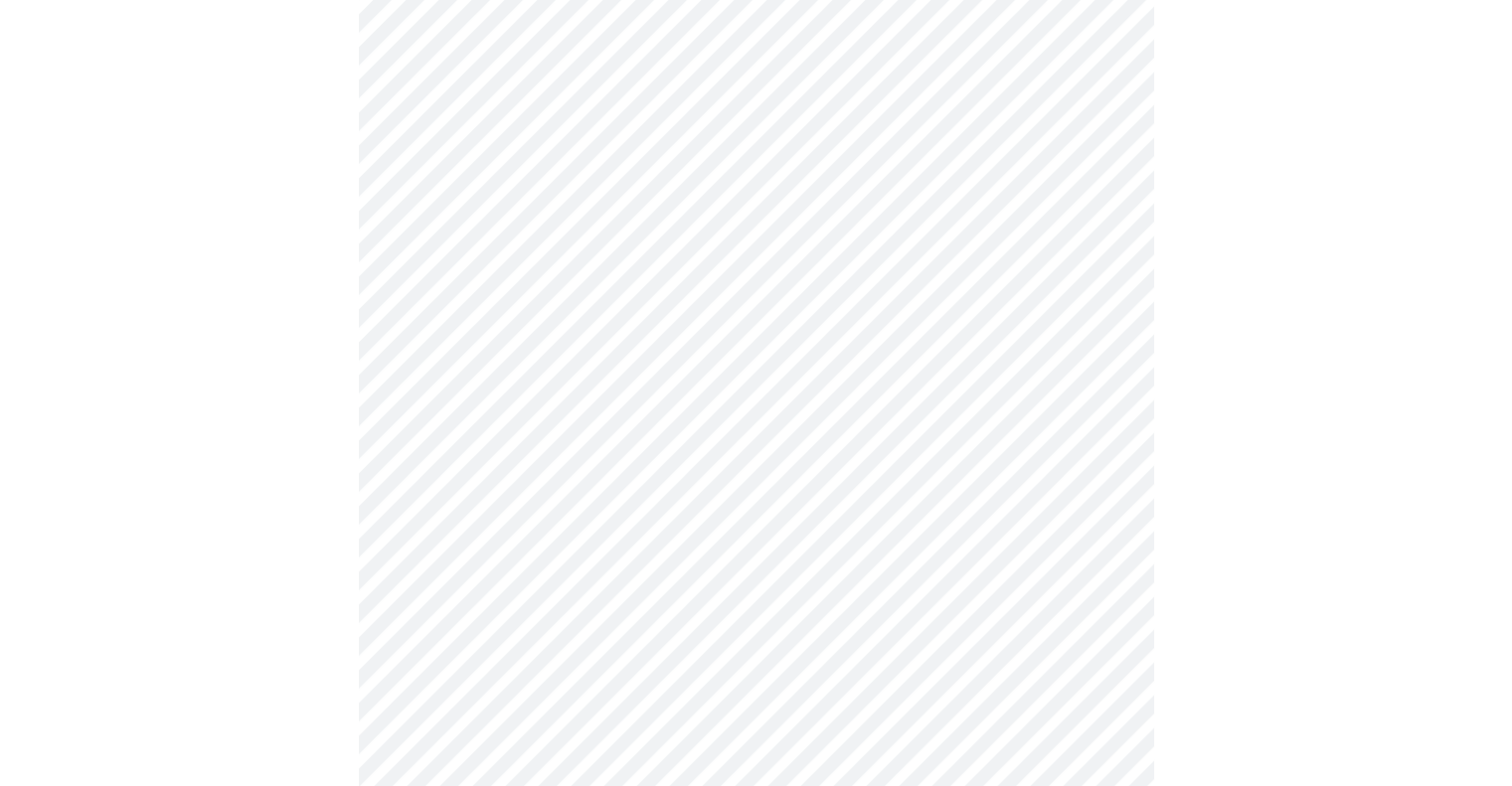 scroll, scrollTop: 556, scrollLeft: 0, axis: vertical 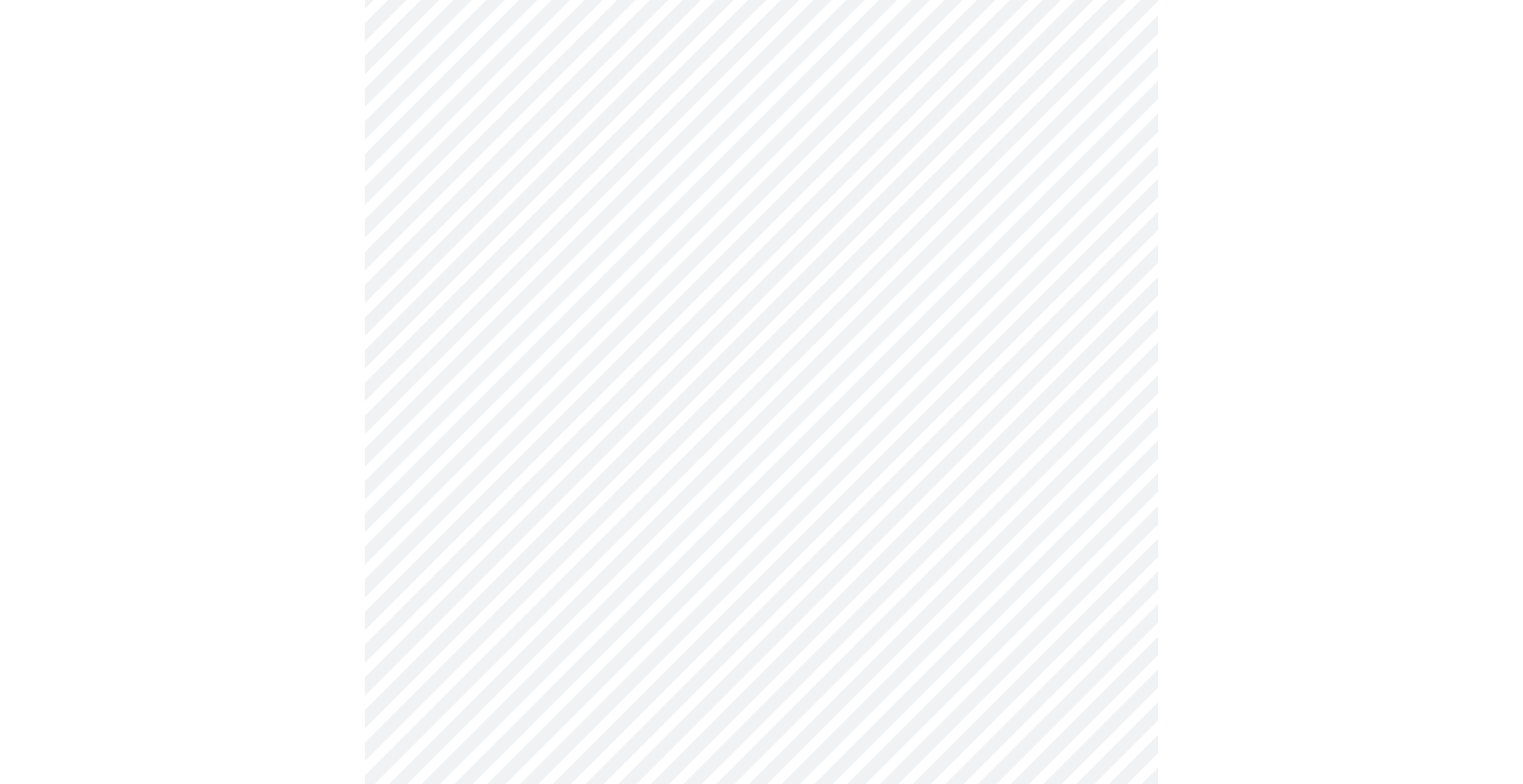 click on "MyMenopauseRx Appointments Messaging Labs Uploads Medications Community Refer a Friend Hi Sandra   Intake Questions for Mon, Jul 21st 2025 @ 12:40pm-1:00pm 3  /  13 Settings Billing Invoices Log out" at bounding box center (762, 618) 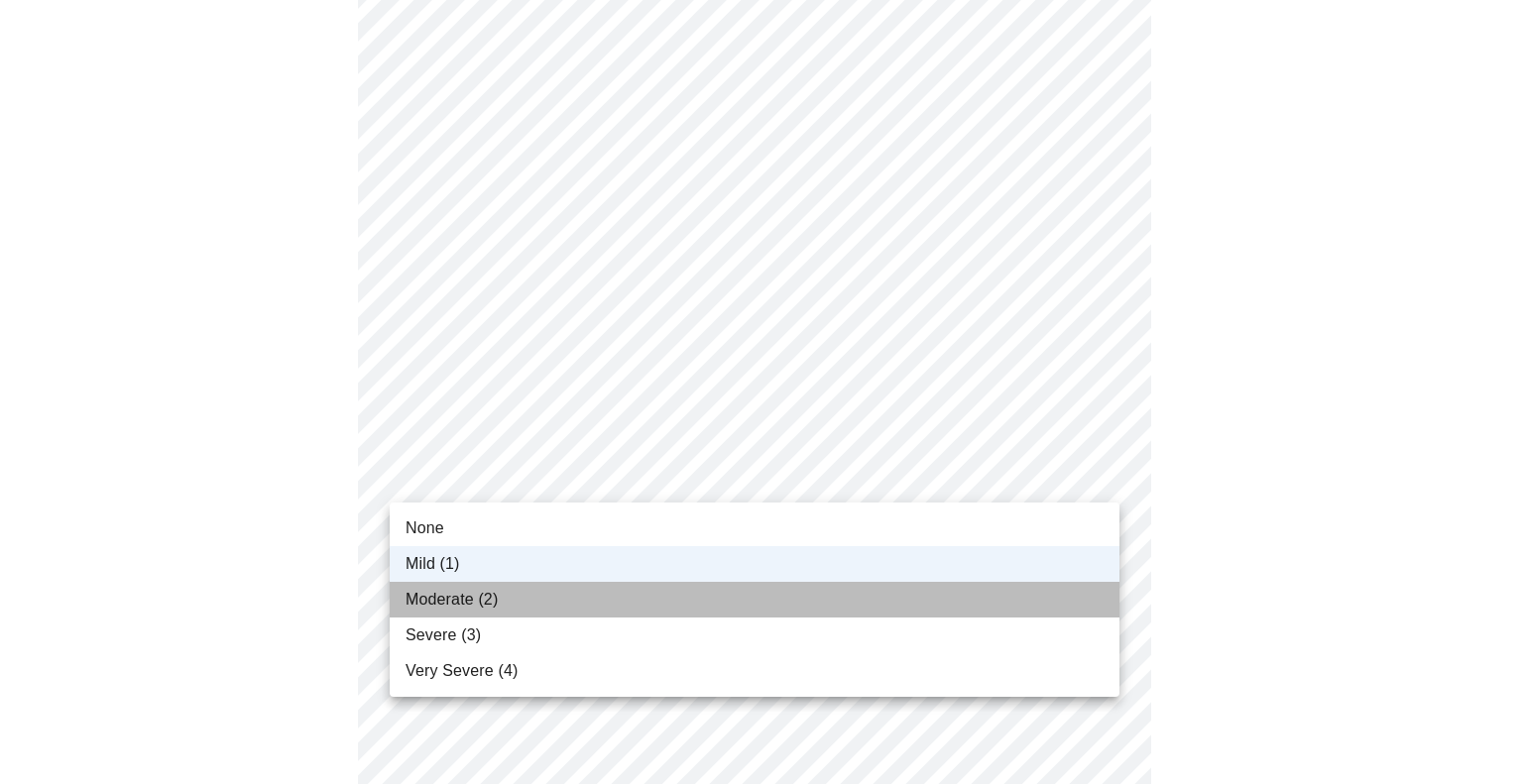click on "Moderate (2)" at bounding box center (755, 600) 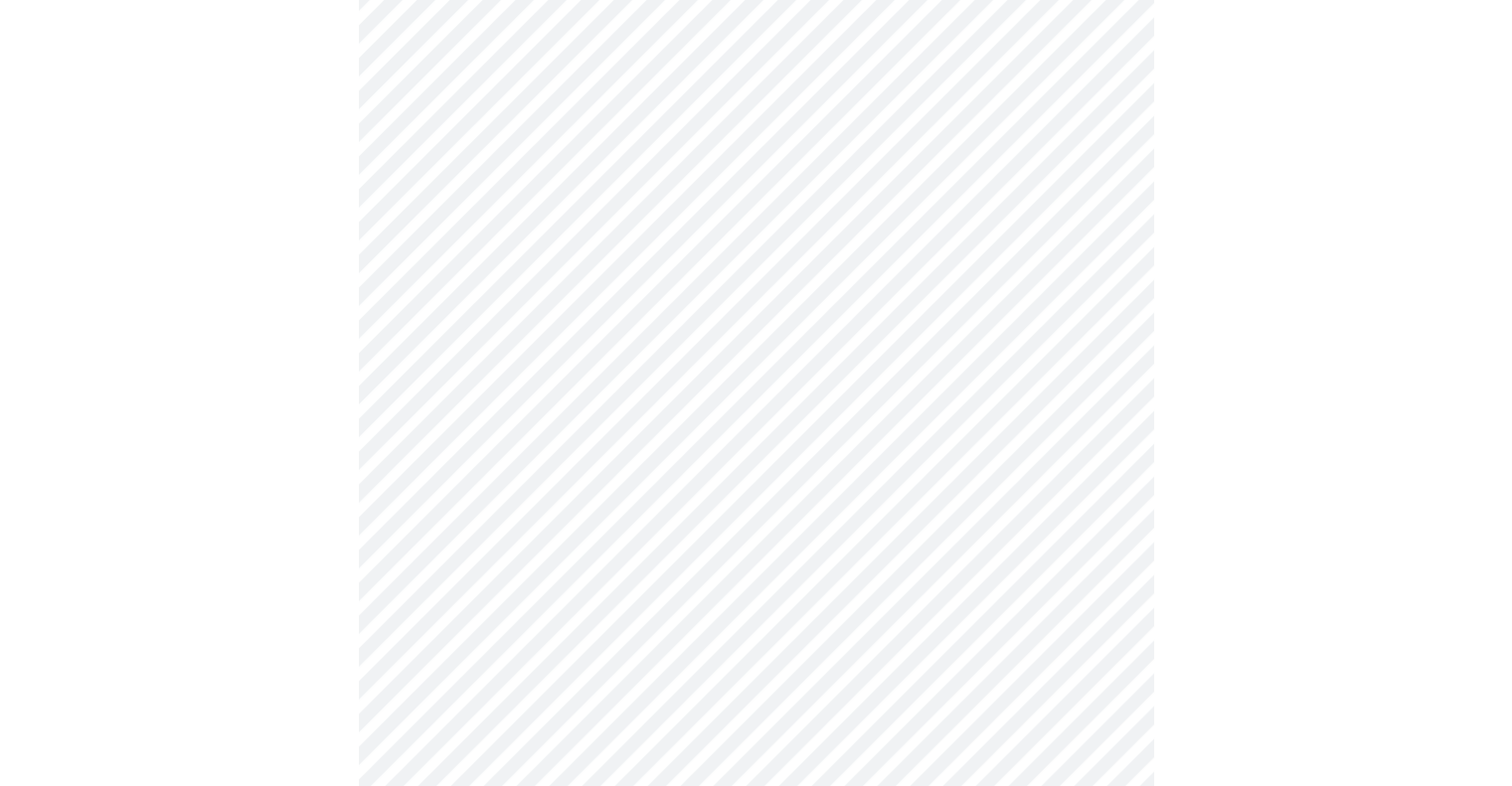 scroll, scrollTop: 358, scrollLeft: 0, axis: vertical 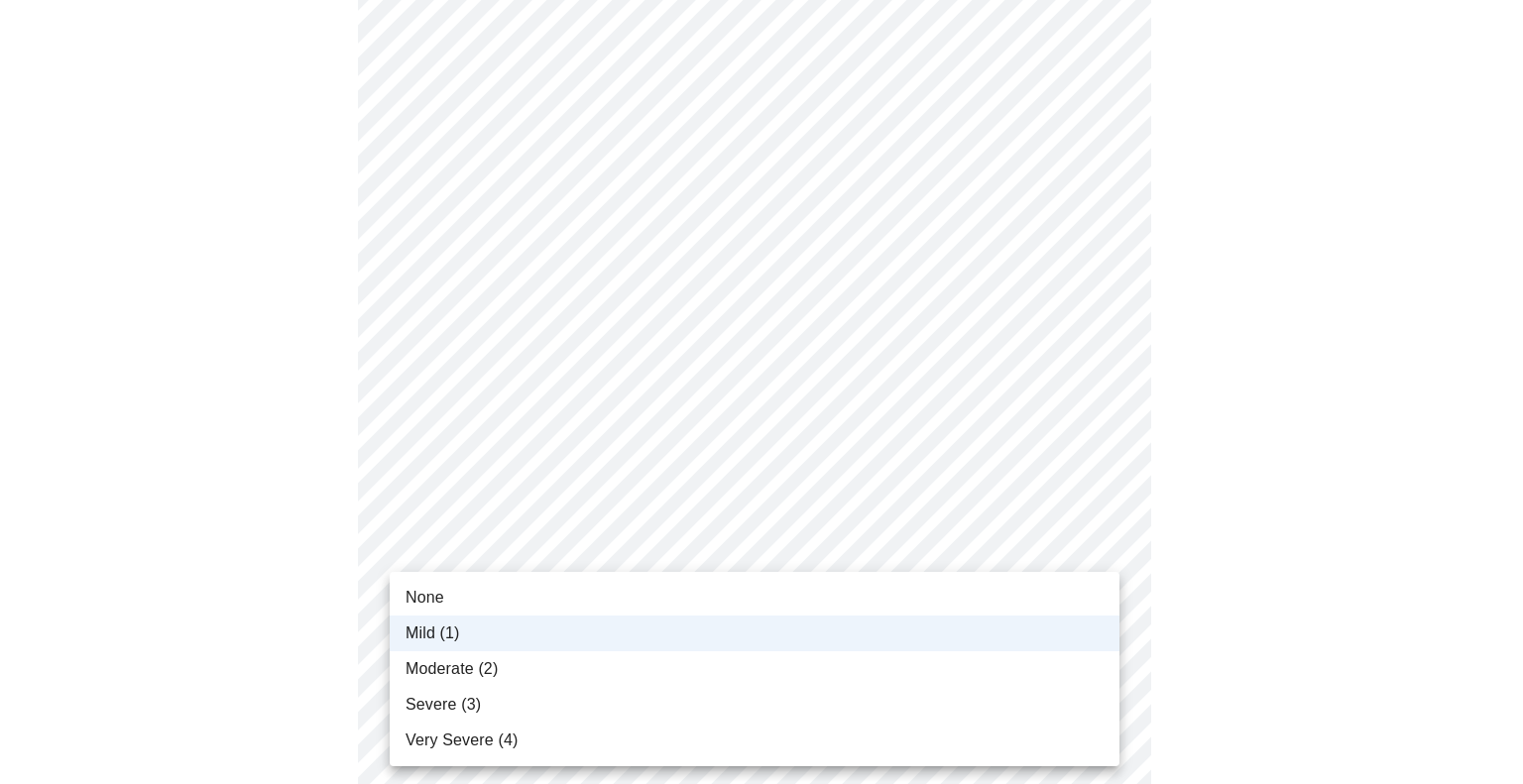 click on "MyMenopauseRx Appointments Messaging Labs Uploads Medications Community Refer a Friend Hi Sandra   Intake Questions for Mon, Jul 21st 2025 @ 12:40pm-1:00pm 3  /  13 Settings Billing Invoices Log out None Mild (1) Moderate (2) Severe (3) Very Severe (4)" at bounding box center [762, 817] 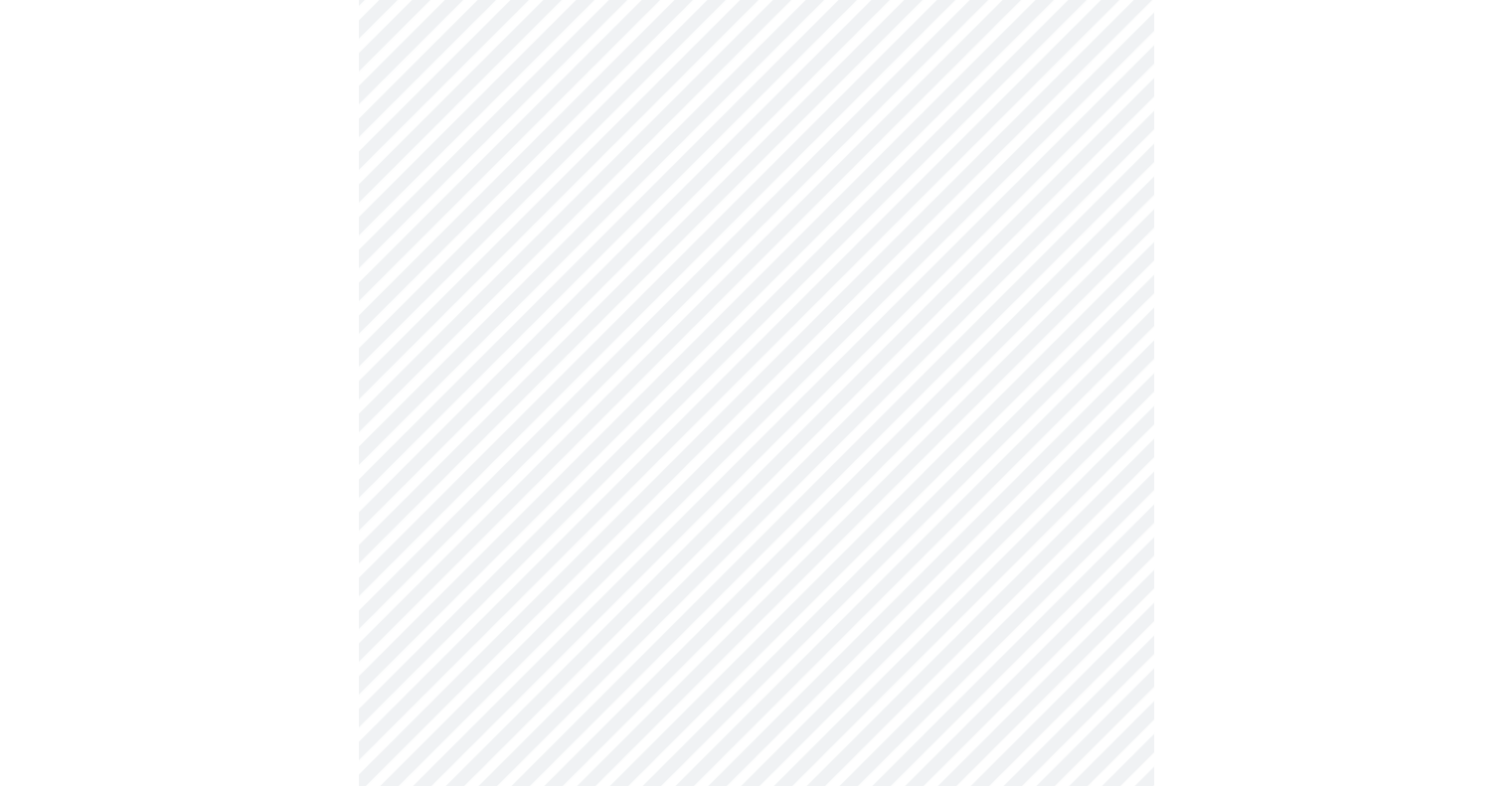 scroll, scrollTop: 159, scrollLeft: 0, axis: vertical 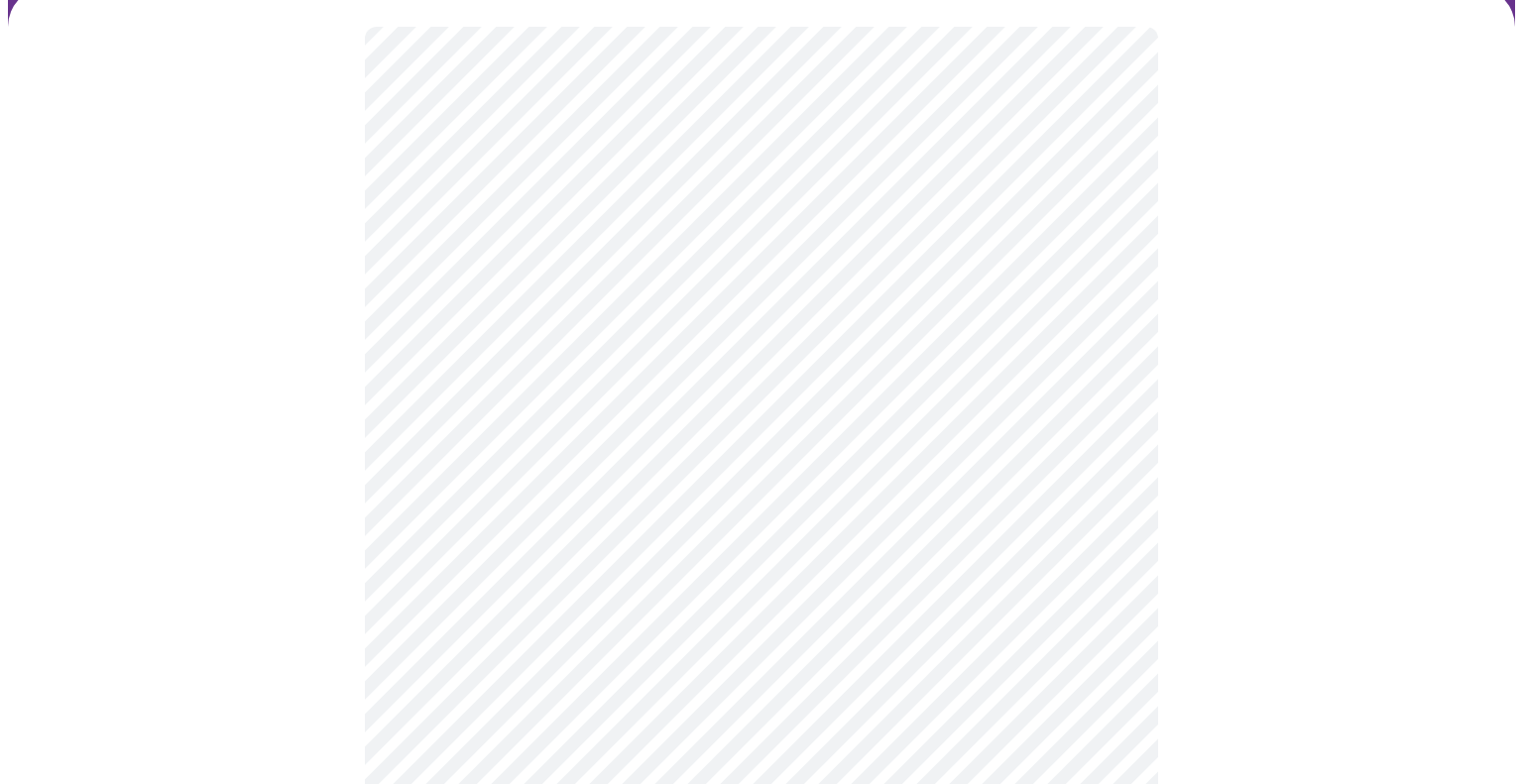 click on "MyMenopauseRx Appointments Messaging Labs Uploads Medications Community Refer a Friend Hi Sandra   Intake Questions for Mon, Jul 21st 2025 @ 12:40pm-1:00pm 3  /  13 Settings Billing Invoices Log out" at bounding box center [762, 1015] 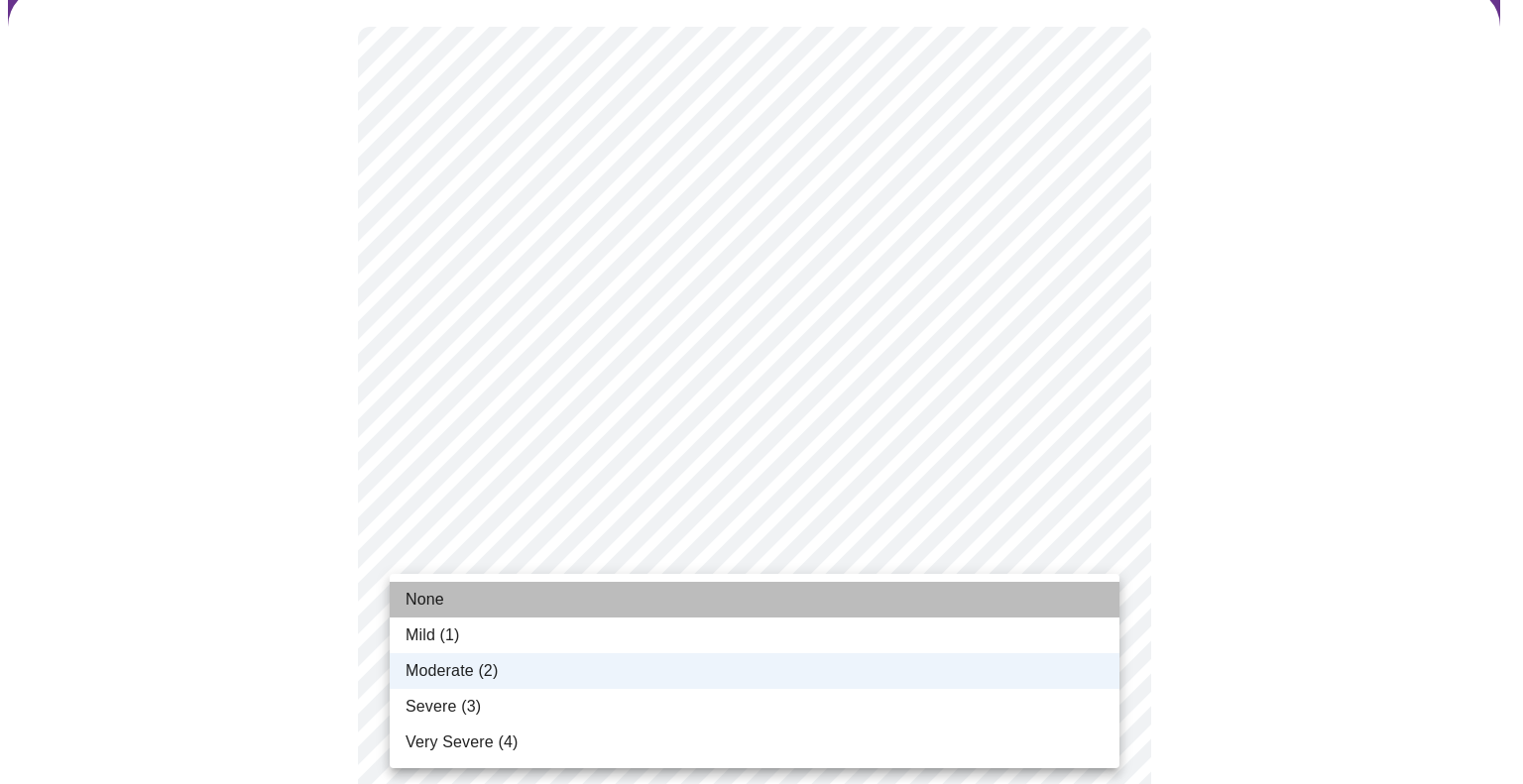 click on "None" at bounding box center [755, 600] 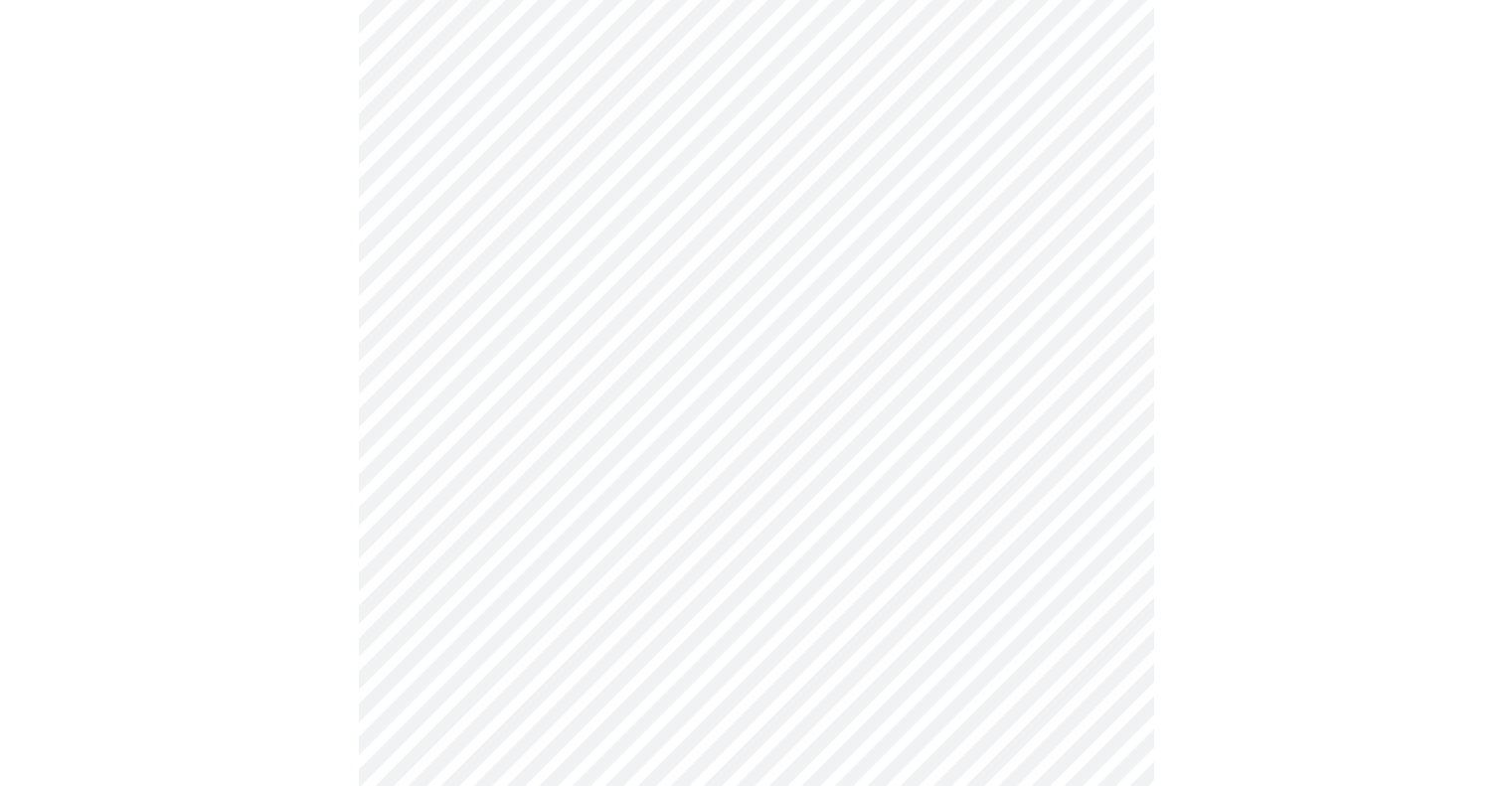 scroll, scrollTop: 1550, scrollLeft: 0, axis: vertical 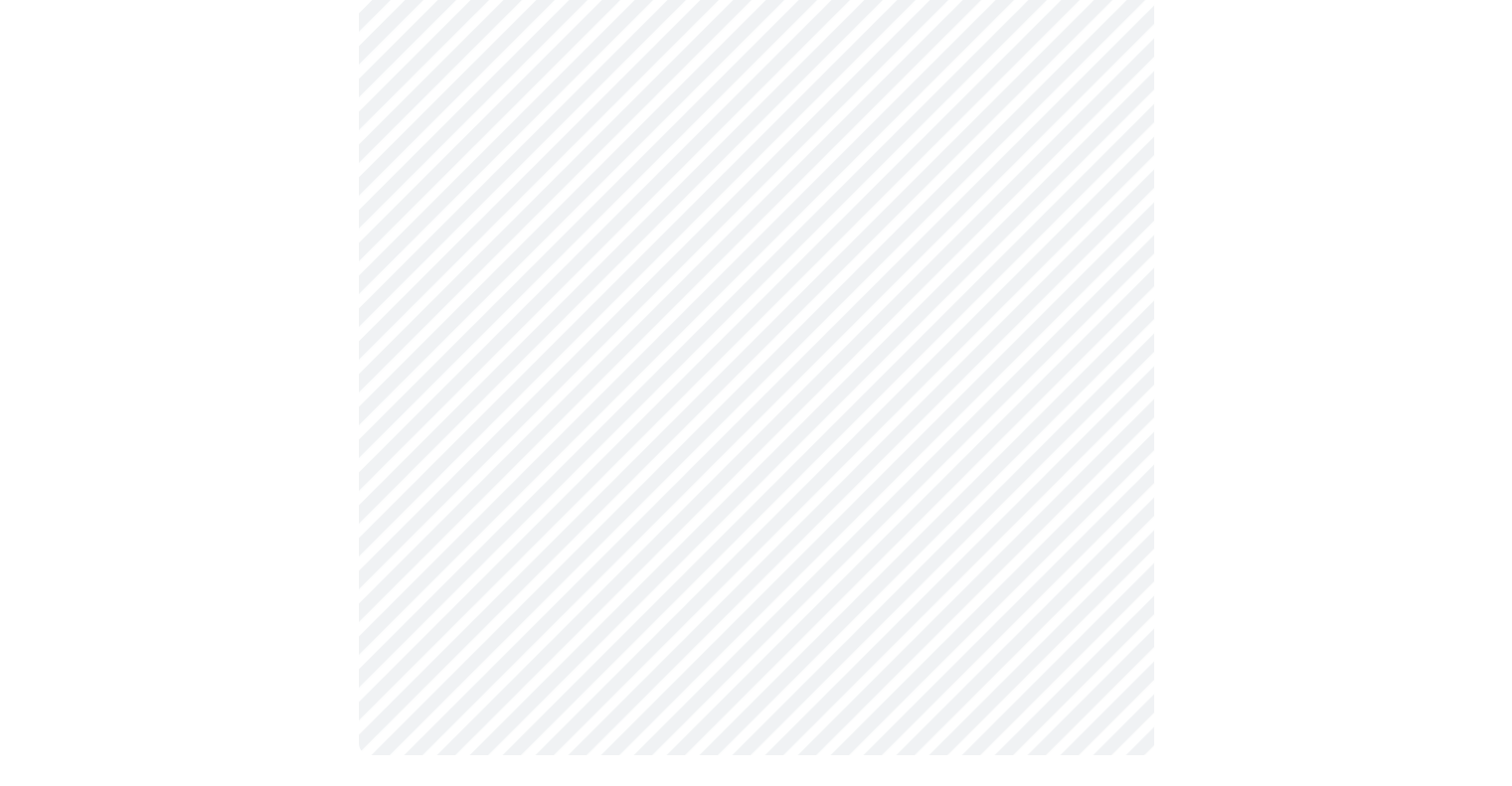 click at bounding box center (756, -305) 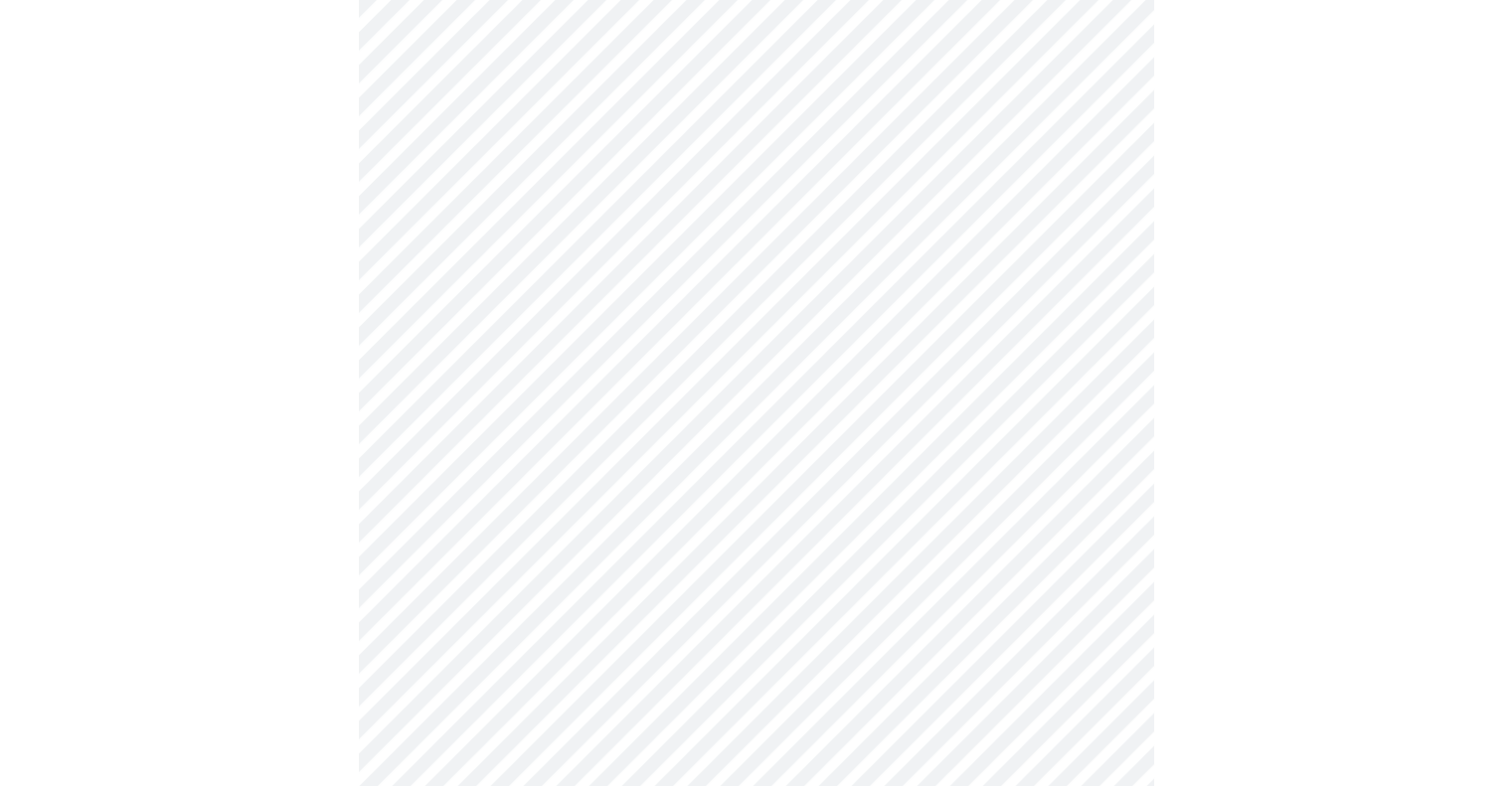 scroll, scrollTop: 795, scrollLeft: 0, axis: vertical 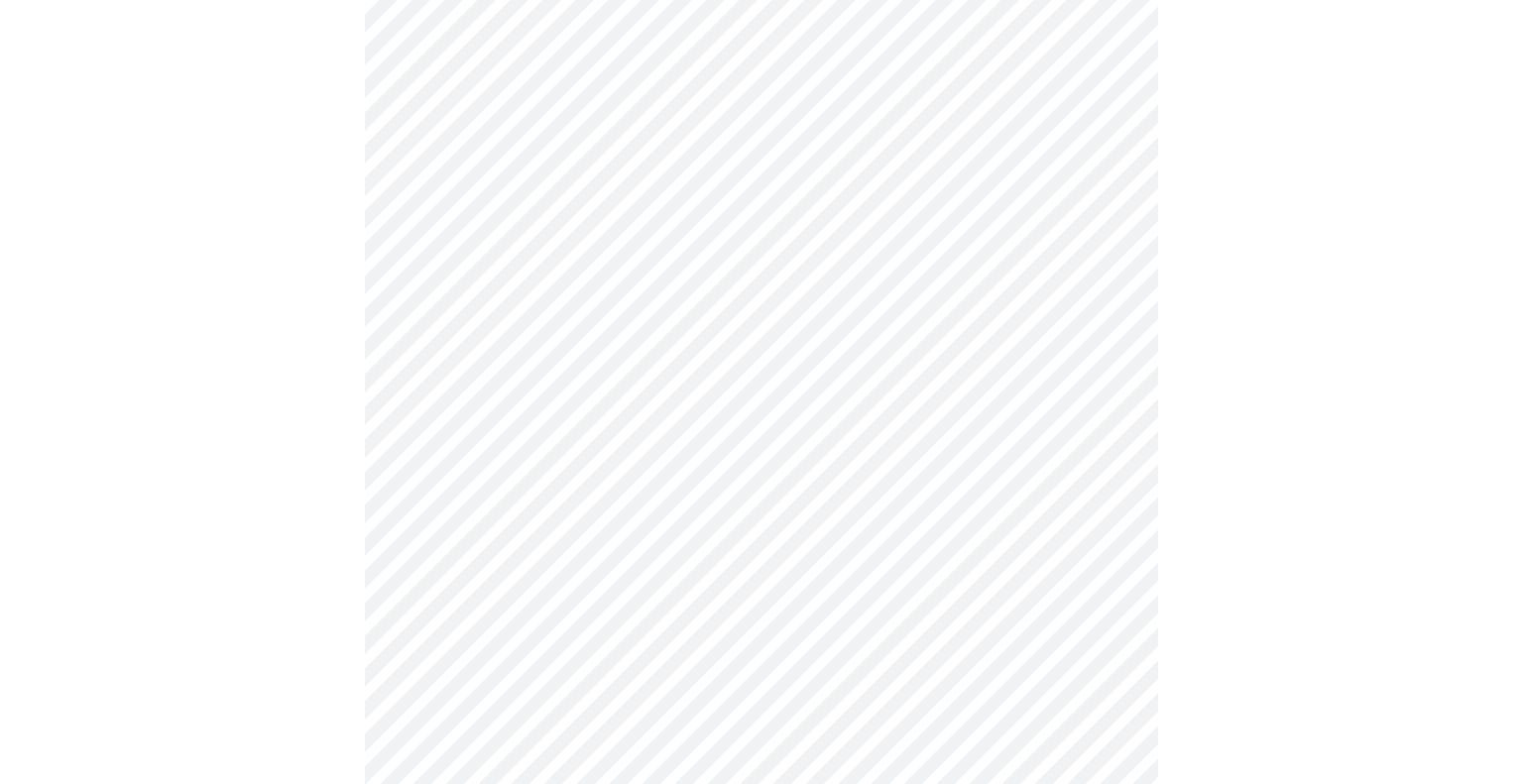 click on "MyMenopauseRx Appointments Messaging Labs Uploads Medications Community Refer a Friend Hi Sandra   Intake Questions for Mon, Jul 21st 2025 @ 12:40pm-1:00pm 4  /  13 Settings Billing Invoices Log out" at bounding box center [762, 173] 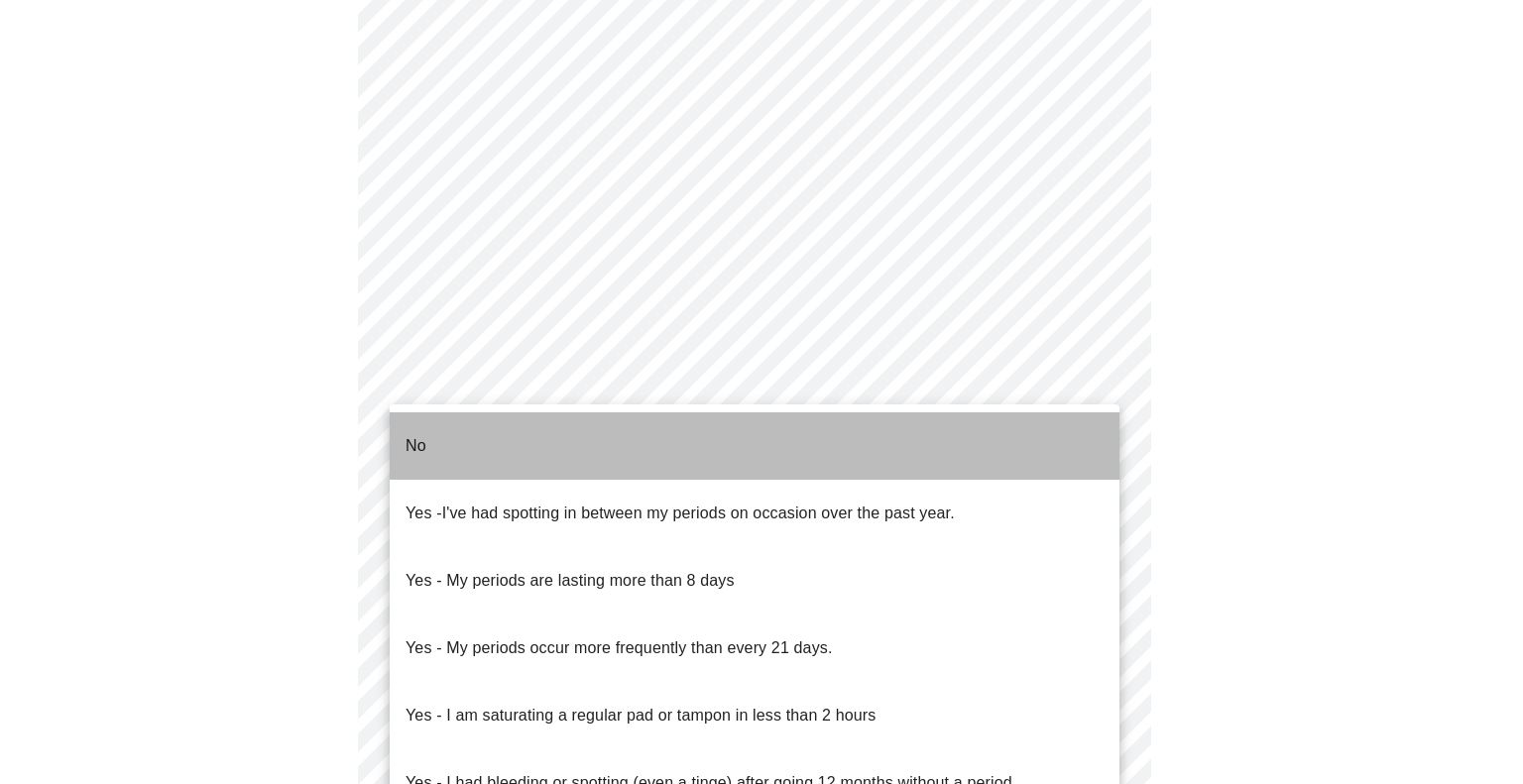 click on "No" at bounding box center [755, 446] 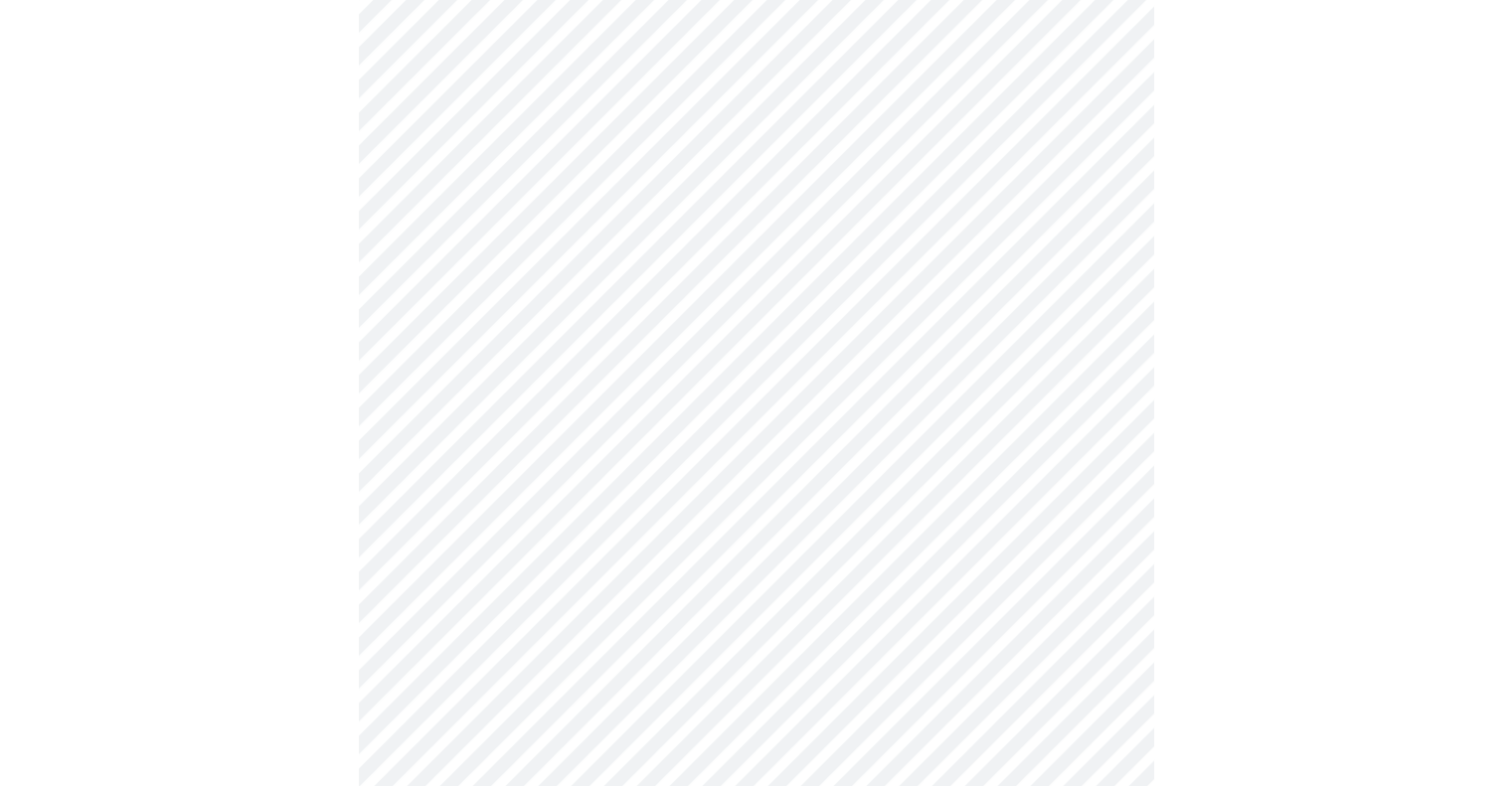 click on "MyMenopauseRx Appointments Messaging Labs Uploads Medications Community Refer a Friend Hi Sandra   Intake Questions for Mon, Jul 21st 2025 @ 12:40pm-1:00pm 4  /  13 Settings Billing Invoices Log out" at bounding box center (756, 168) 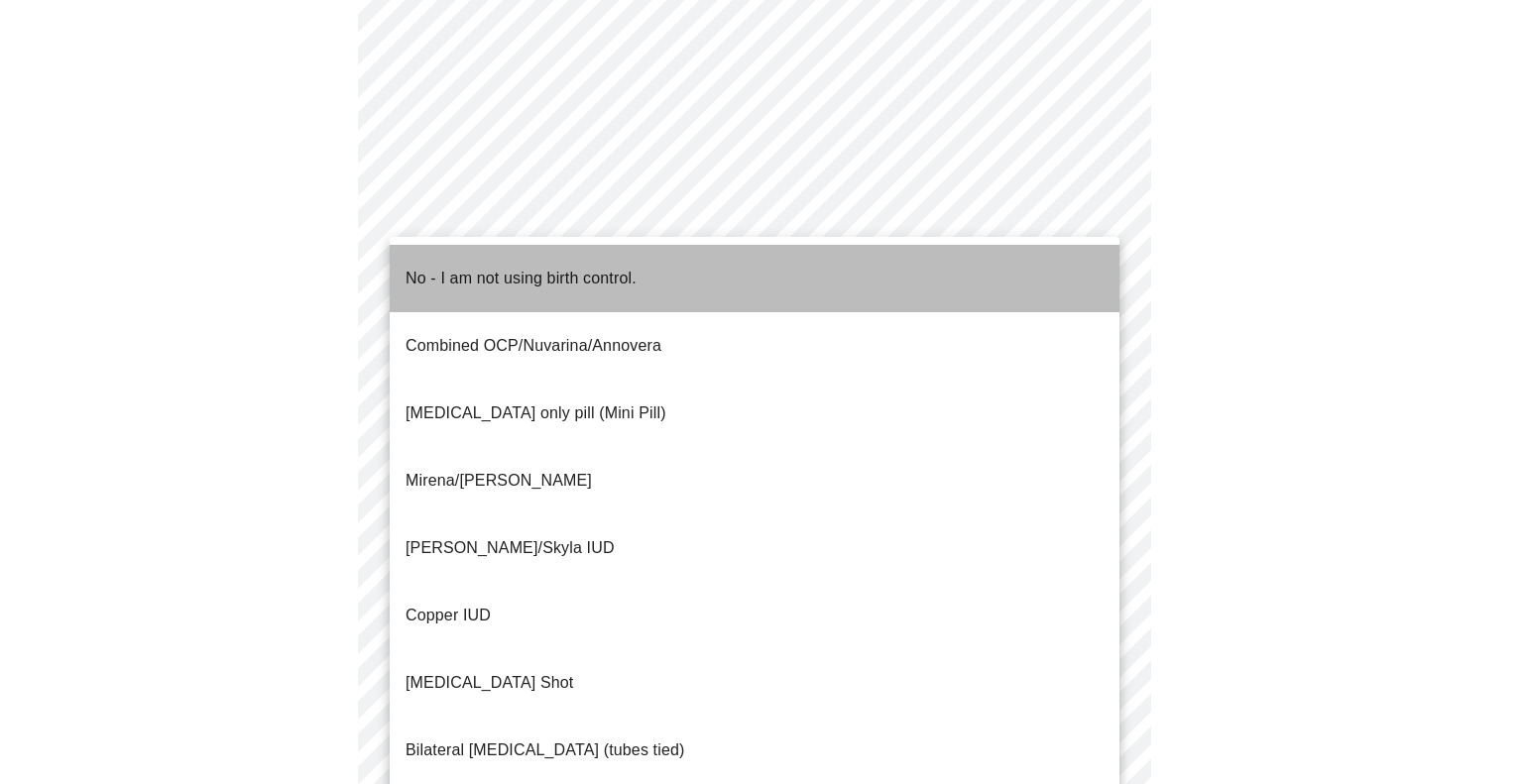 click on "No - I am not using birth control." at bounding box center [521, 279] 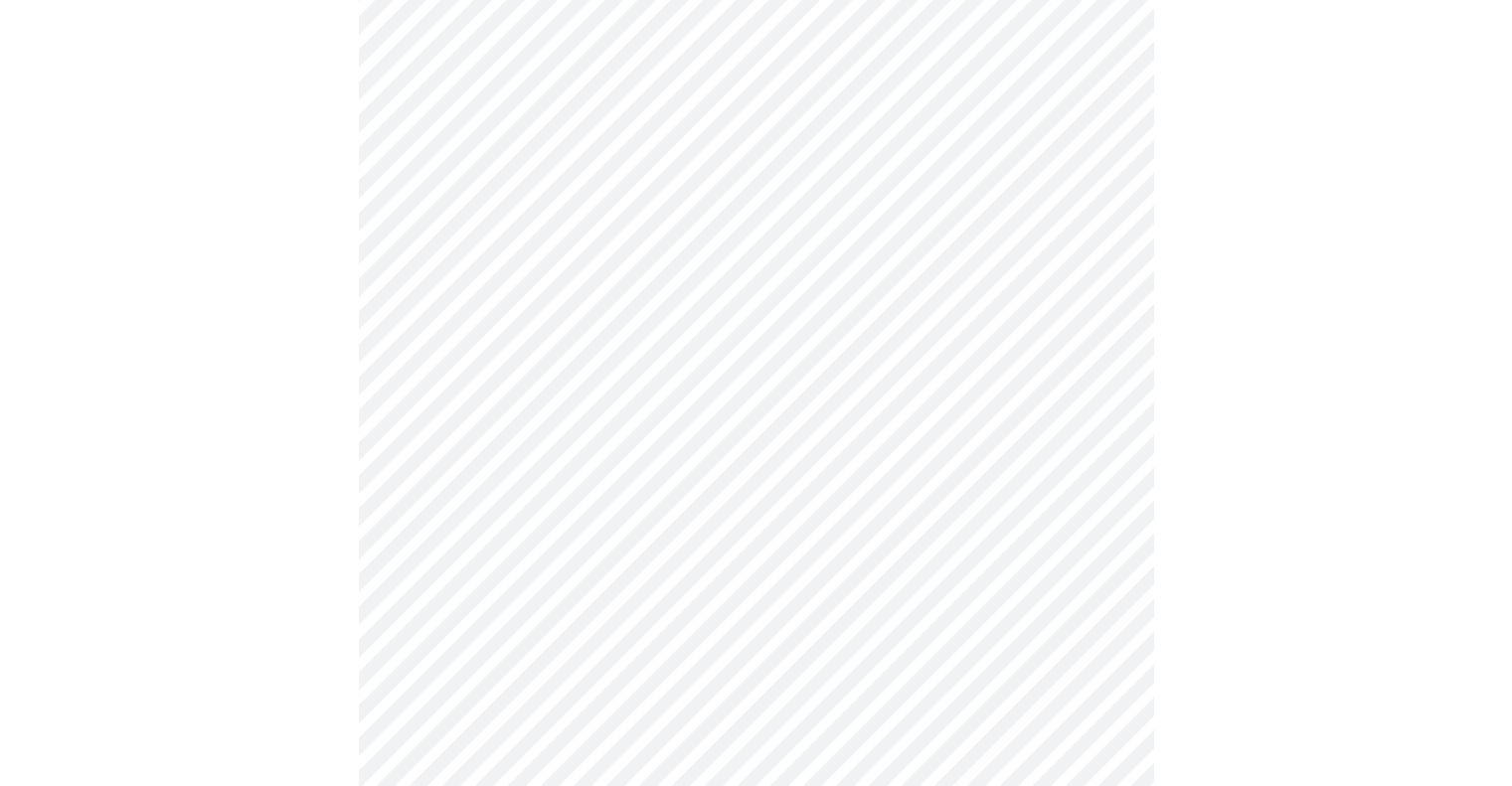 scroll, scrollTop: 894, scrollLeft: 0, axis: vertical 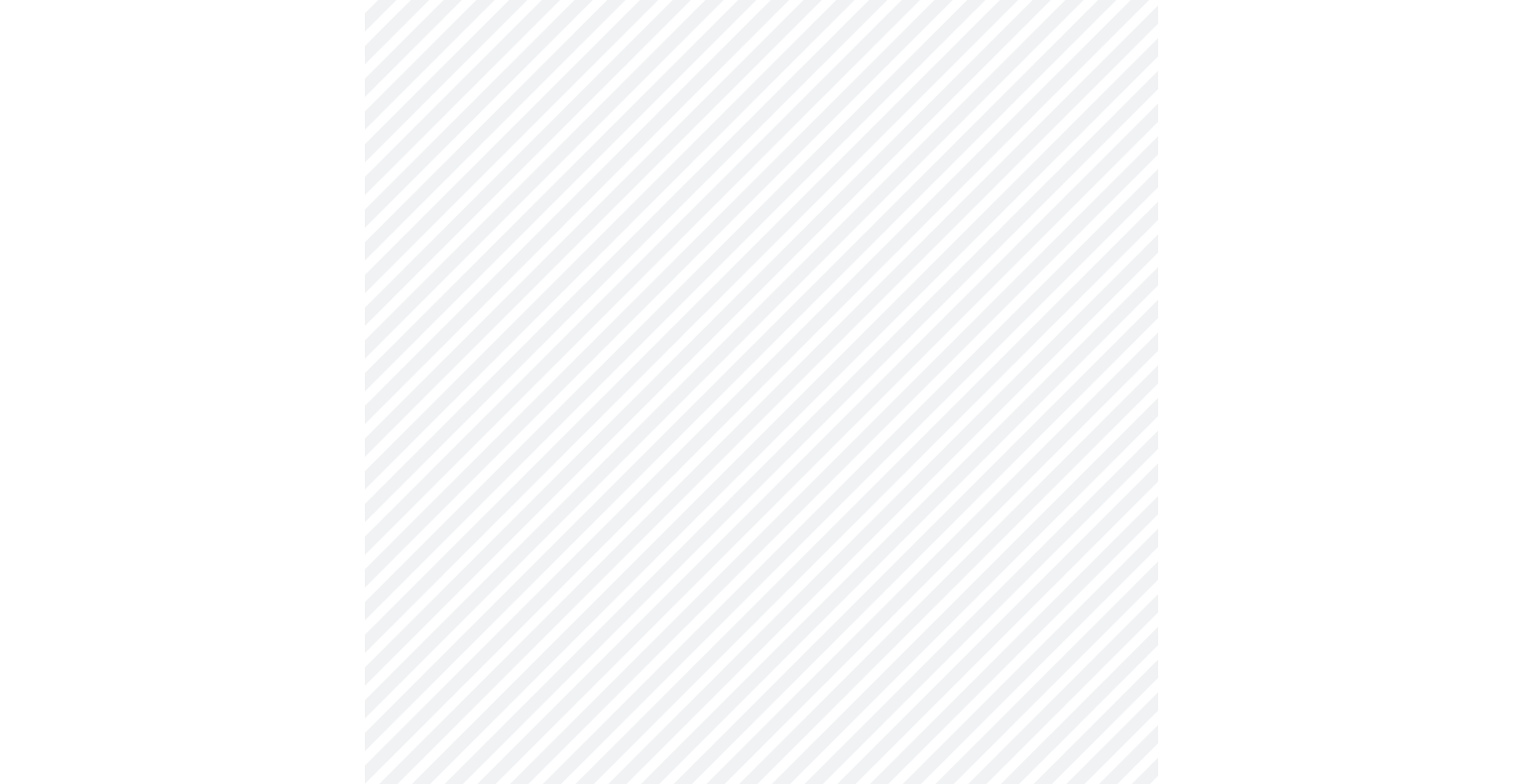 click on "MyMenopauseRx Appointments Messaging Labs Uploads Medications Community Refer a Friend Hi Sandra   Intake Questions for Mon, Jul 21st 2025 @ 12:40pm-1:00pm 4  /  13 Settings Billing Invoices Log out" at bounding box center [762, 62] 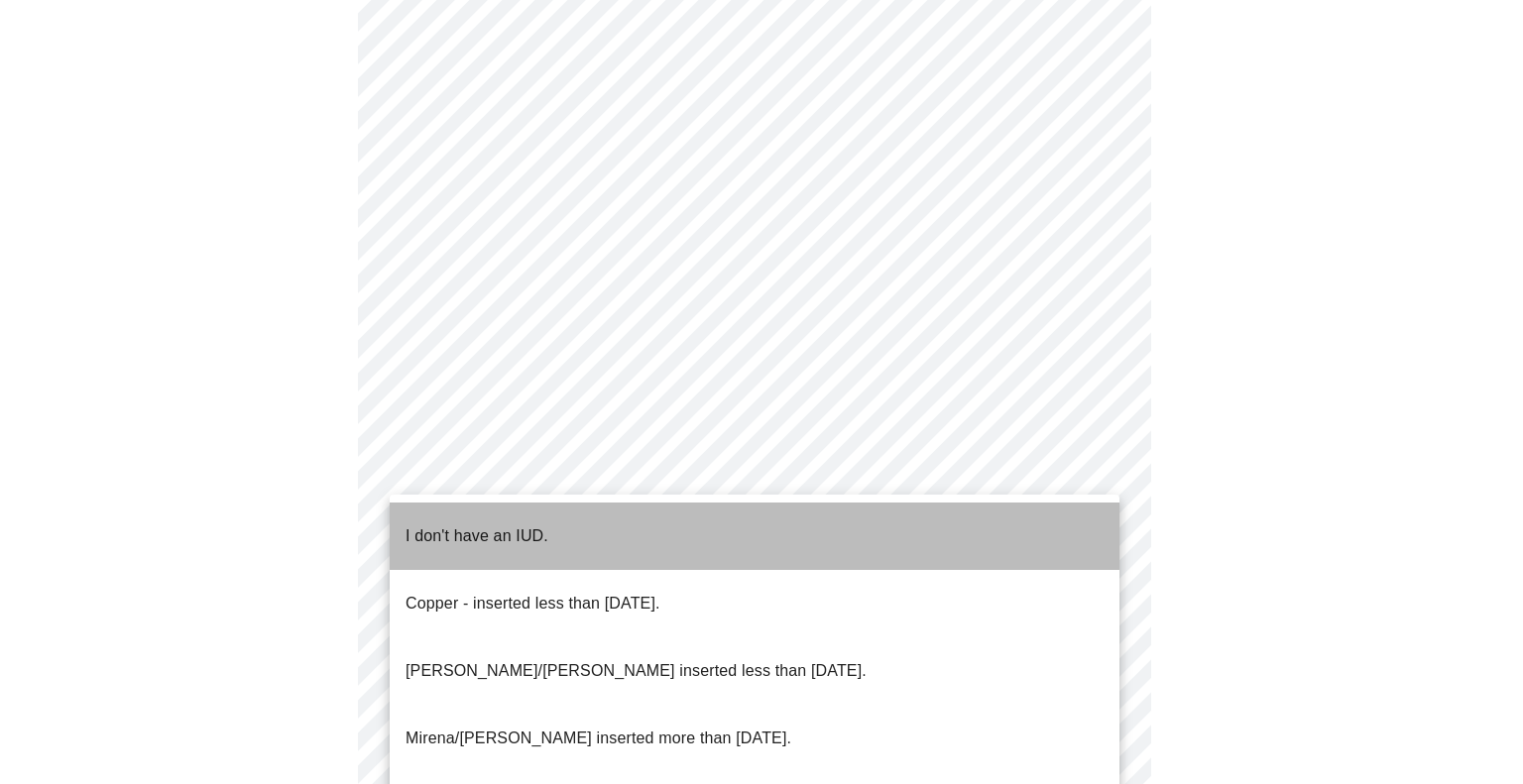 click on "I don't have an IUD." at bounding box center [755, 536] 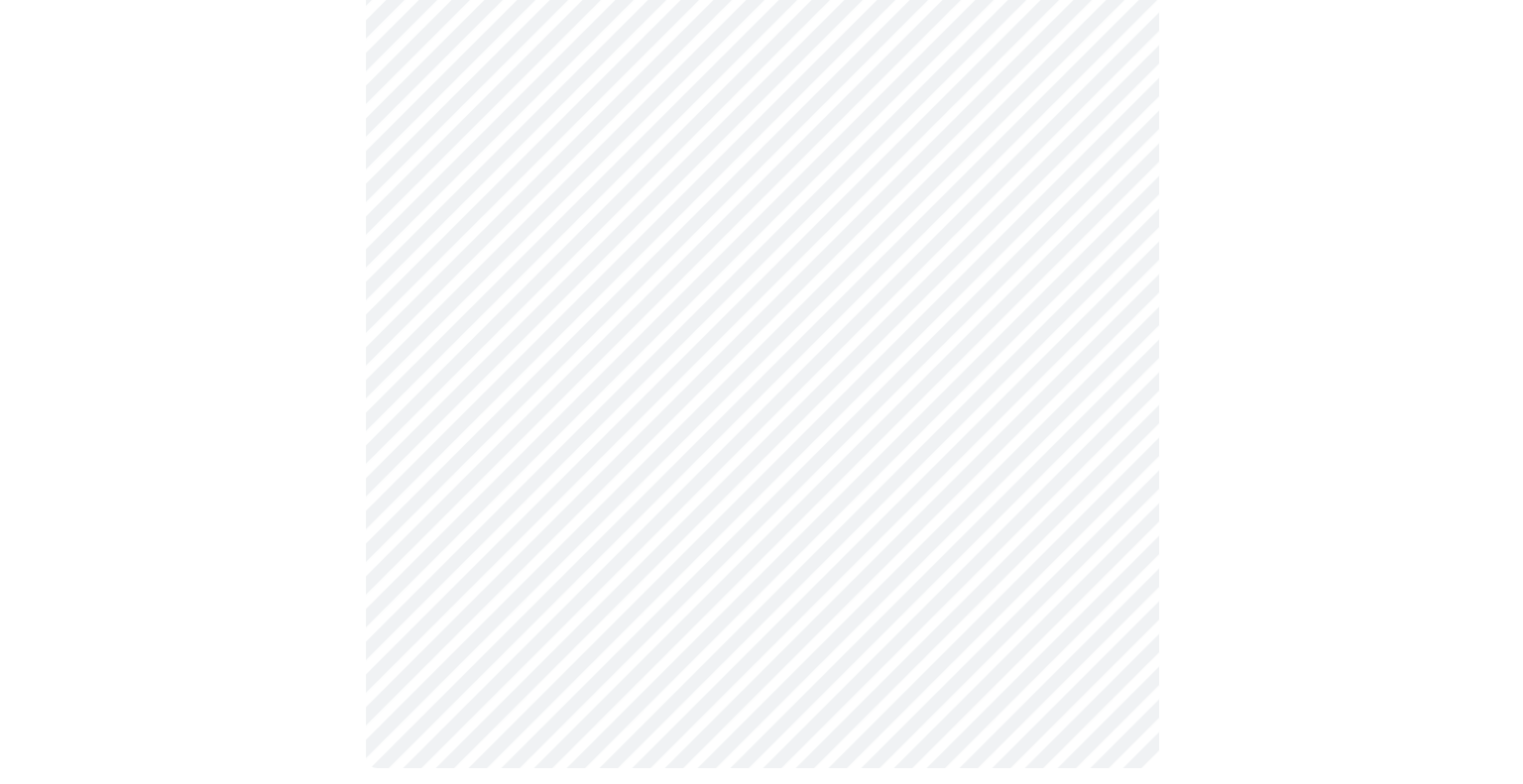 scroll, scrollTop: 1097, scrollLeft: 0, axis: vertical 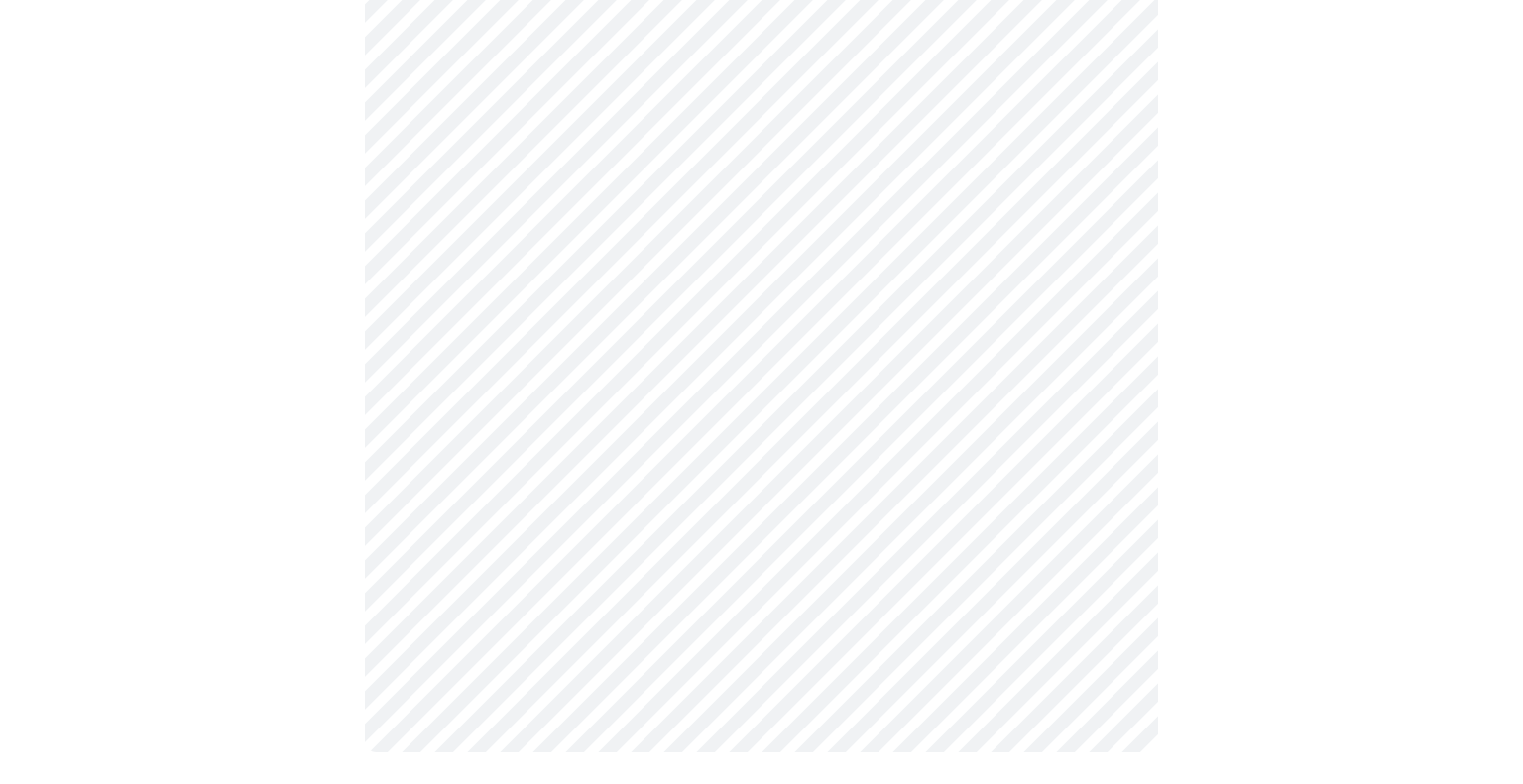 click on "MyMenopauseRx Appointments Messaging Labs Uploads Medications Community Refer a Friend Hi Sandra   Intake Questions for Mon, Jul 21st 2025 @ 12:40pm-1:00pm 4  /  13 Settings Billing Invoices Log out" at bounding box center (762, -149) 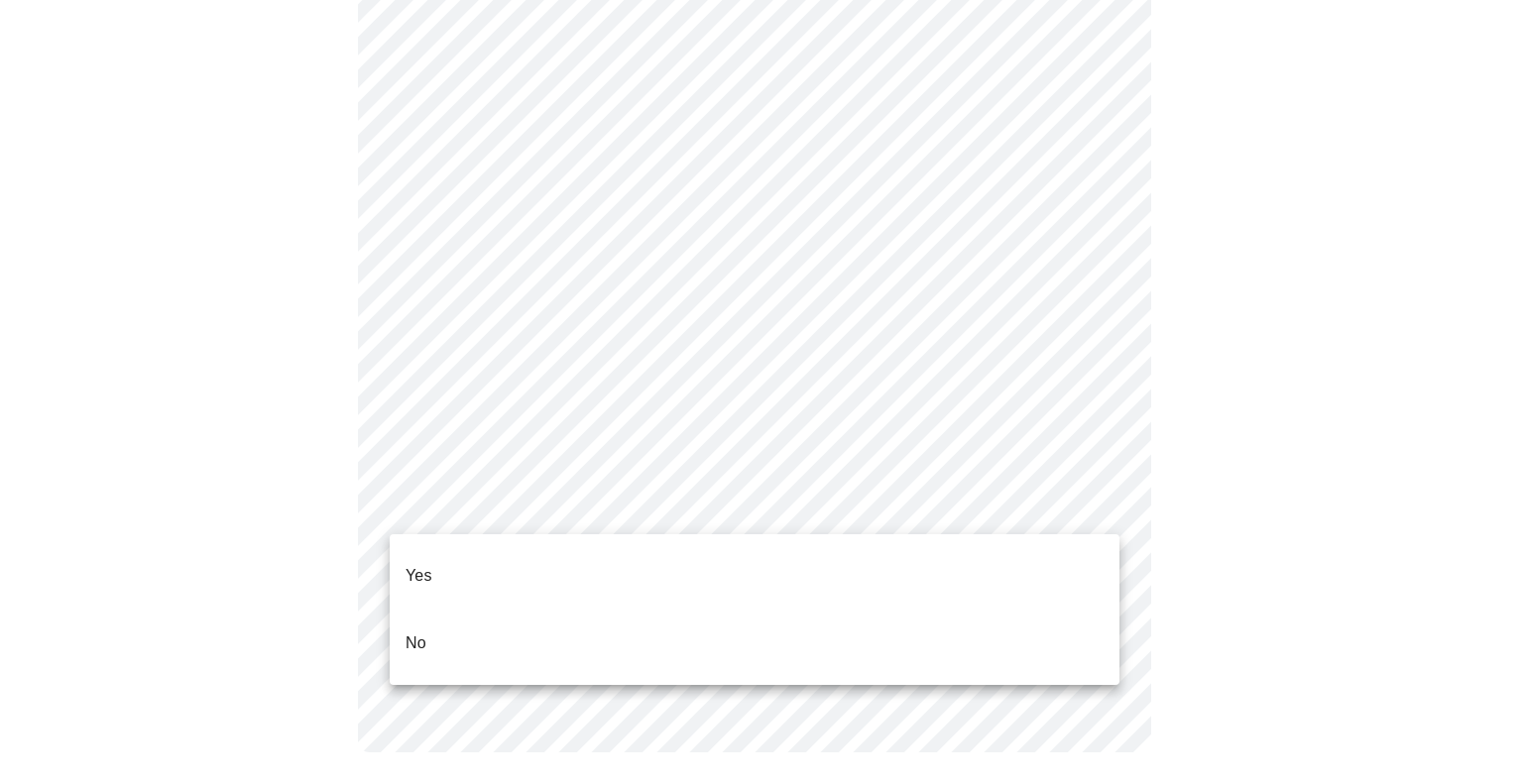 click on "No" at bounding box center [755, 643] 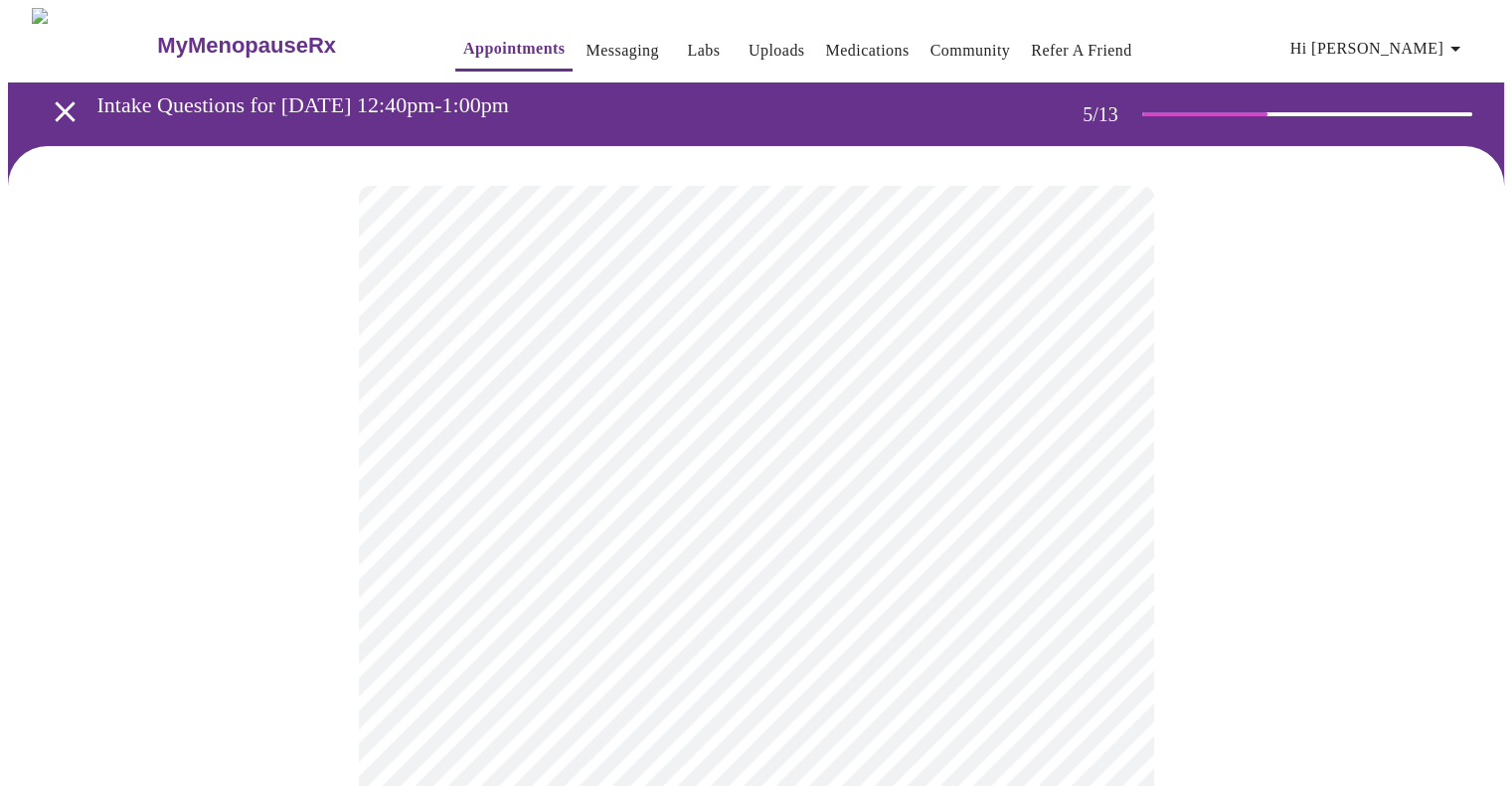 scroll, scrollTop: 0, scrollLeft: 0, axis: both 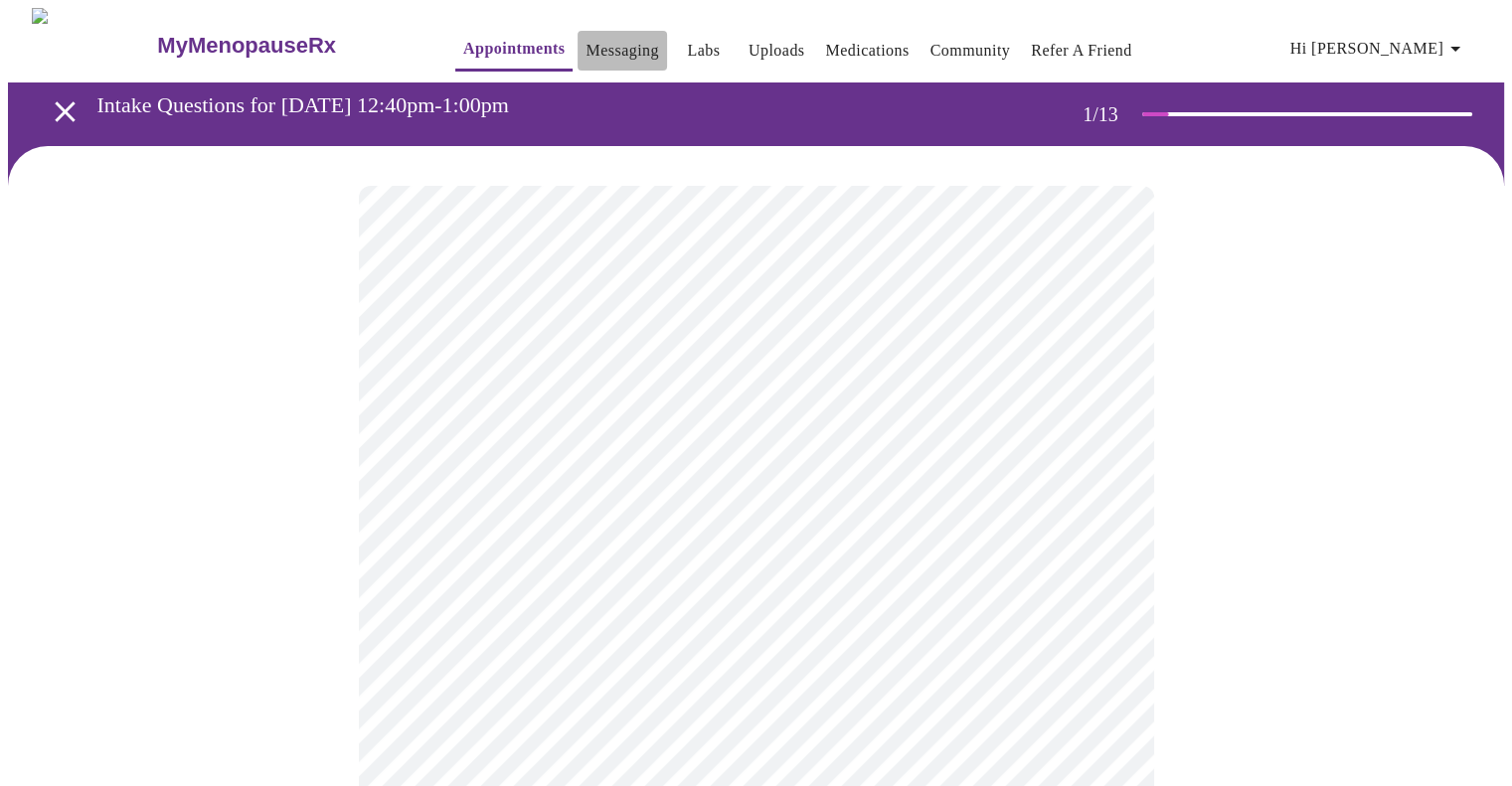 click on "Messaging" at bounding box center [621, 51] 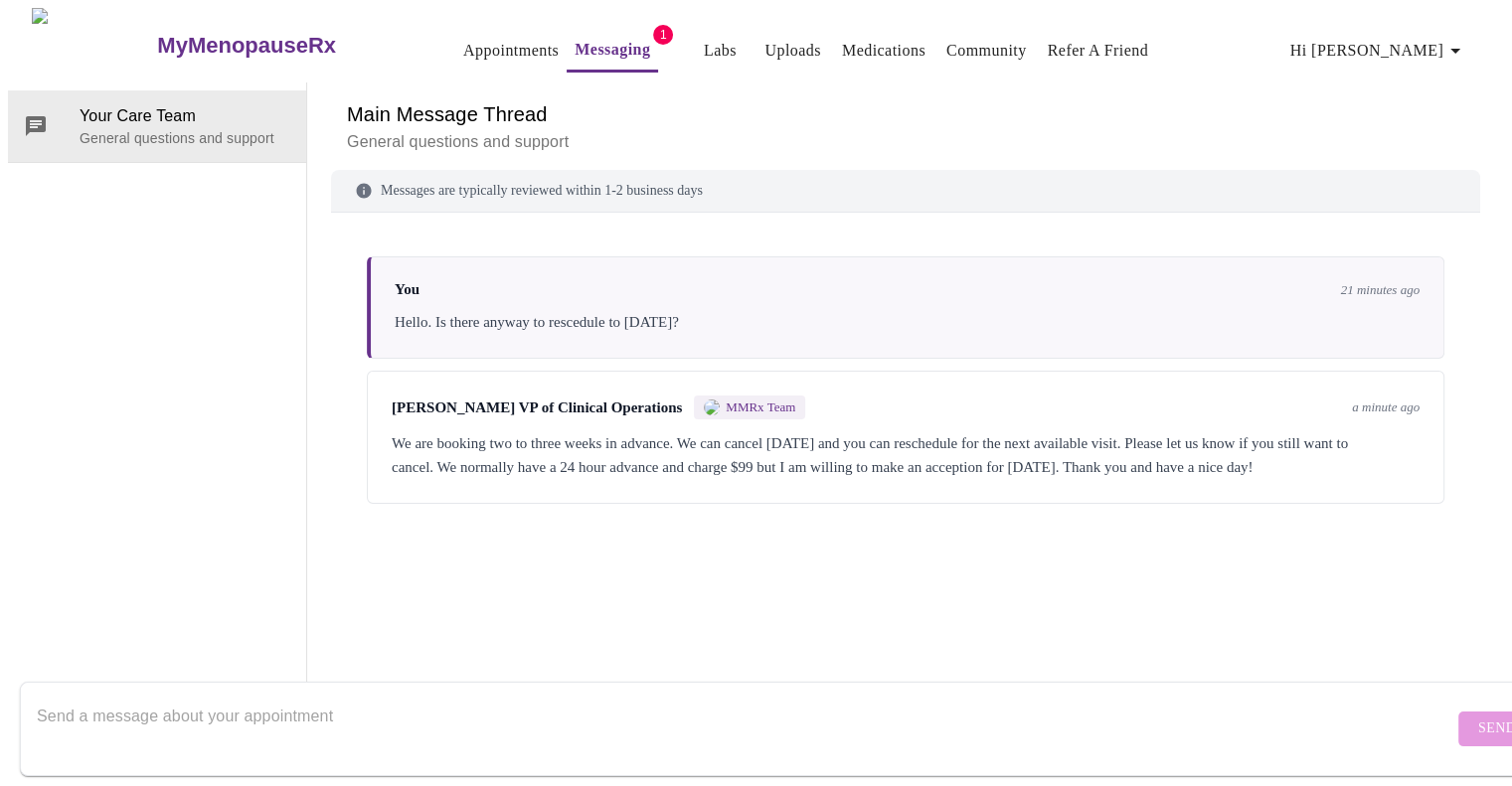 scroll, scrollTop: 75, scrollLeft: 0, axis: vertical 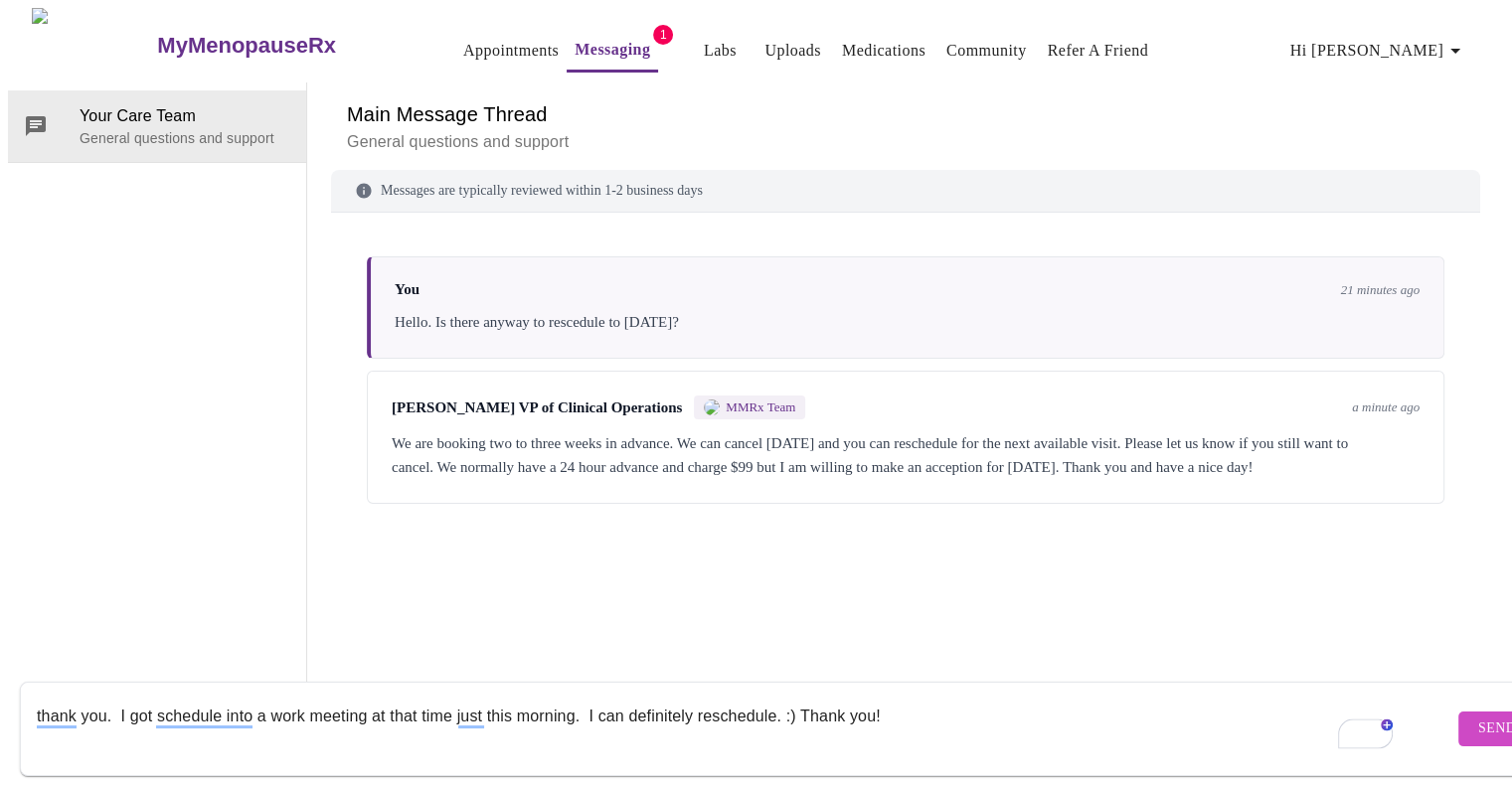 type on "thank you.  I got schedule into a work meeting at that time just this morning.  I can definitely reschedule. :) Thank you!" 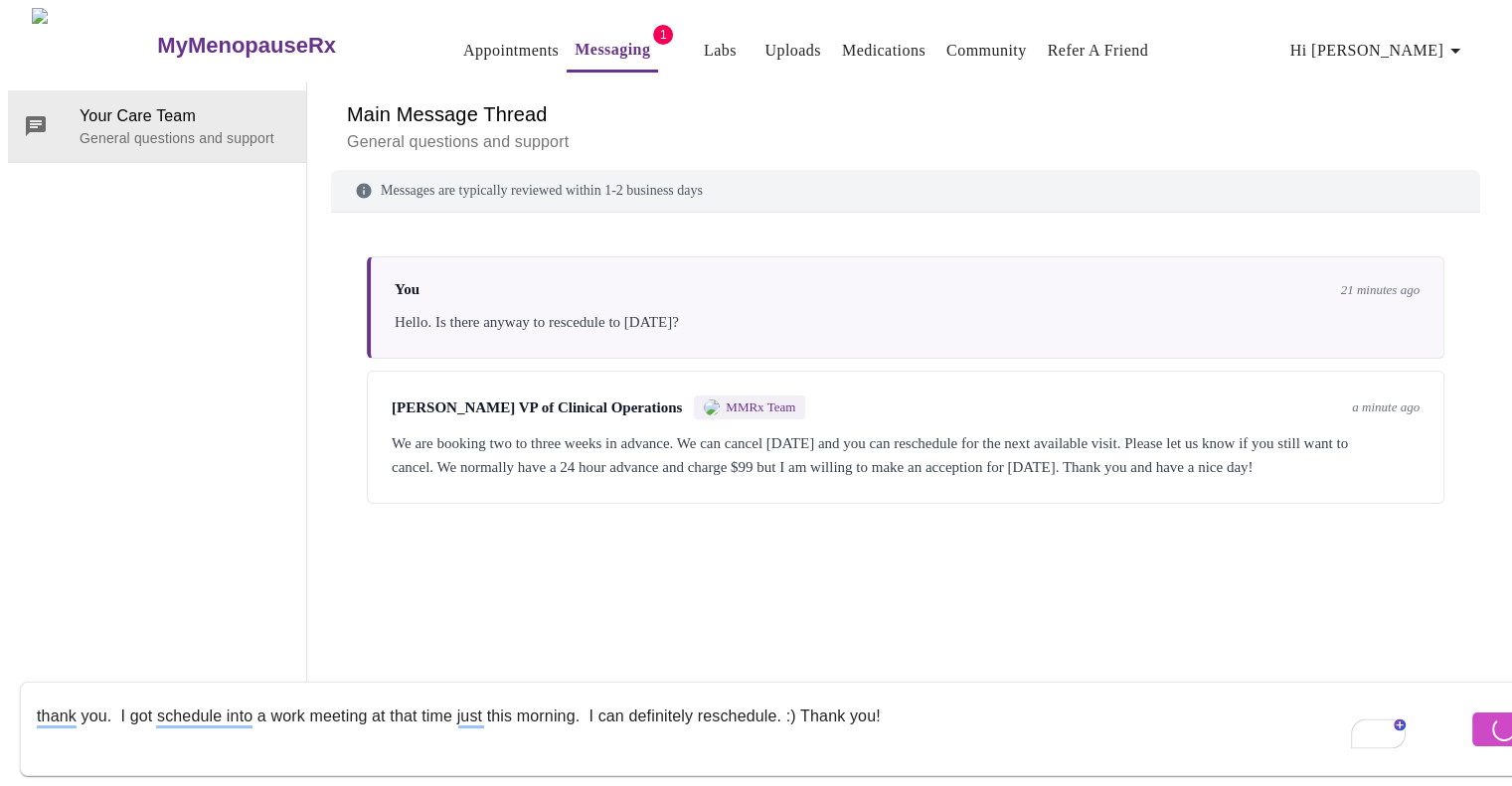 type 